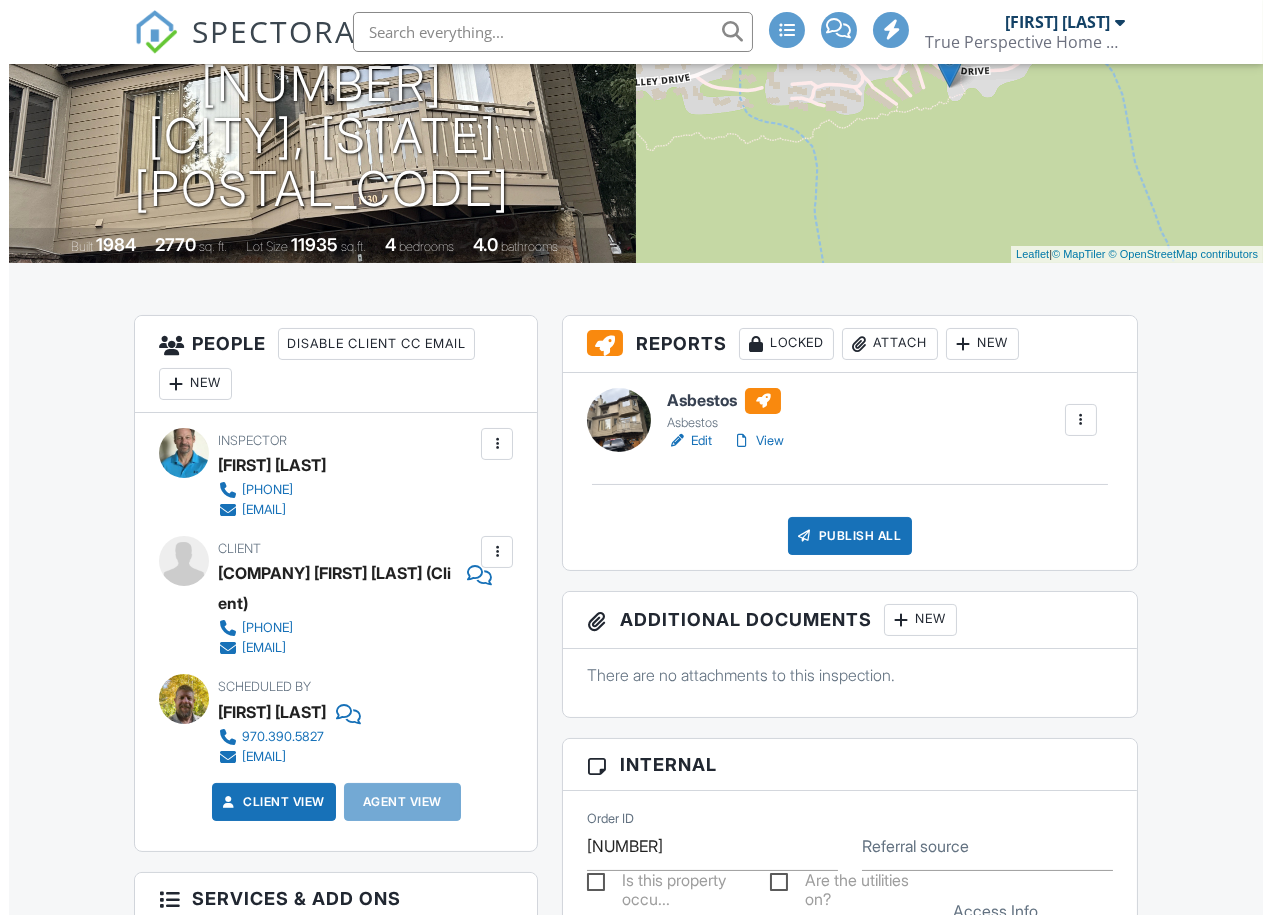 scroll, scrollTop: 333, scrollLeft: 0, axis: vertical 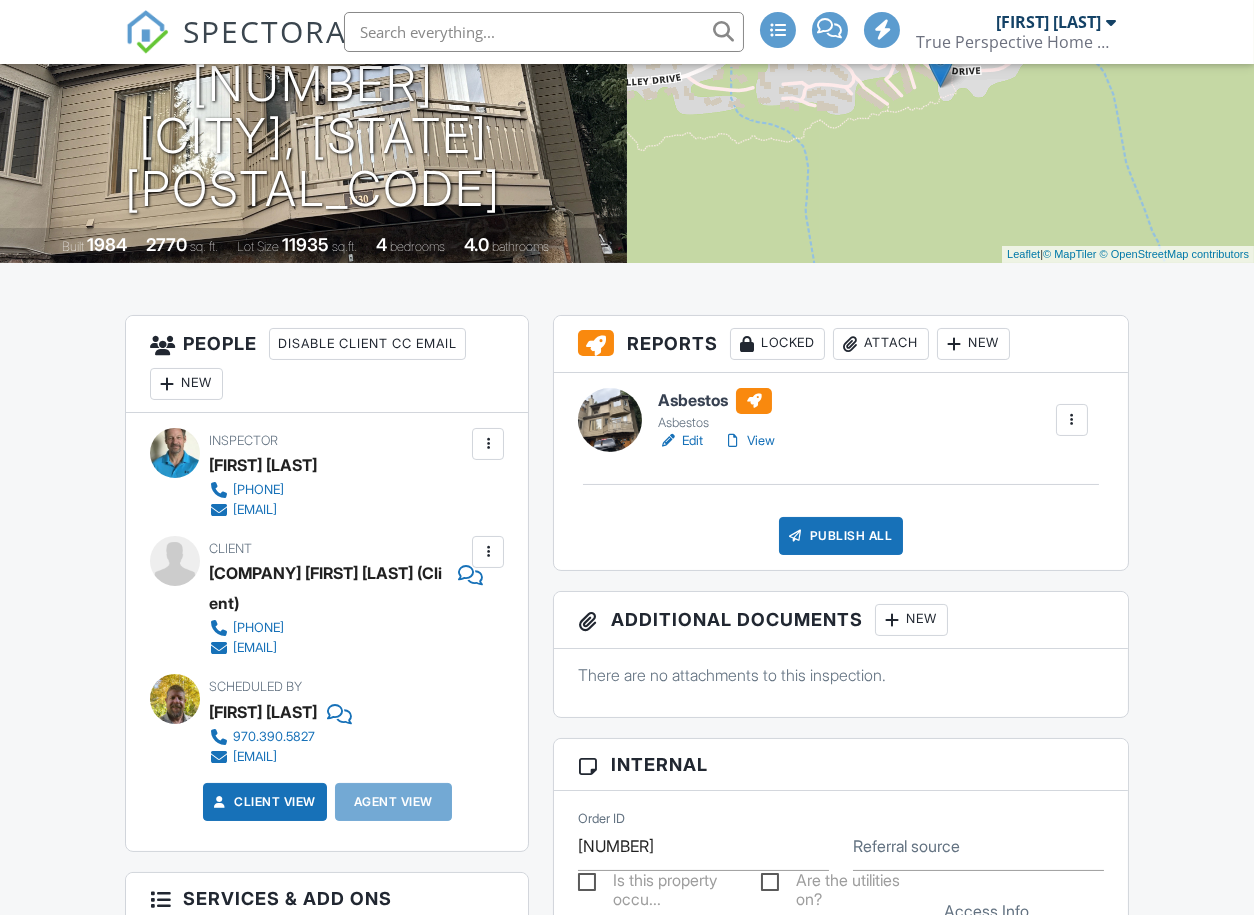 click on "Attach" at bounding box center (881, 344) 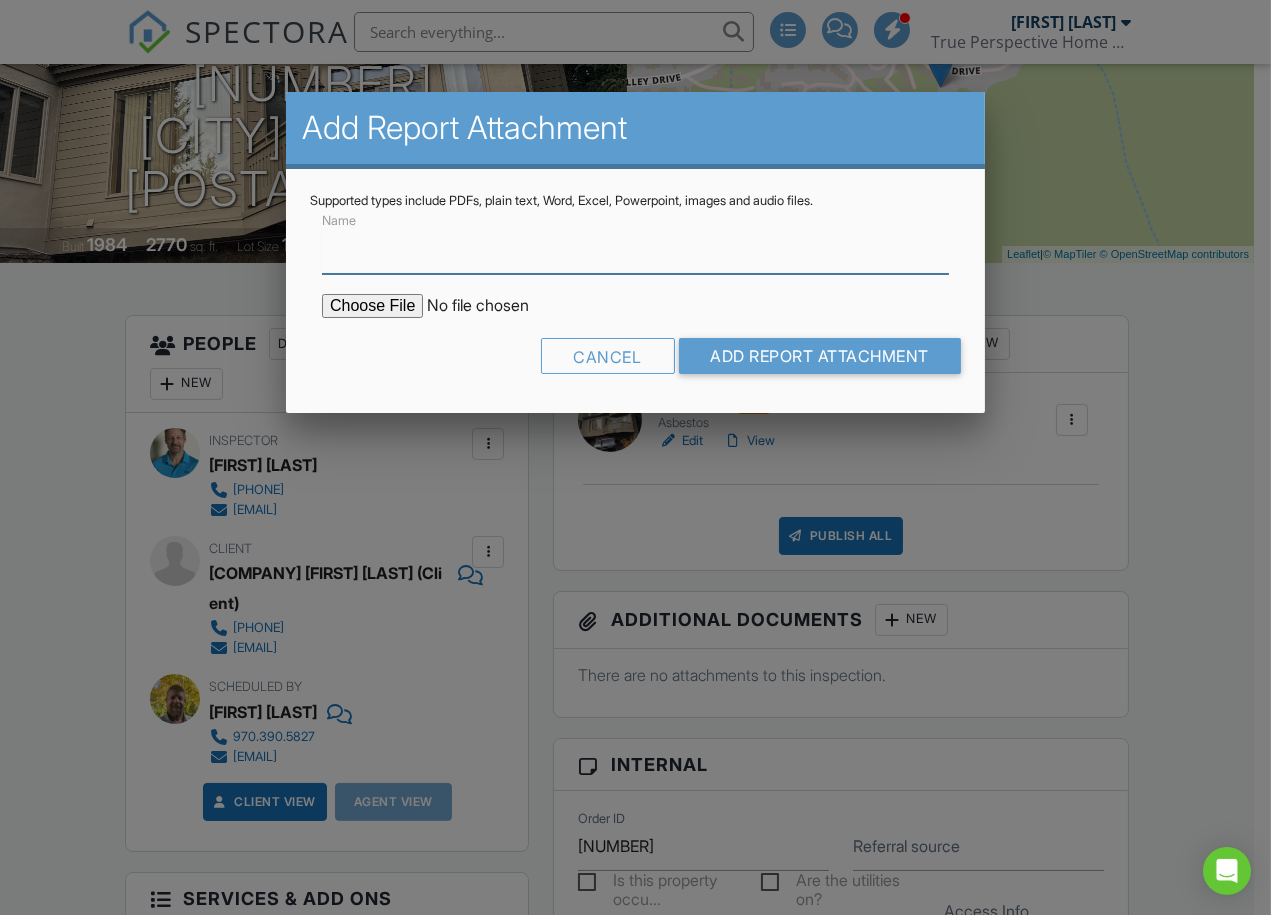 click on "Name" at bounding box center (635, 249) 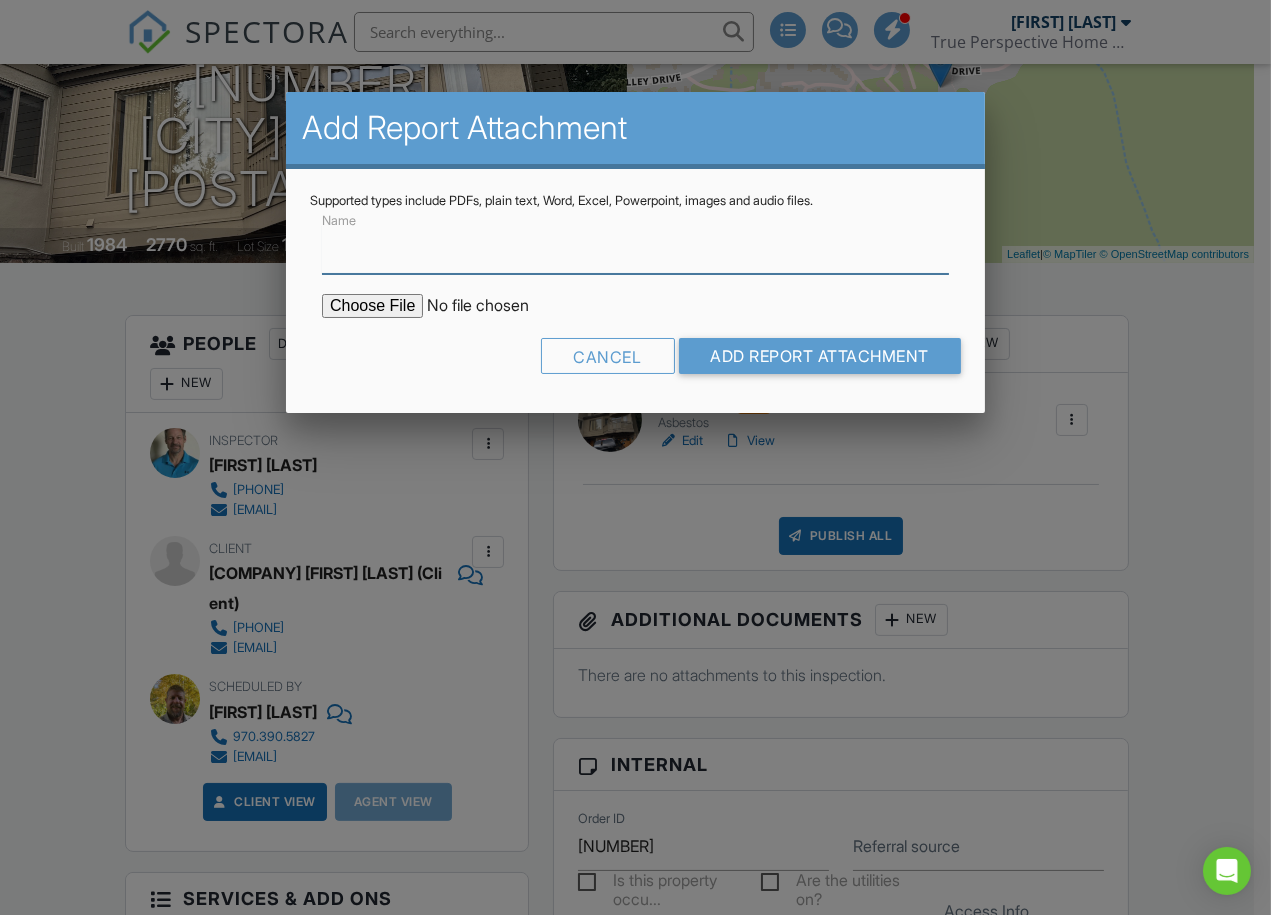 type on "Printable asbestos report" 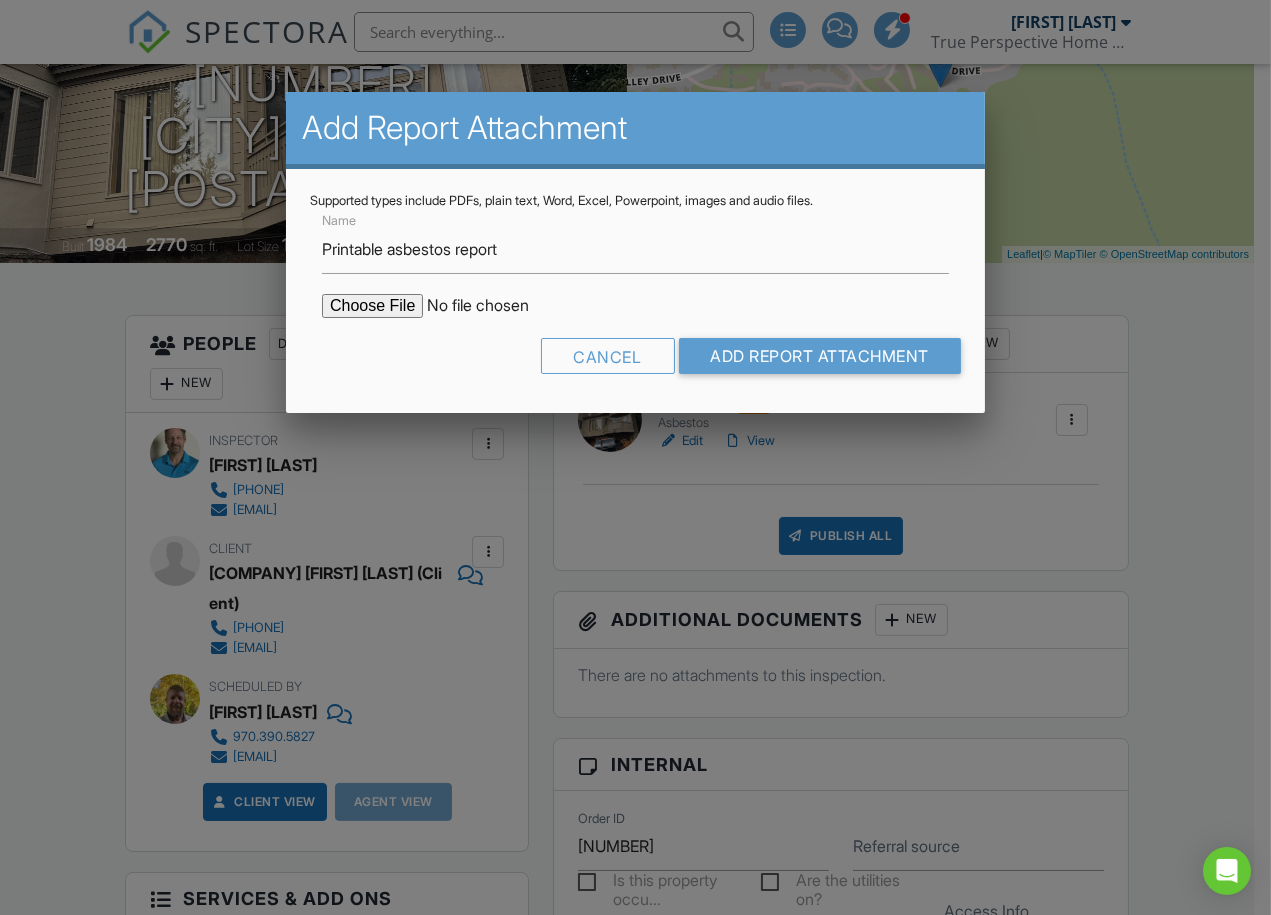 click at bounding box center [492, 306] 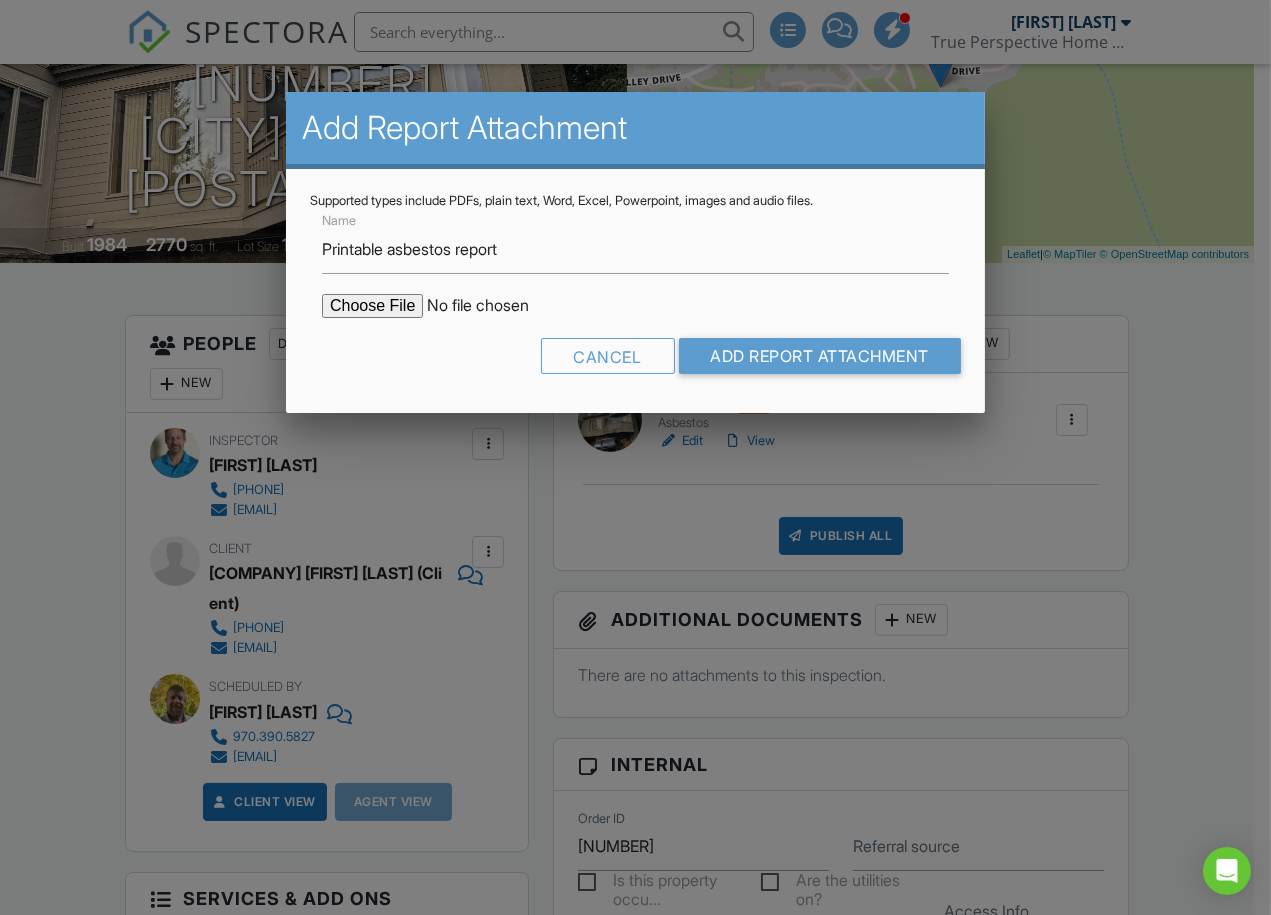 type on "C:\fakepath\1770 Golf Asbestos report.pdf" 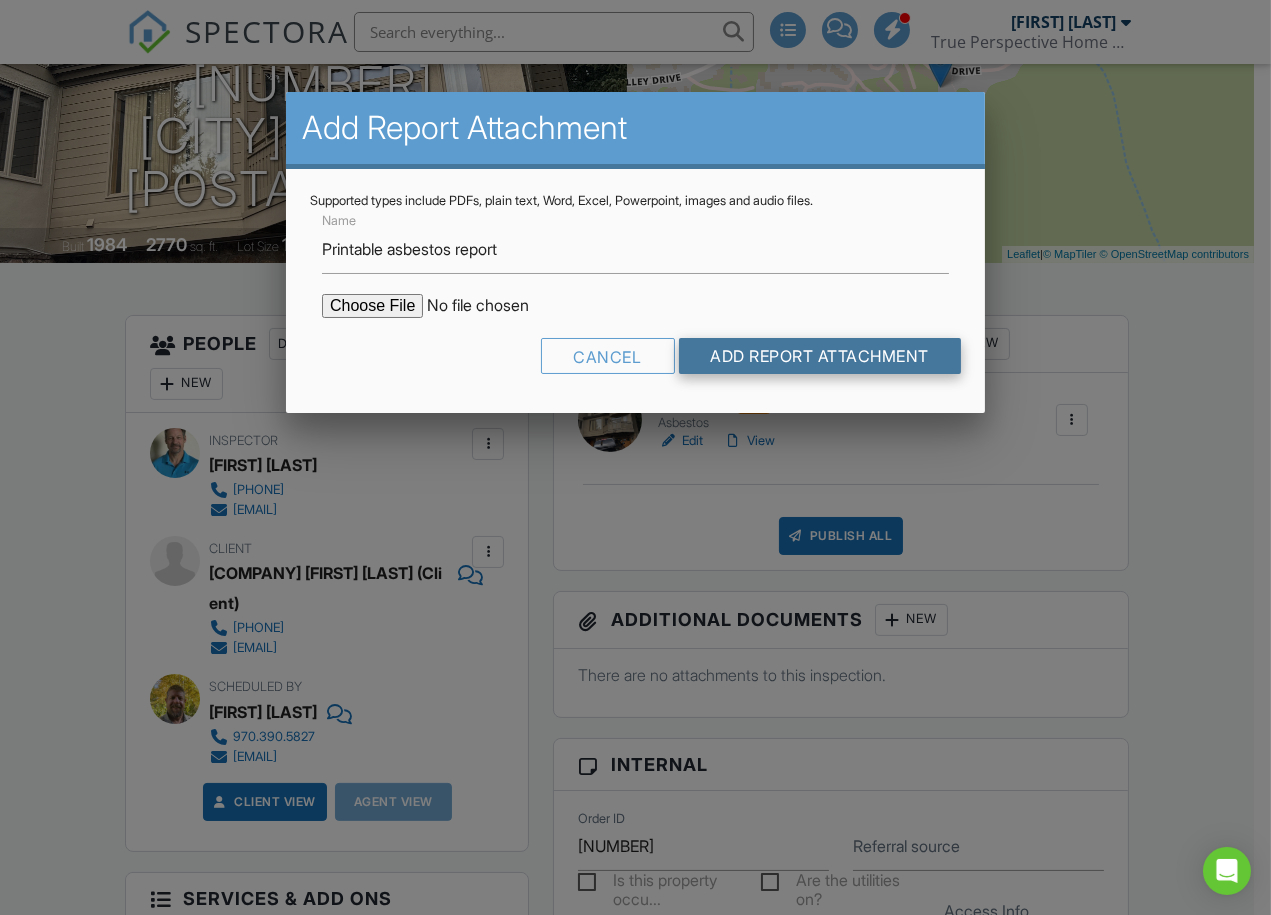 click on "Add Report Attachment" at bounding box center [820, 356] 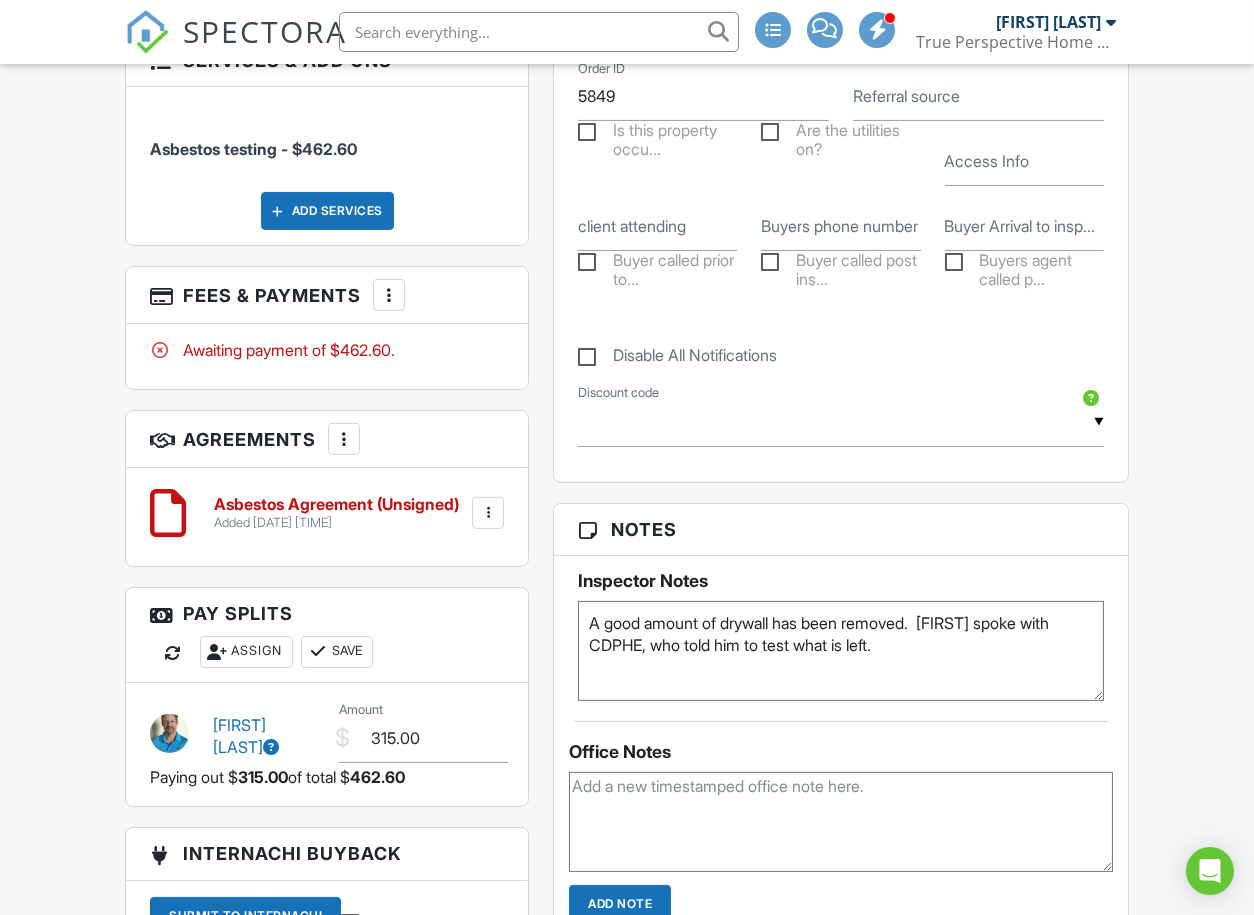 scroll, scrollTop: 1222, scrollLeft: 0, axis: vertical 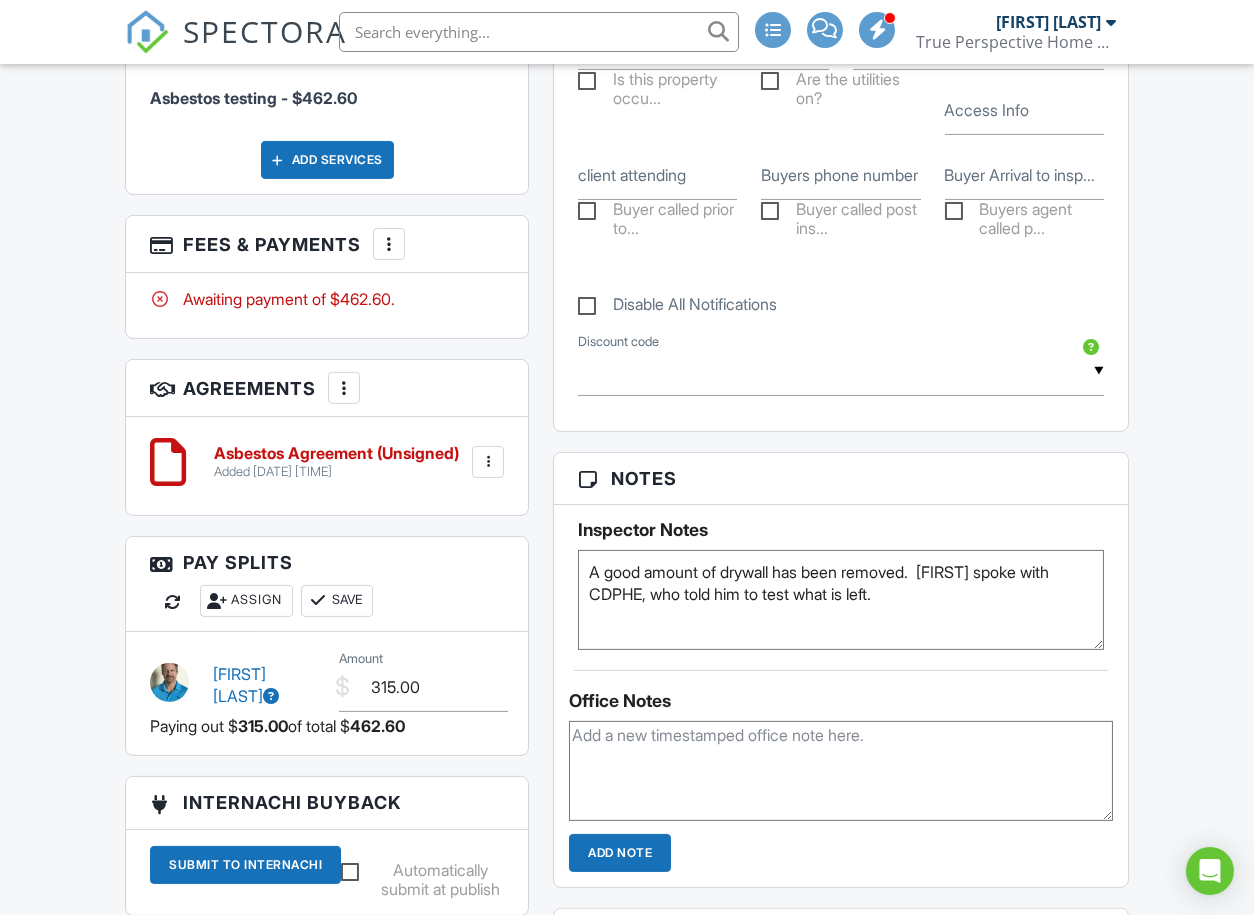 click at bounding box center (389, 244) 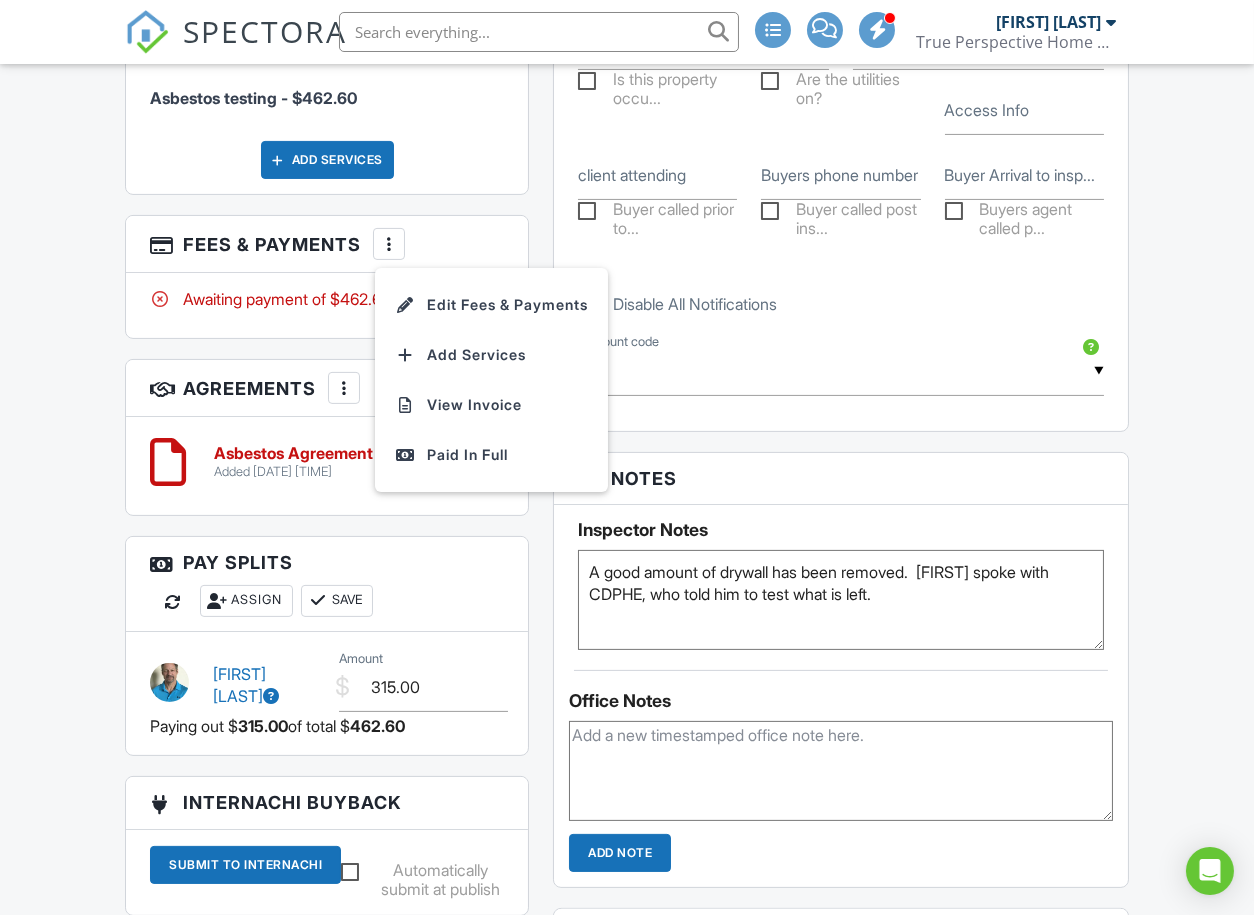 click on "Dashboard
Payments
Templates
Unconfirmed
Contacts
Metrics
Automations
Settings
New Inspection
Inspections
Calendar
Support Center
Inspection Details
Client View
More
Property Details
Reschedule
Reorder / Copy
Share
Cancel
Delete
Print Order
Convert to V9
Enable Pass on CC Fees
View Change Log
07/30/2025  9:00 am
- 11:30 am
1730 Golf Ln 72
Vail, CO 81657
Built
1984
2770
sq. ft.
Lot Size
11935
sq.ft.
4
bedrooms
4.0
bathrooms
+ −  Leaflet   |   © MapTiler   © OpenStreetMap contributors
All emails and texts are disabled for this inspection!
Turn on emails and texts
Reports
Locked
Attach
New" at bounding box center (627, 551) 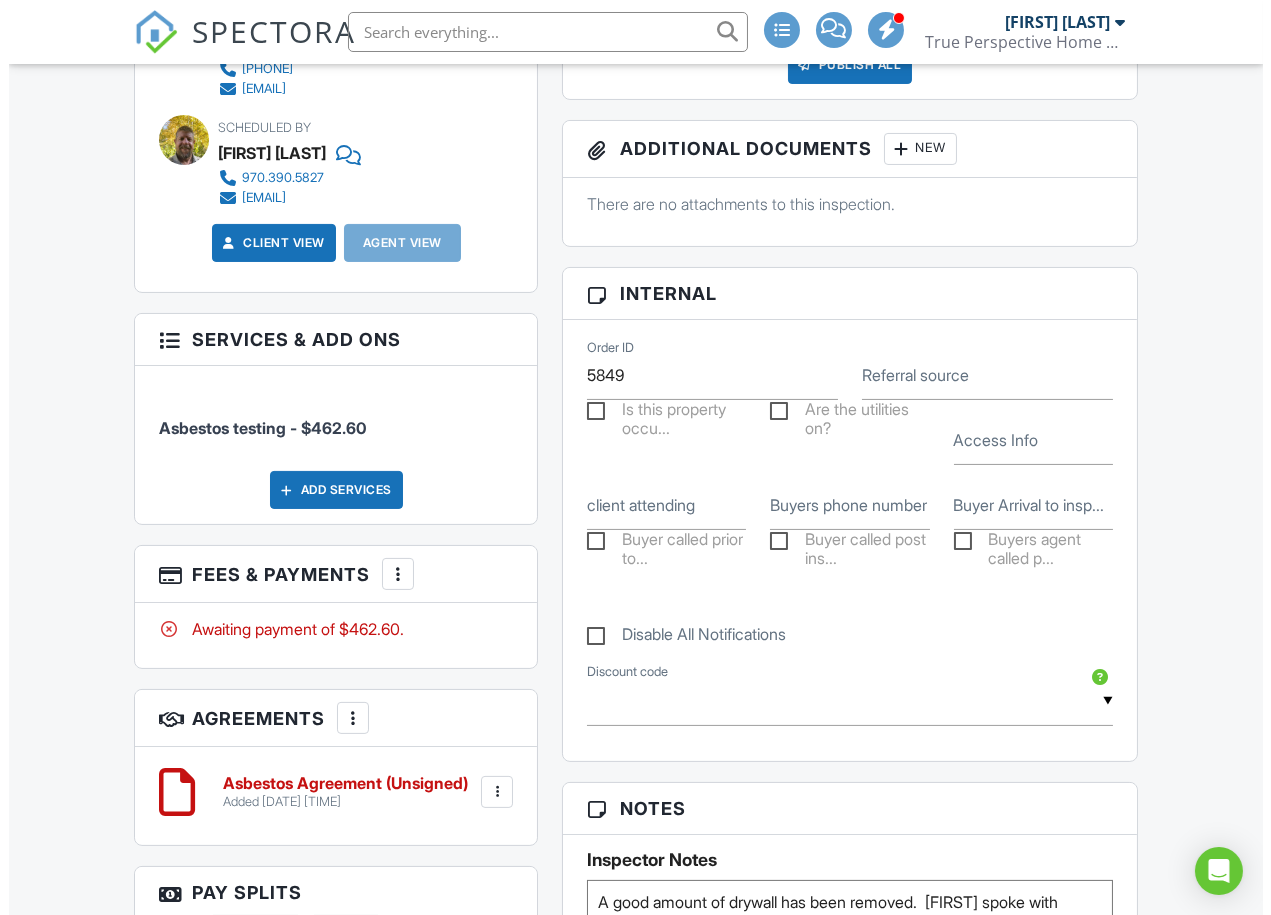 scroll, scrollTop: 888, scrollLeft: 0, axis: vertical 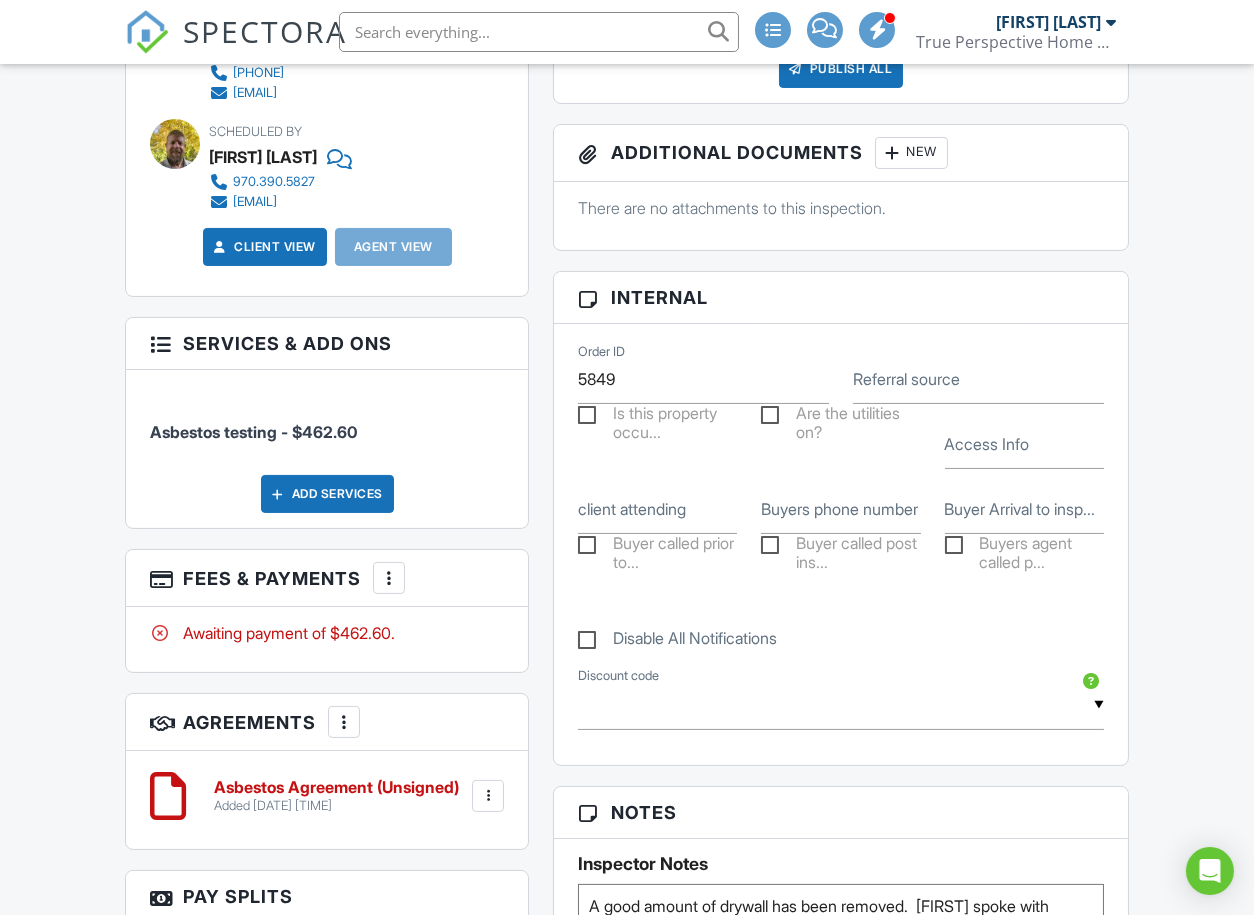 click on "Add Services" at bounding box center (327, 494) 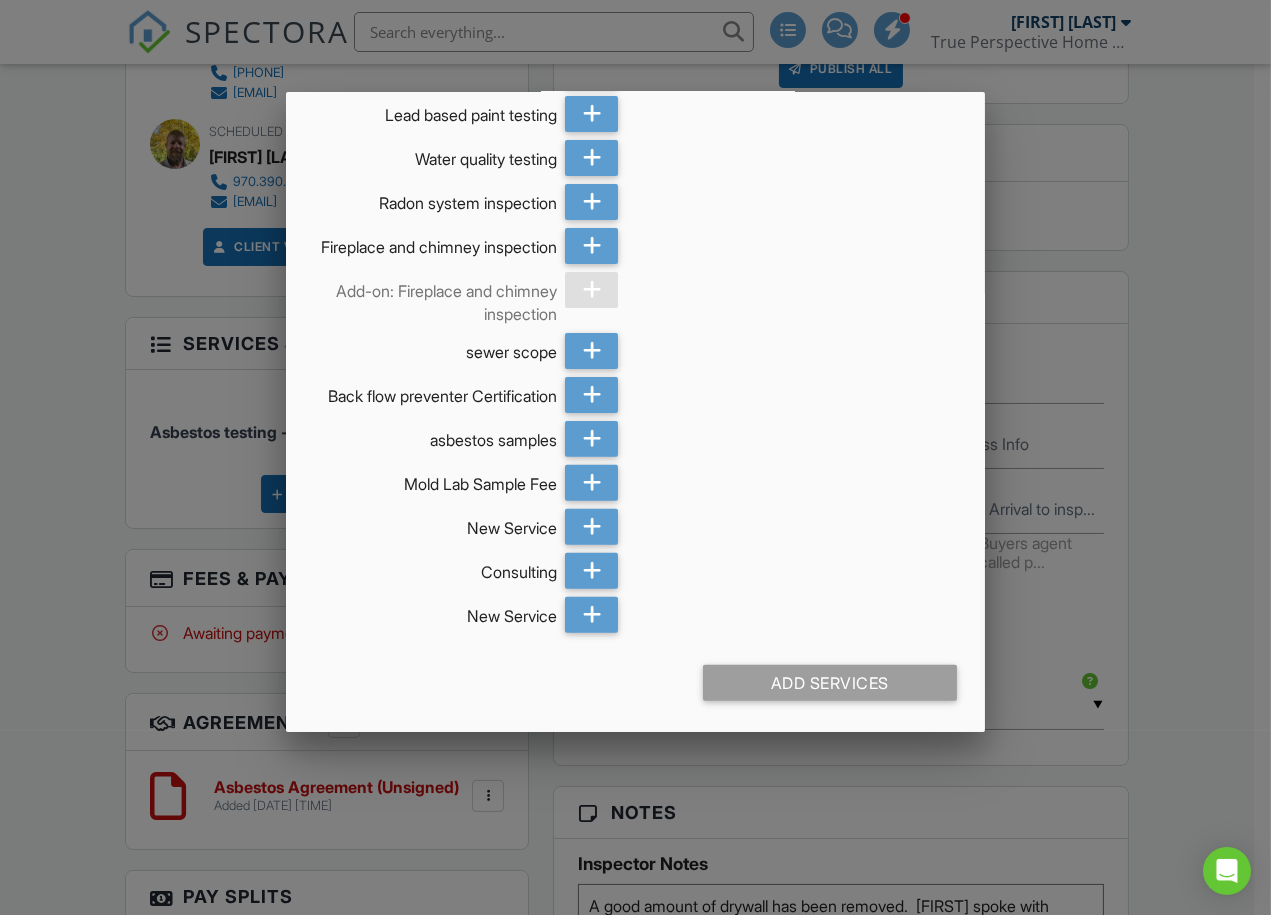 scroll, scrollTop: 1102, scrollLeft: 0, axis: vertical 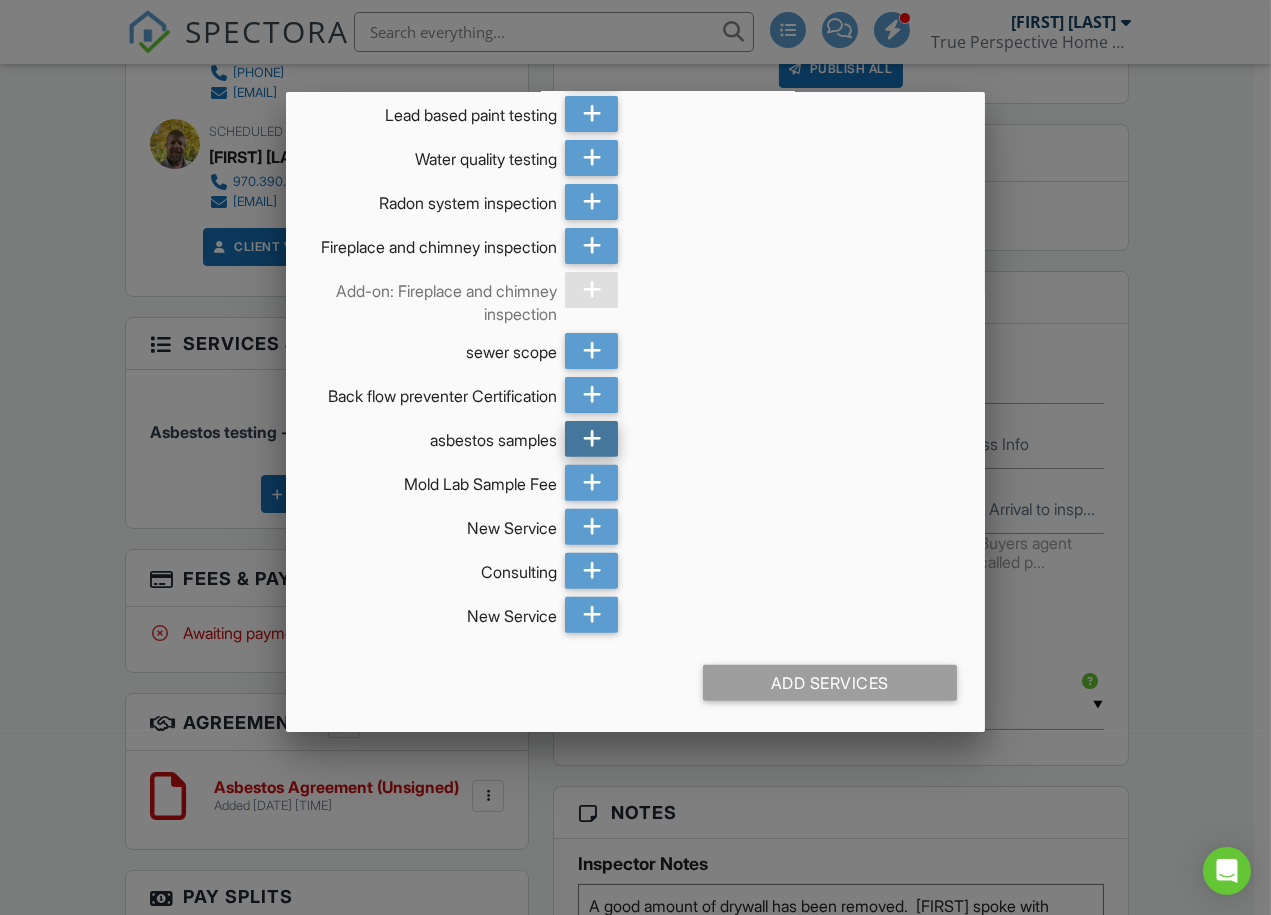 click at bounding box center [592, 439] 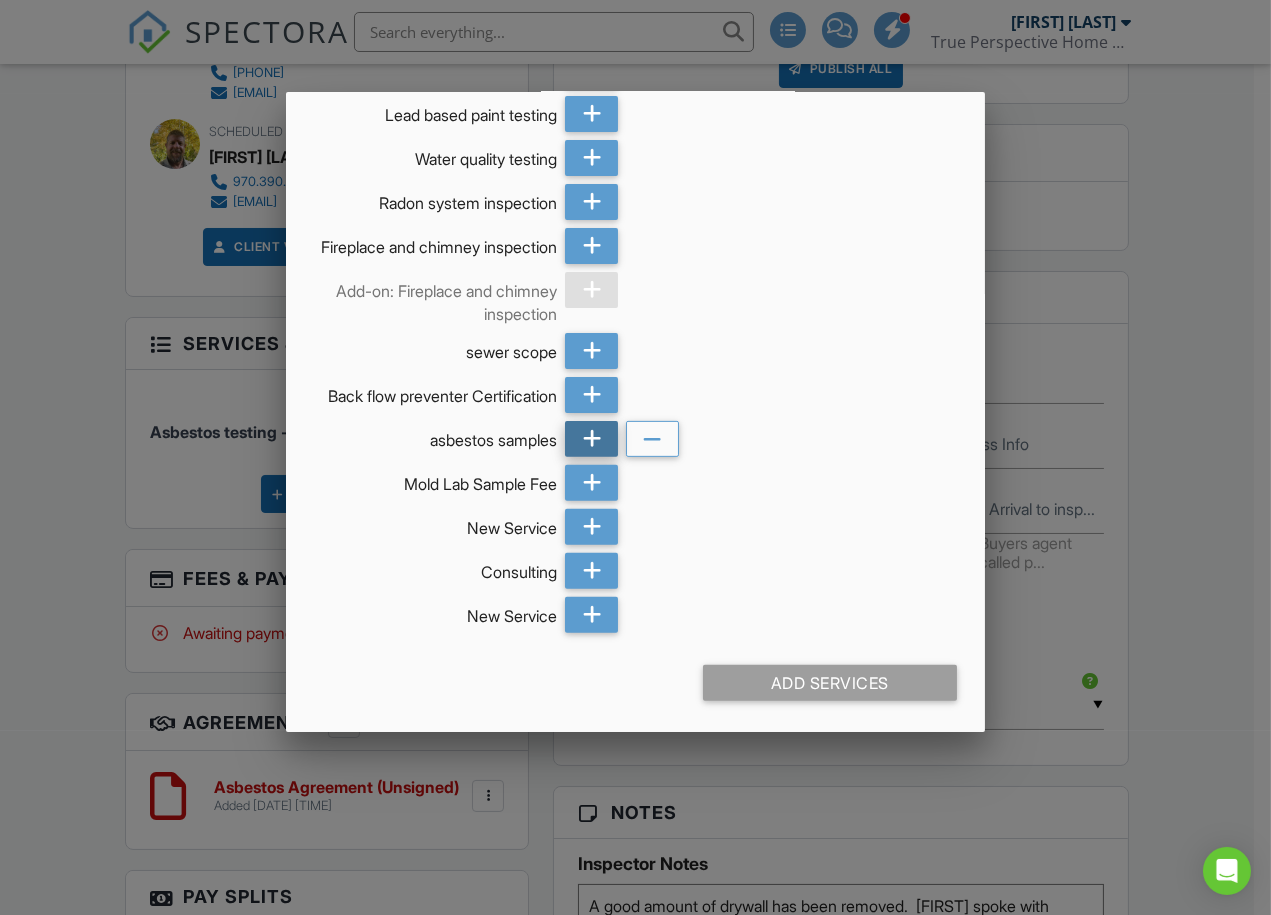 click at bounding box center (592, 439) 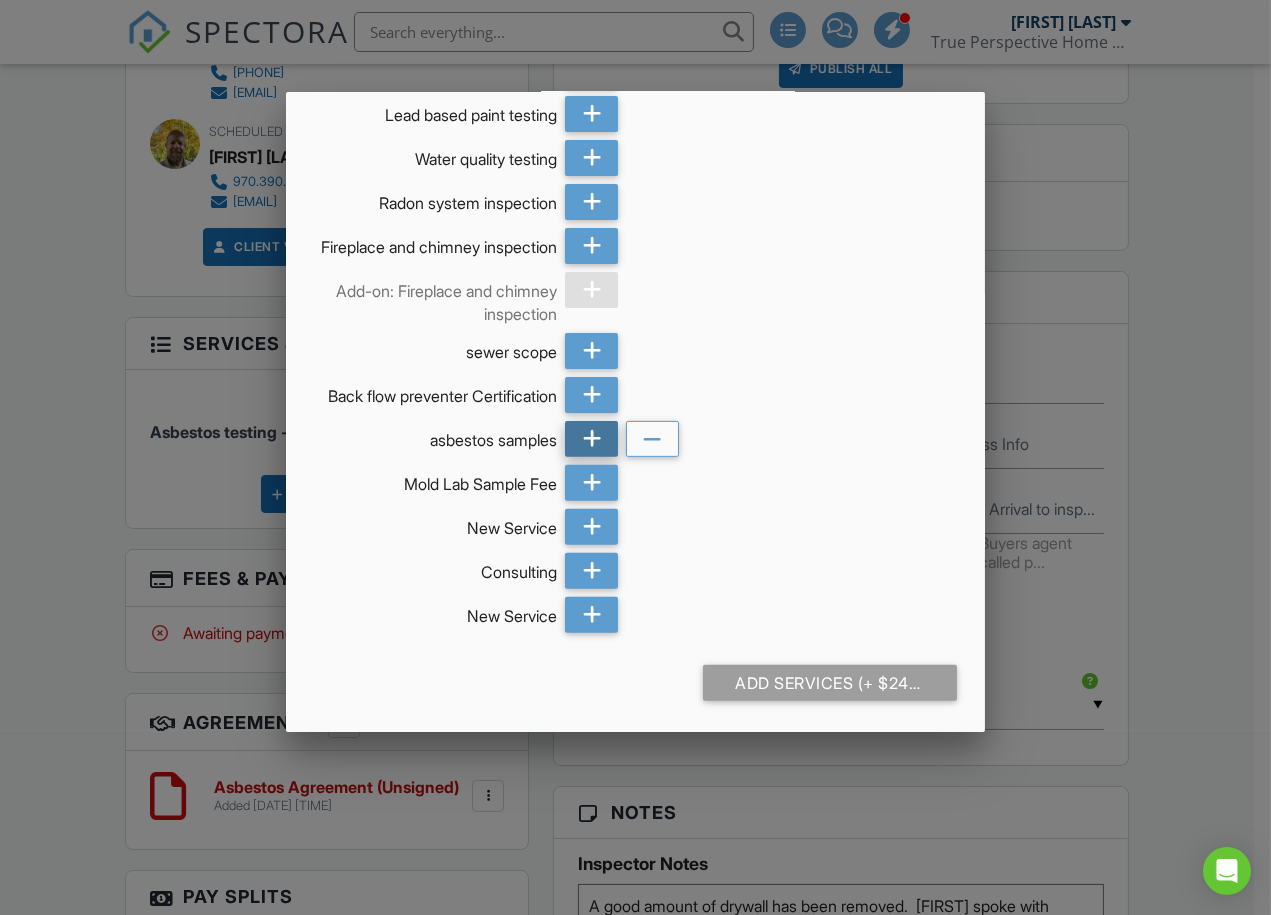 click at bounding box center (592, 439) 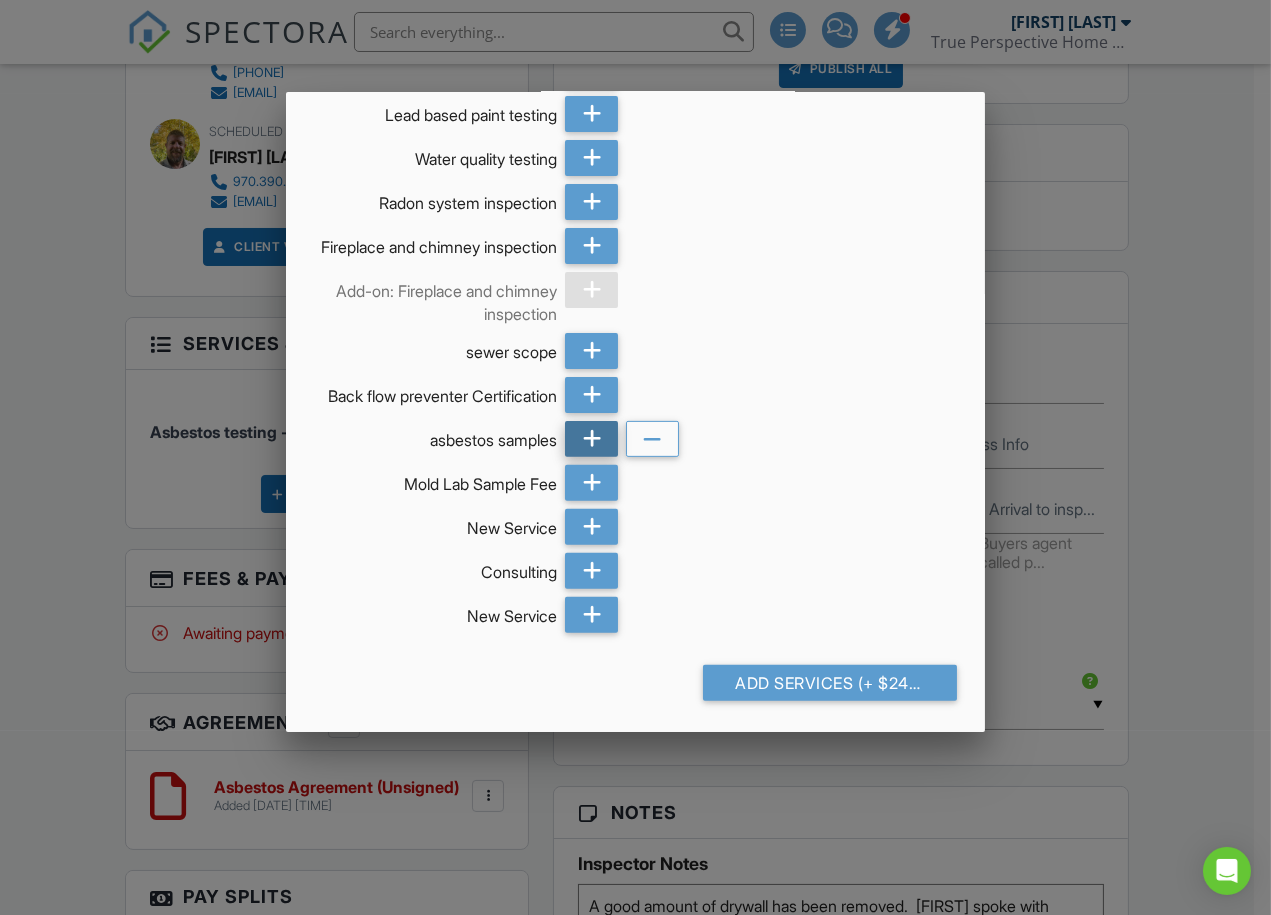 click at bounding box center (592, 439) 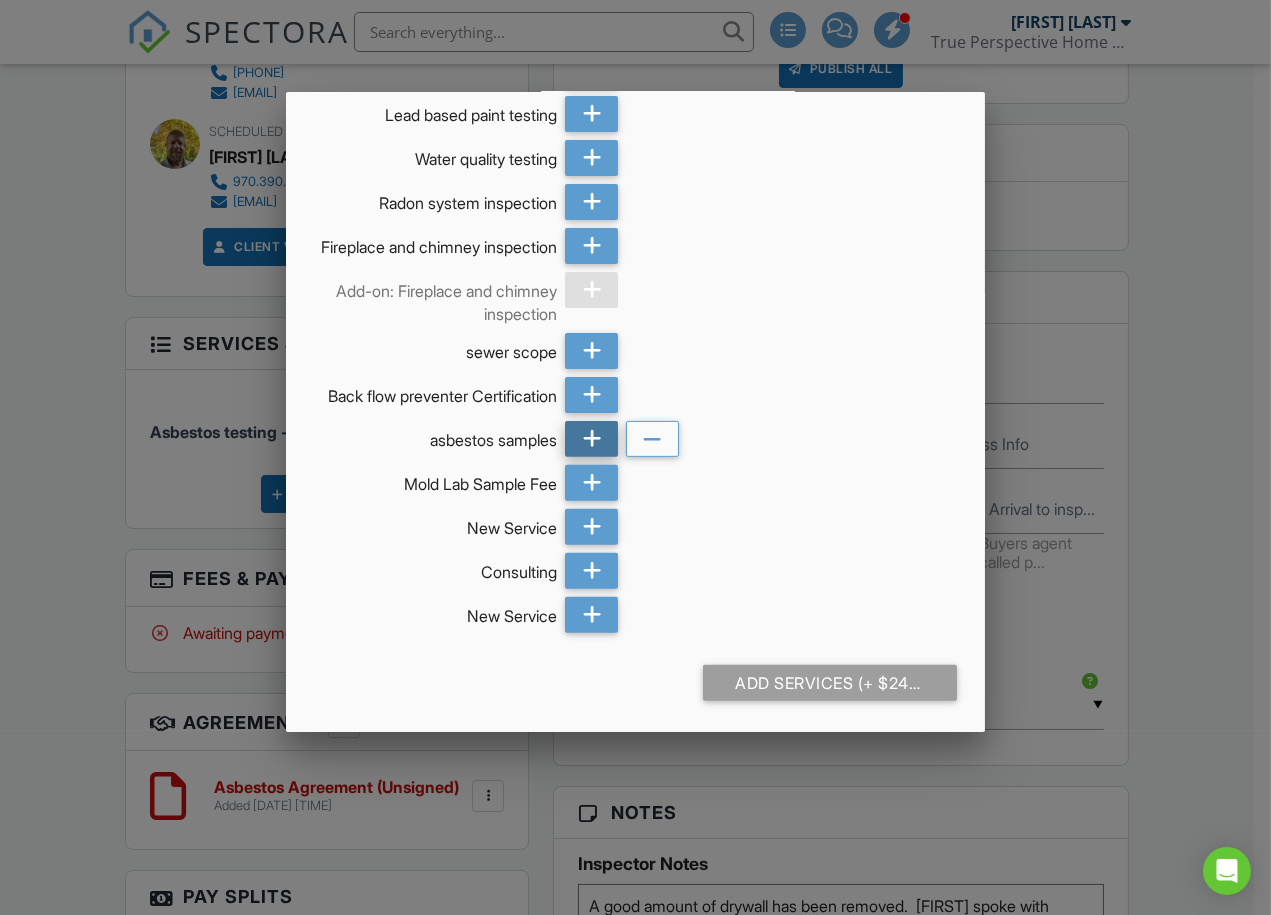 click at bounding box center (592, 439) 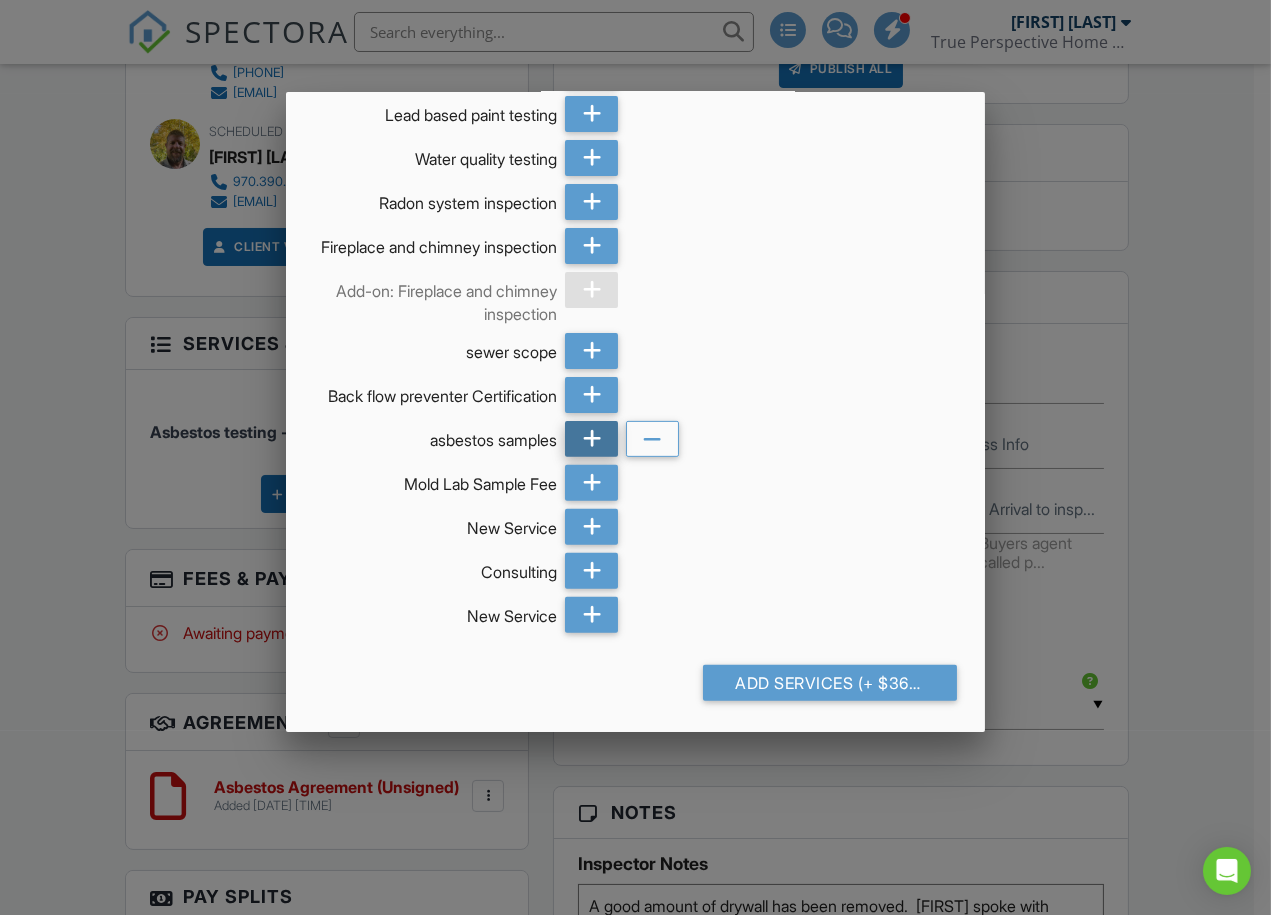 click at bounding box center [592, 439] 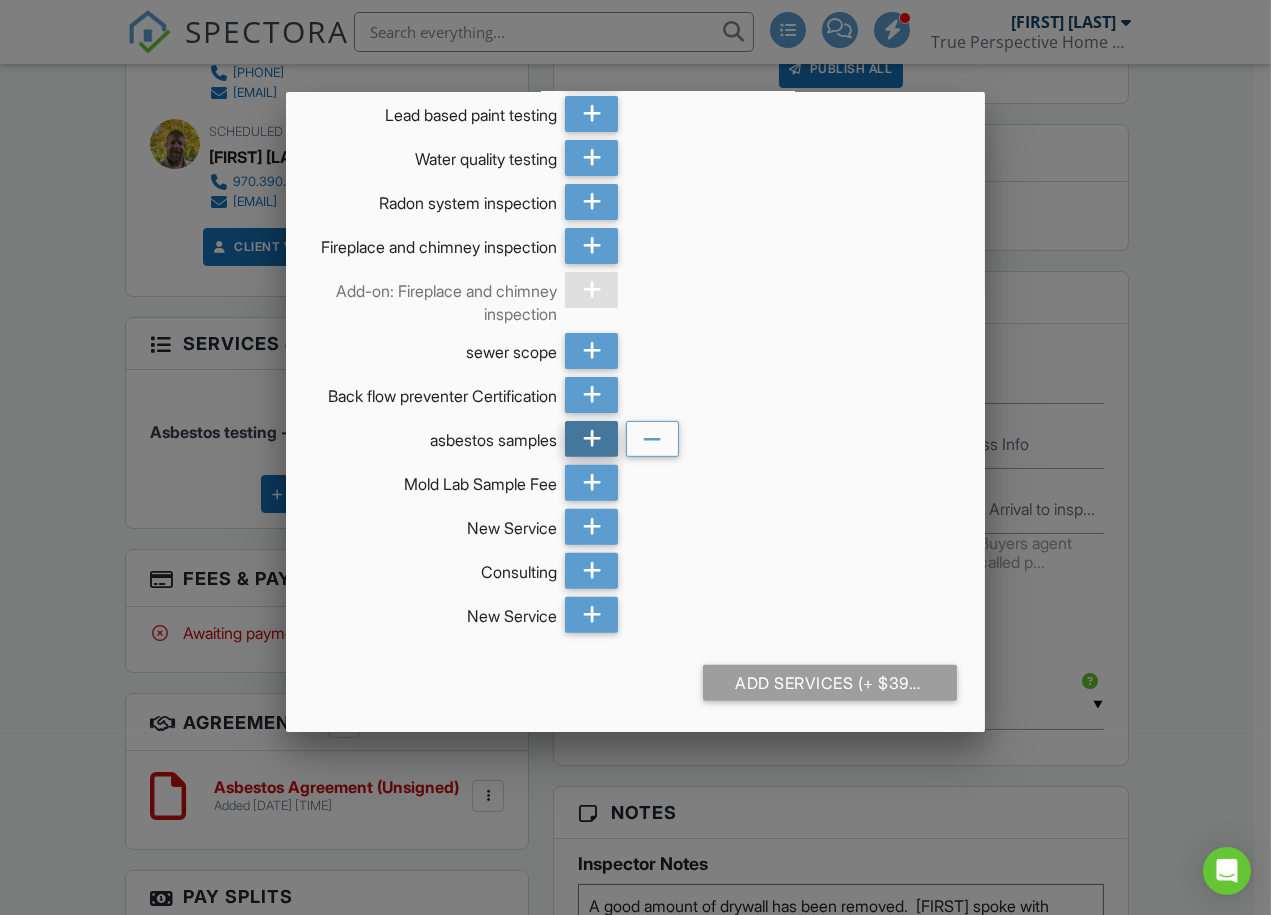 click at bounding box center (592, 439) 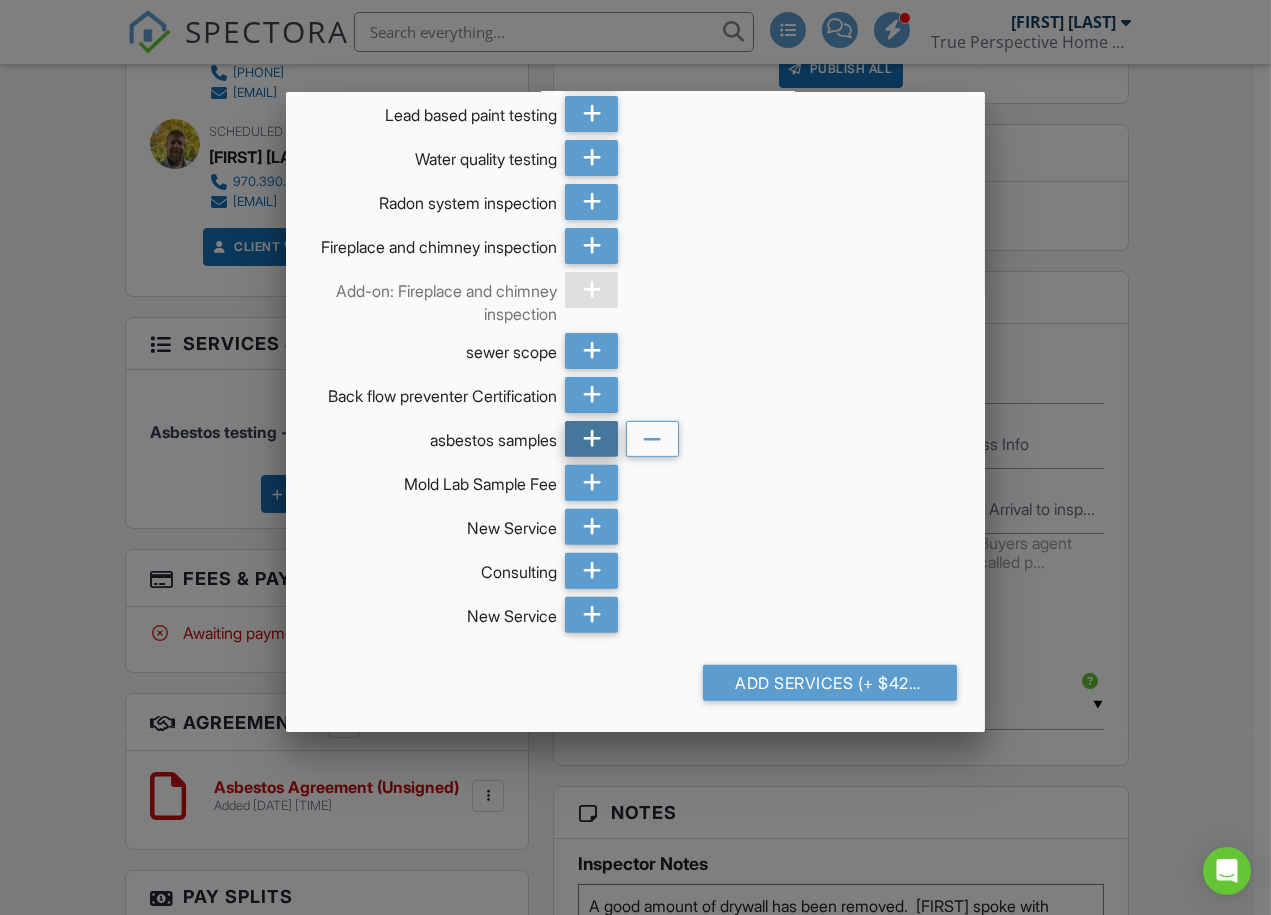 click at bounding box center (592, 439) 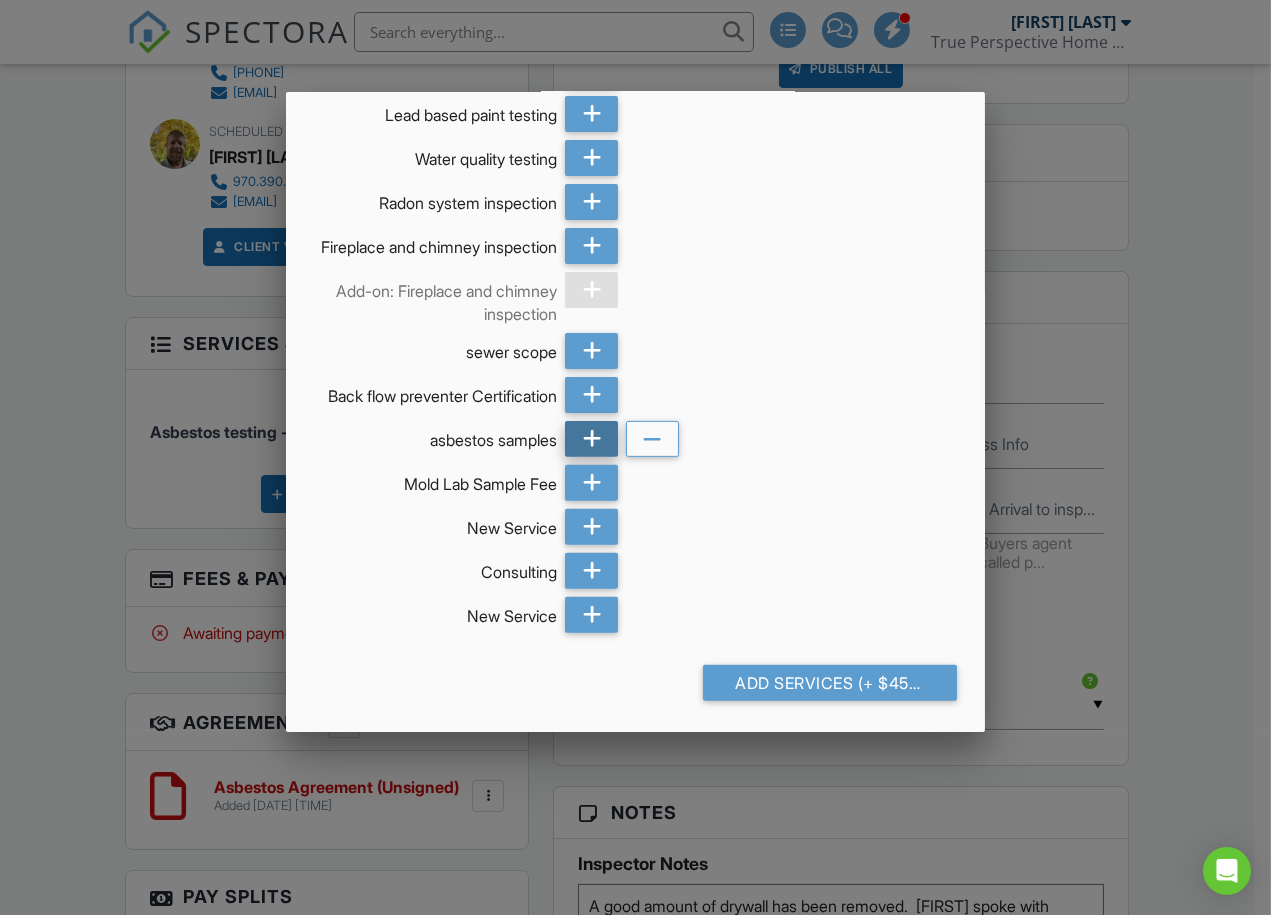 click at bounding box center [592, 439] 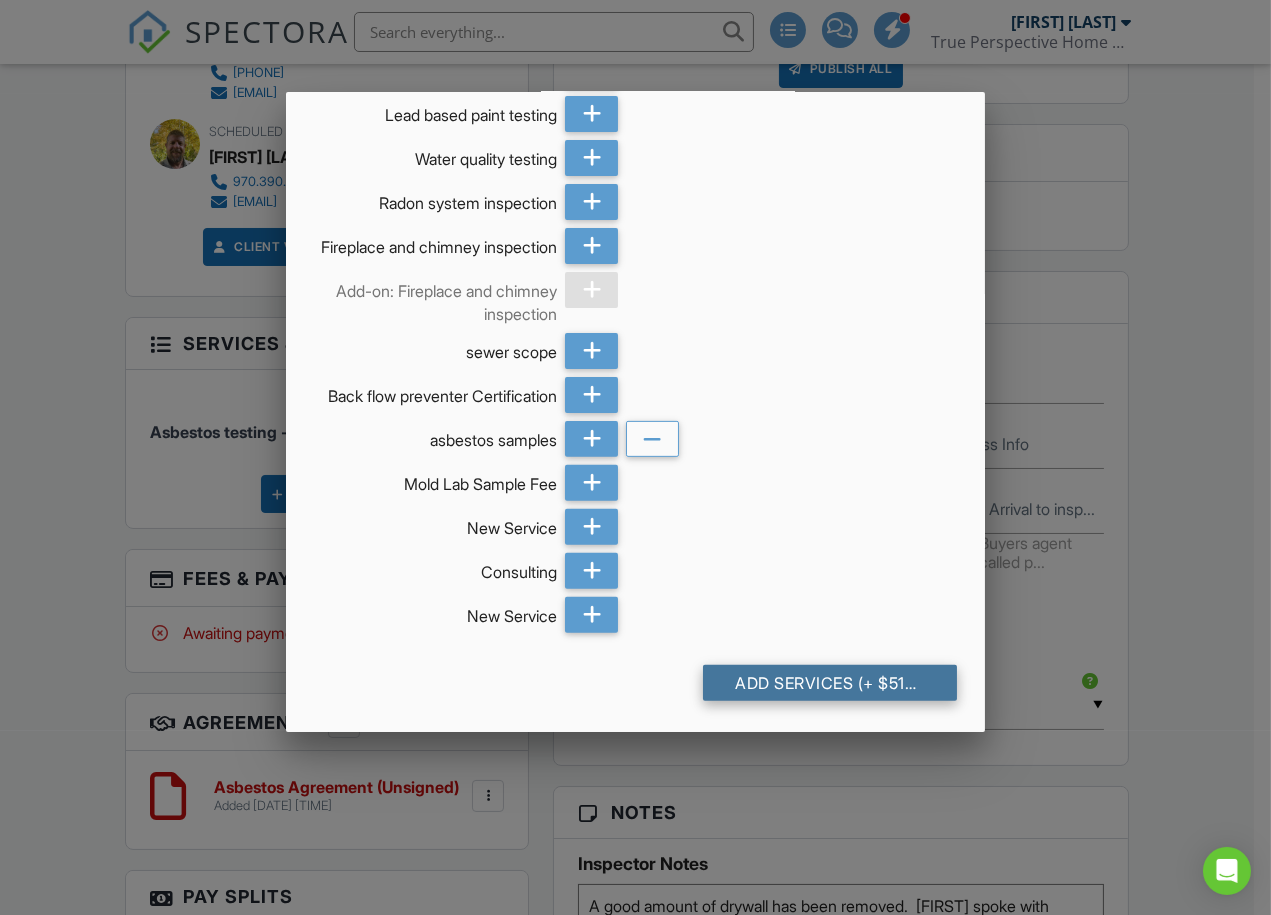 click on "Add Services
(+ $510.0)" at bounding box center (830, 683) 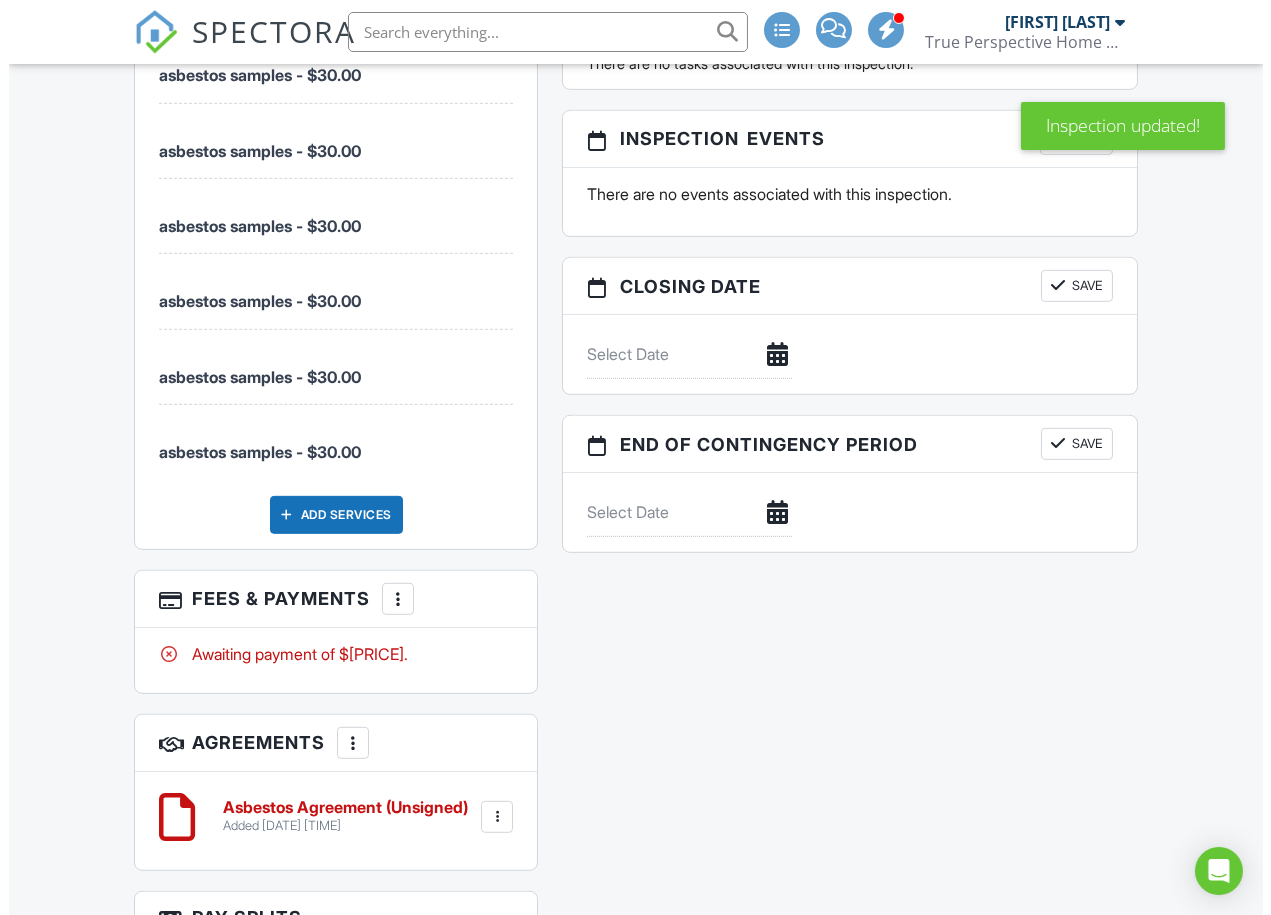 scroll, scrollTop: 2444, scrollLeft: 0, axis: vertical 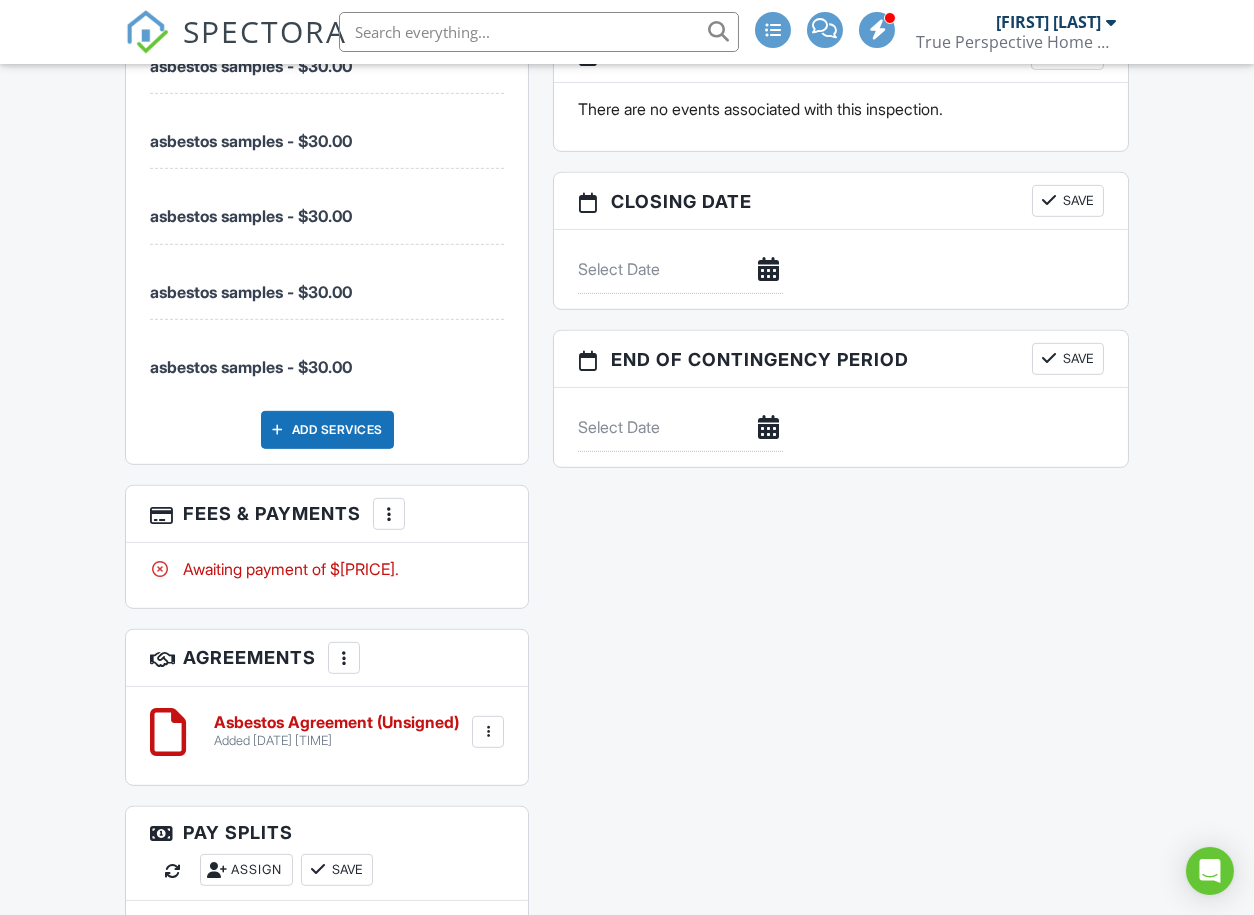 click on "More" at bounding box center (389, 514) 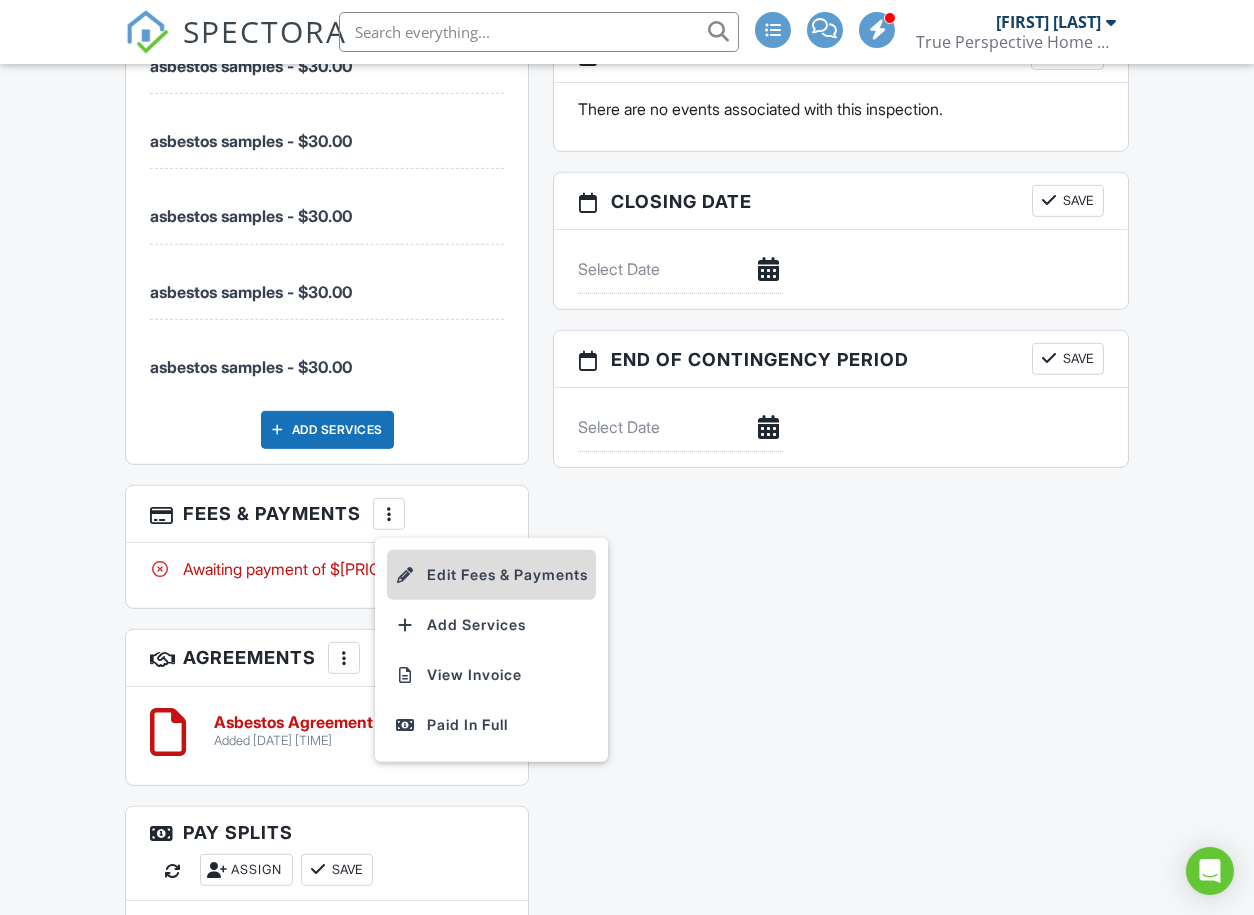 click on "Edit Fees & Payments" at bounding box center (491, 575) 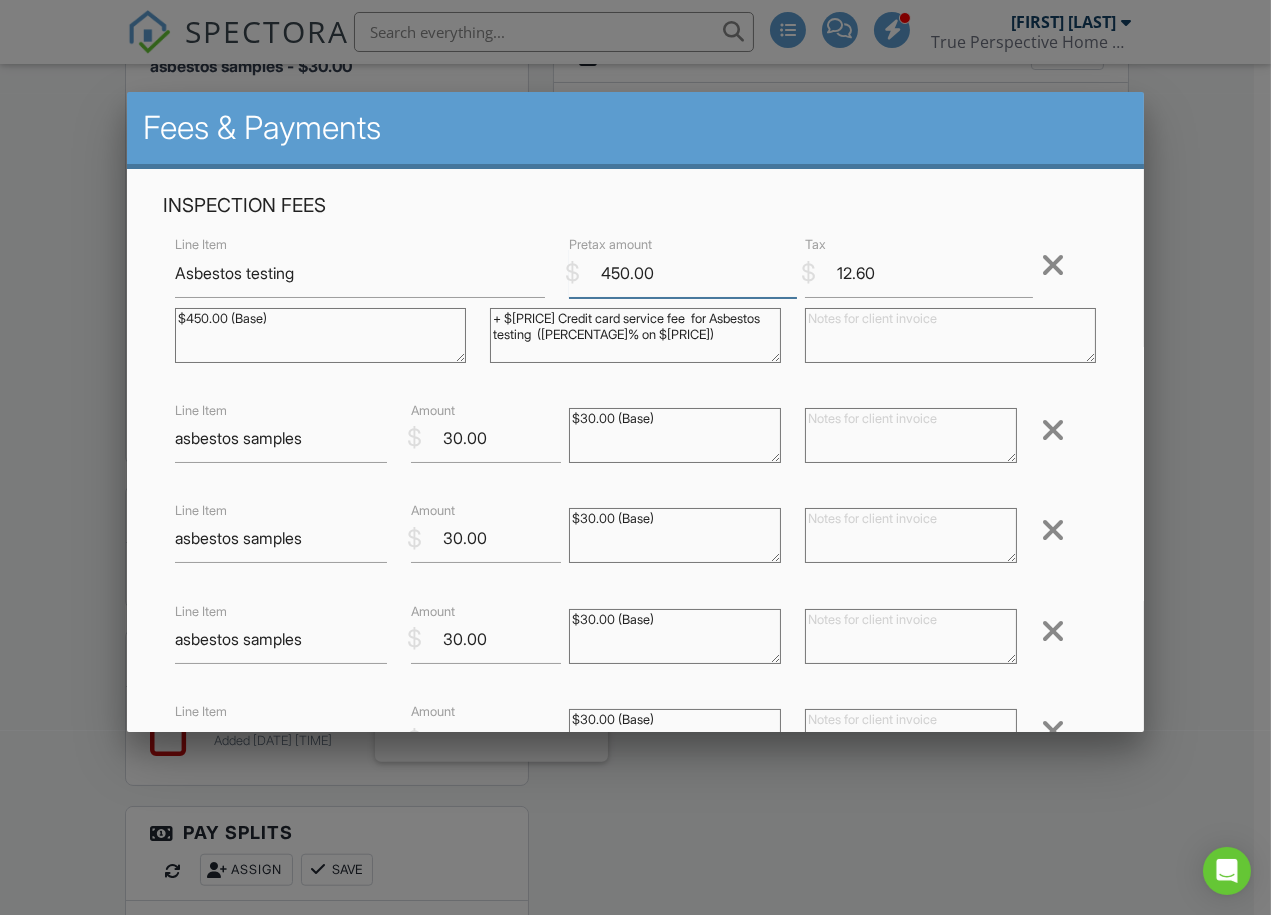 drag, startPoint x: 674, startPoint y: 281, endPoint x: 544, endPoint y: 262, distance: 131.38112 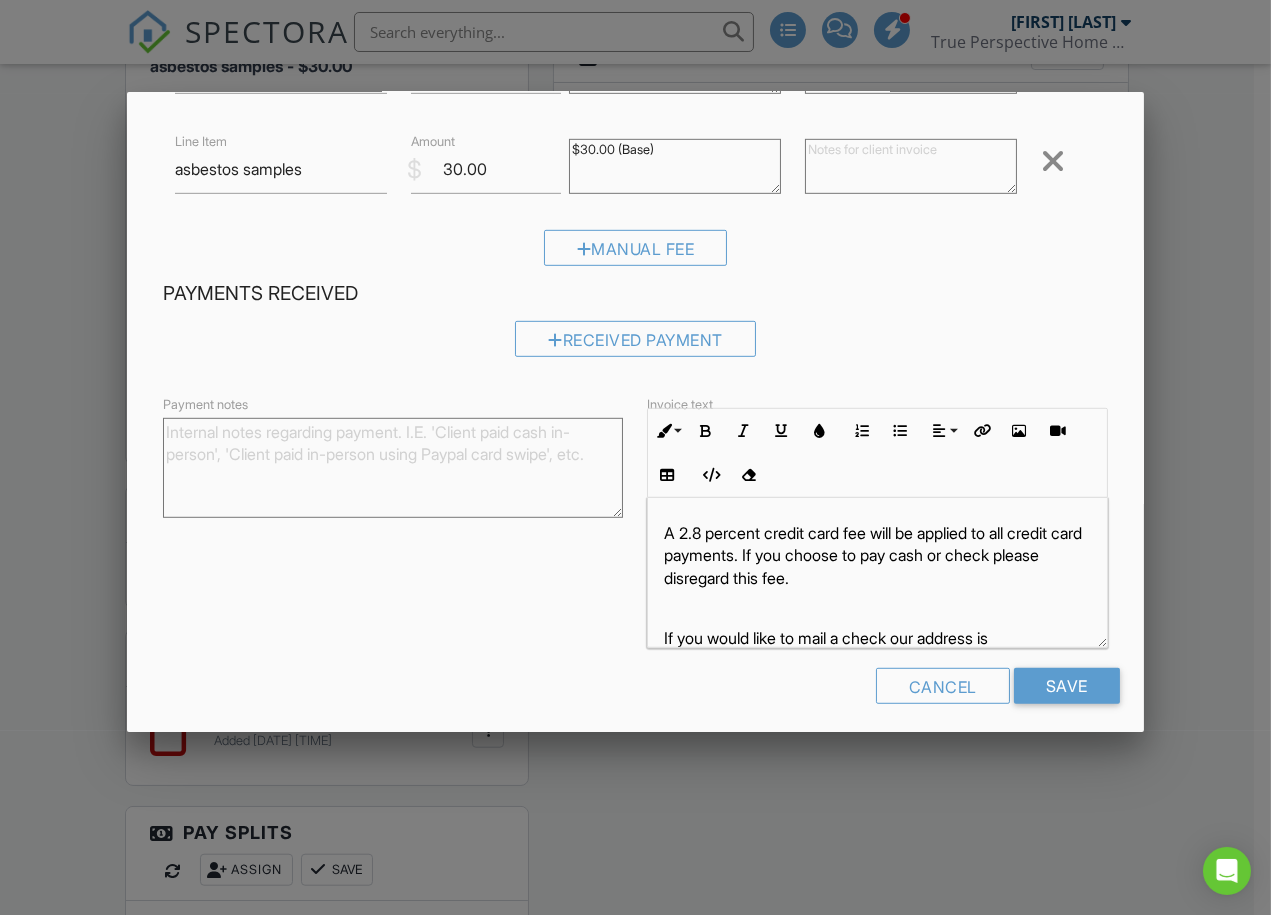 scroll, scrollTop: 1882, scrollLeft: 0, axis: vertical 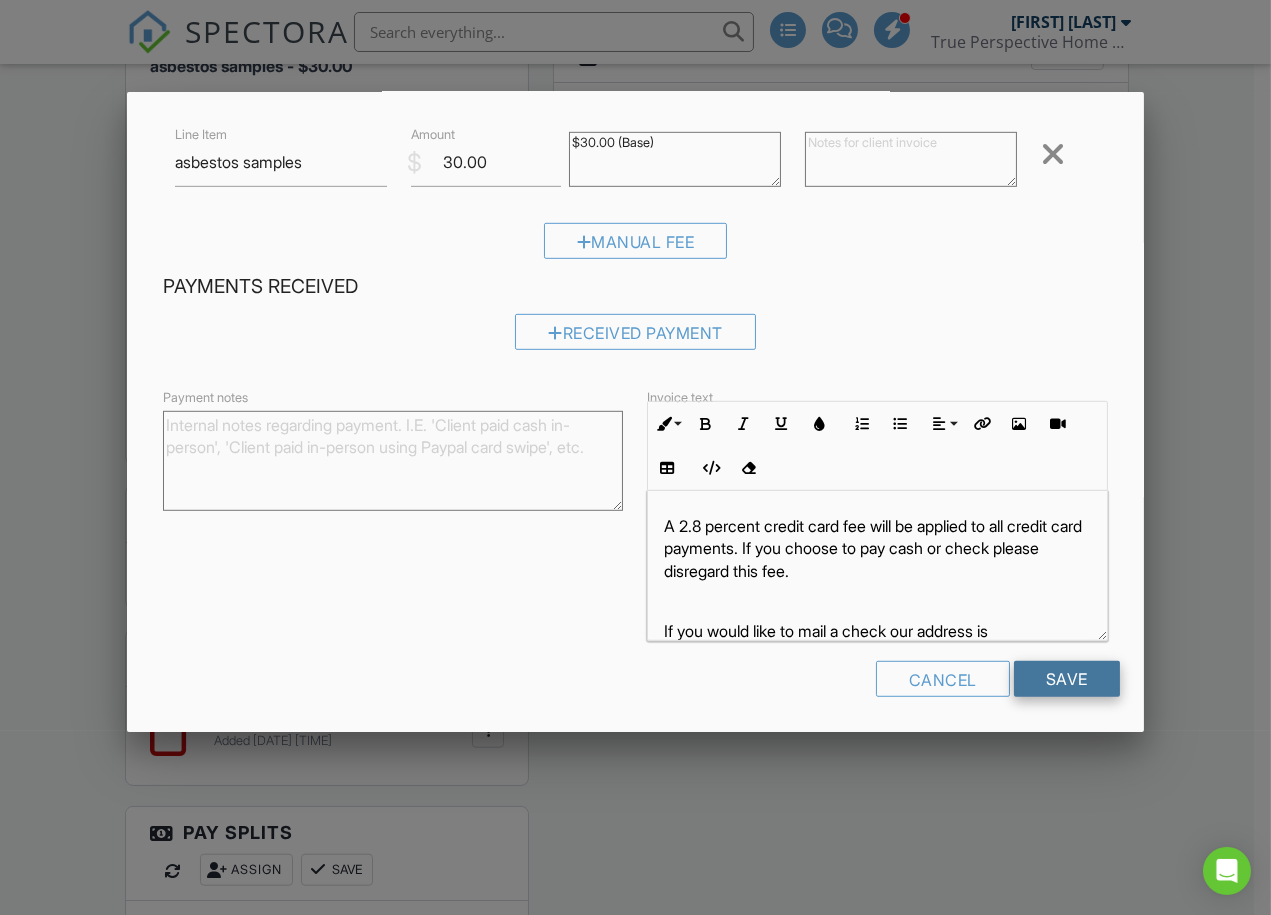 type on "750" 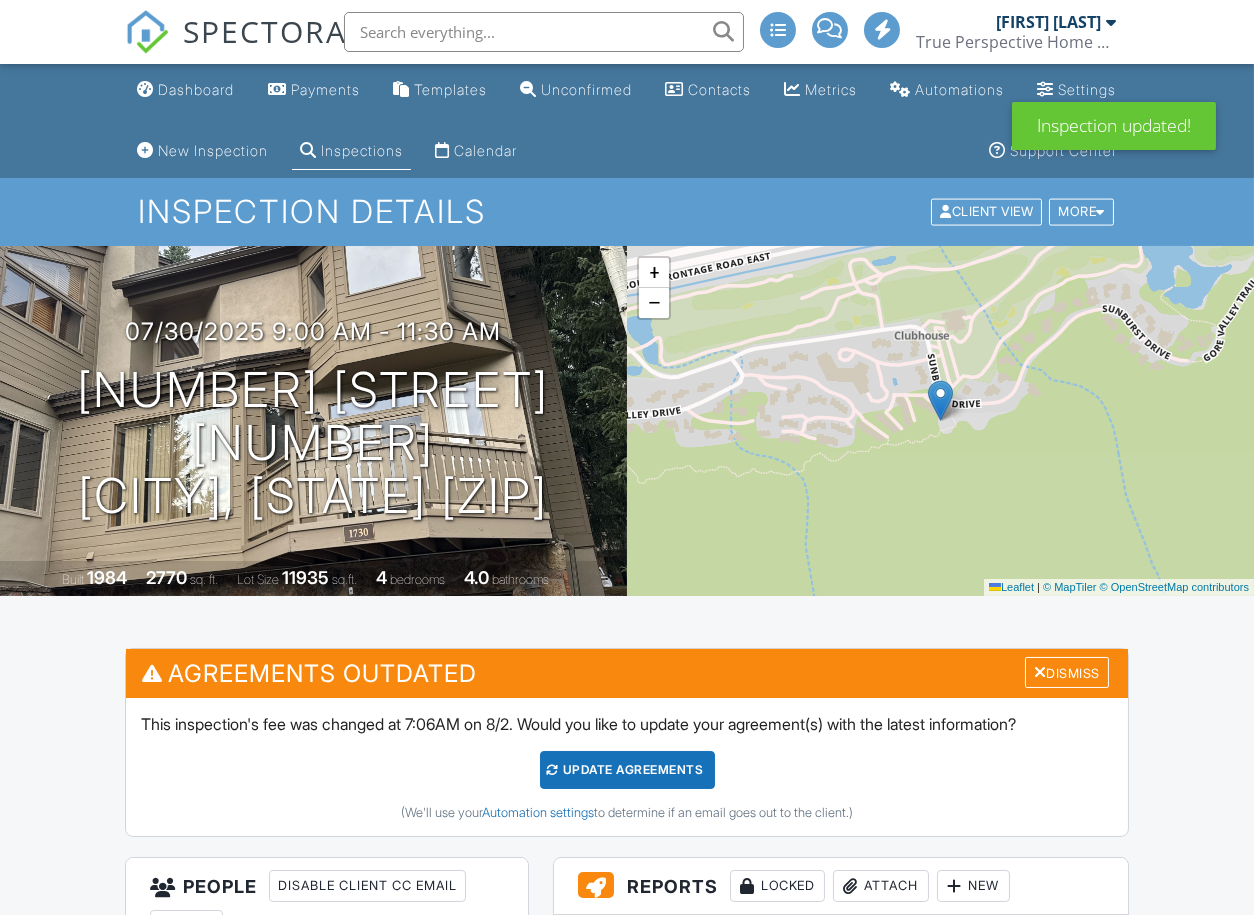 scroll, scrollTop: 333, scrollLeft: 0, axis: vertical 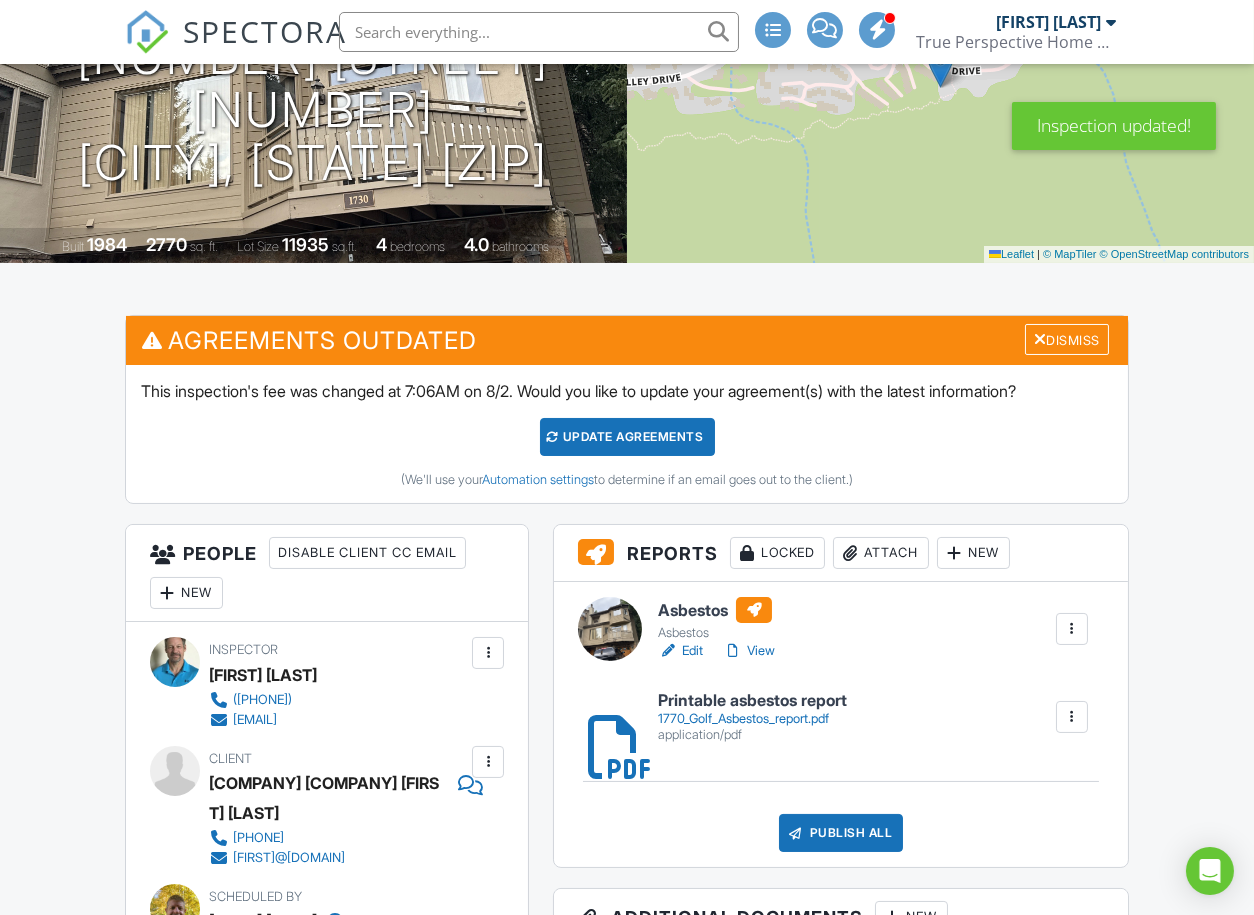 click on "Update Agreements" at bounding box center (627, 437) 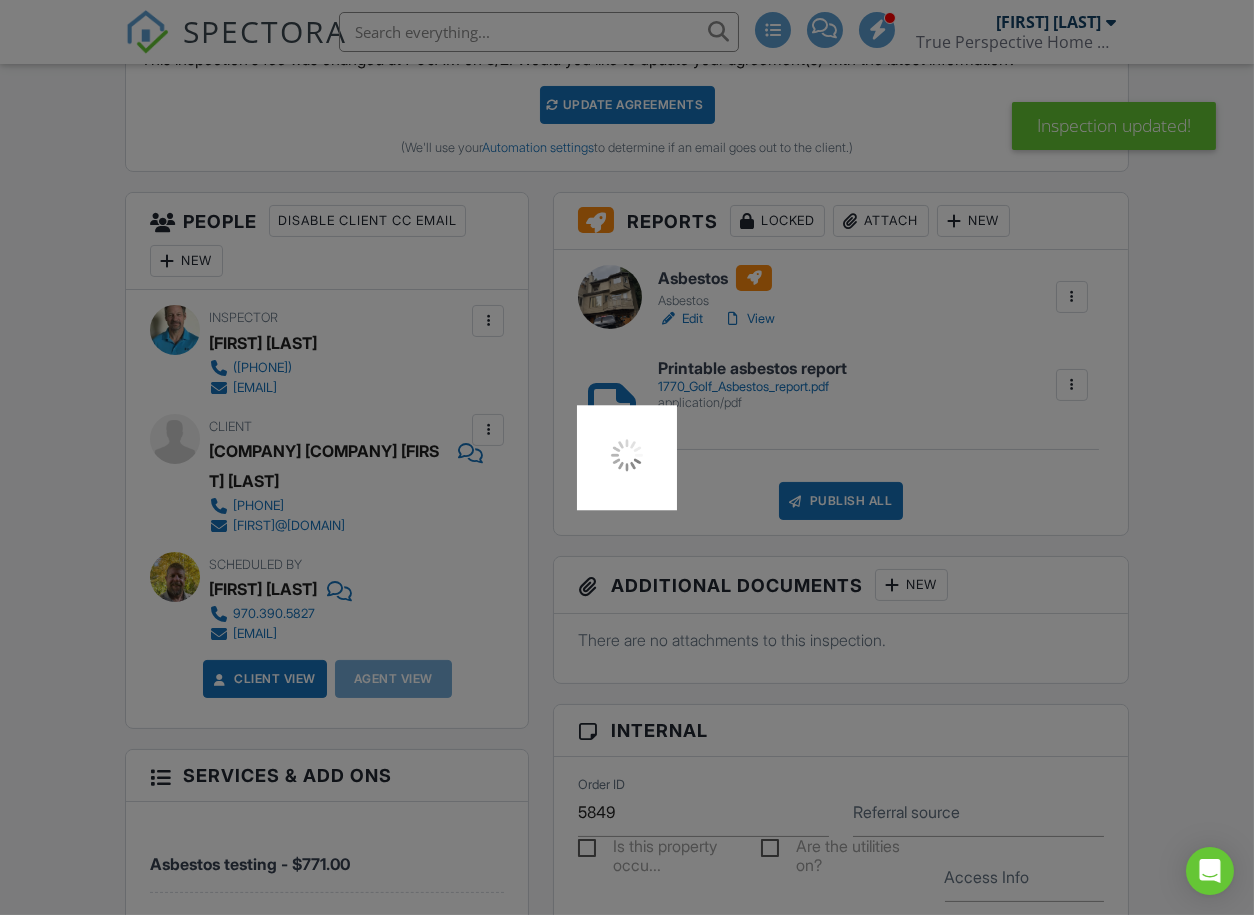 scroll, scrollTop: 666, scrollLeft: 0, axis: vertical 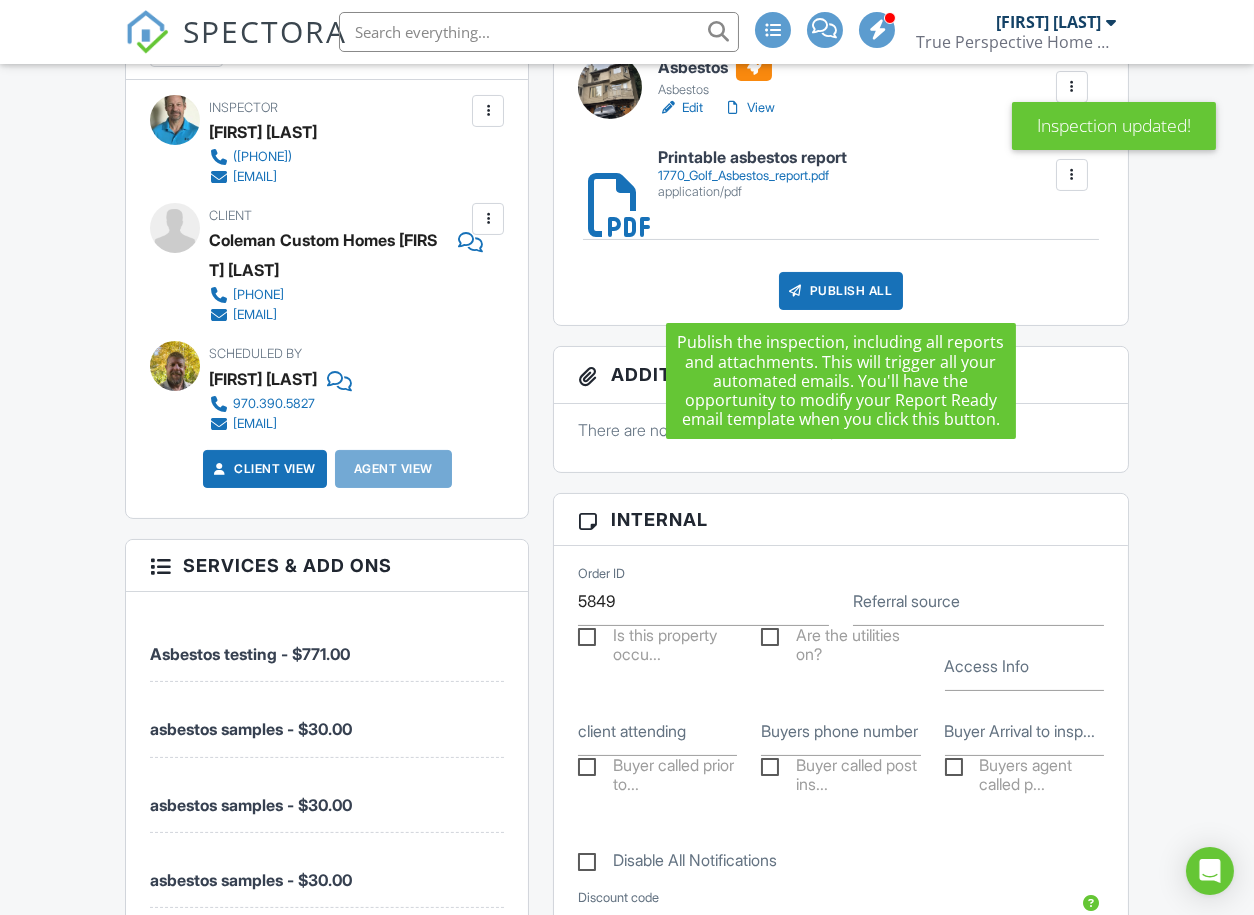 click on "Publish All" at bounding box center (841, 291) 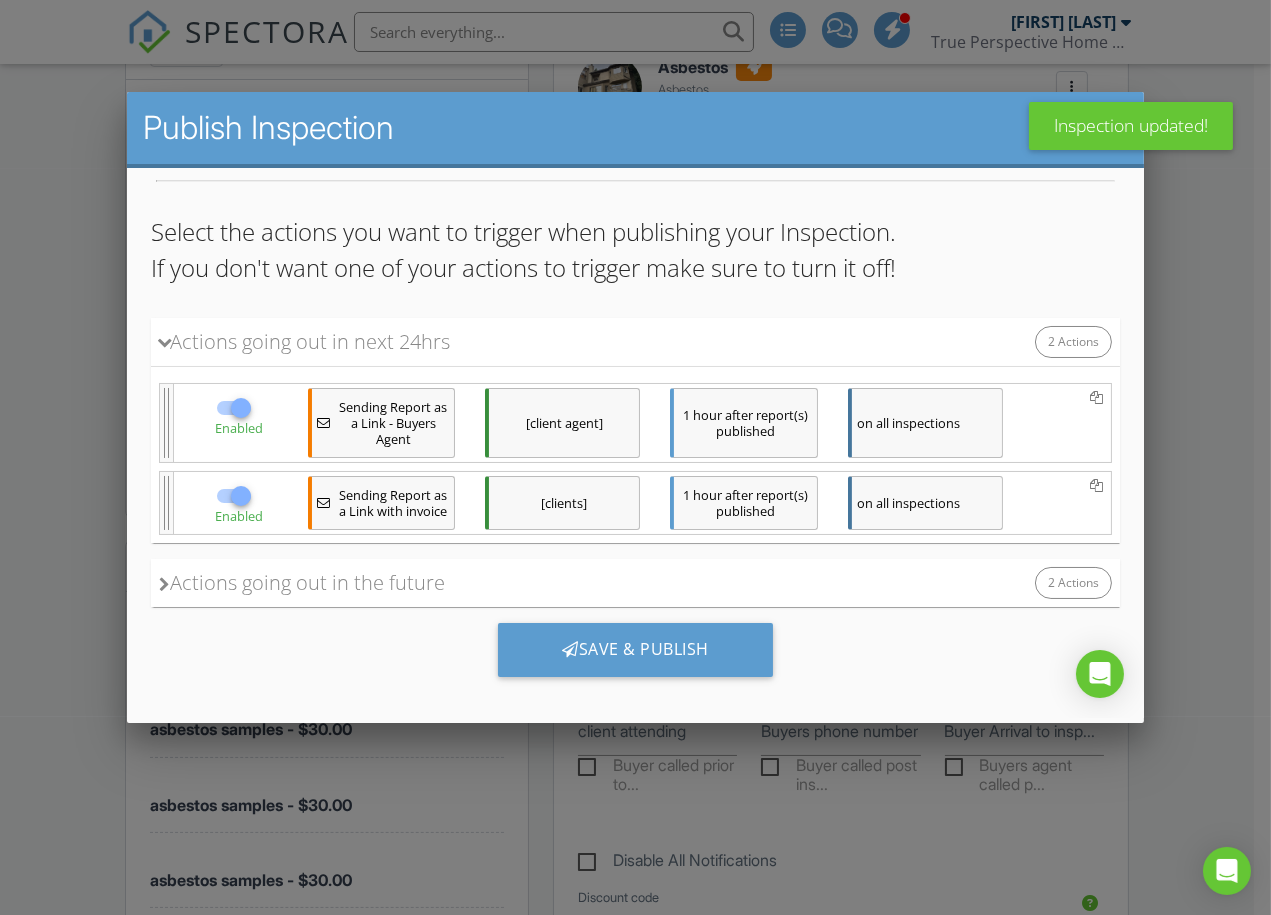 scroll, scrollTop: 120, scrollLeft: 0, axis: vertical 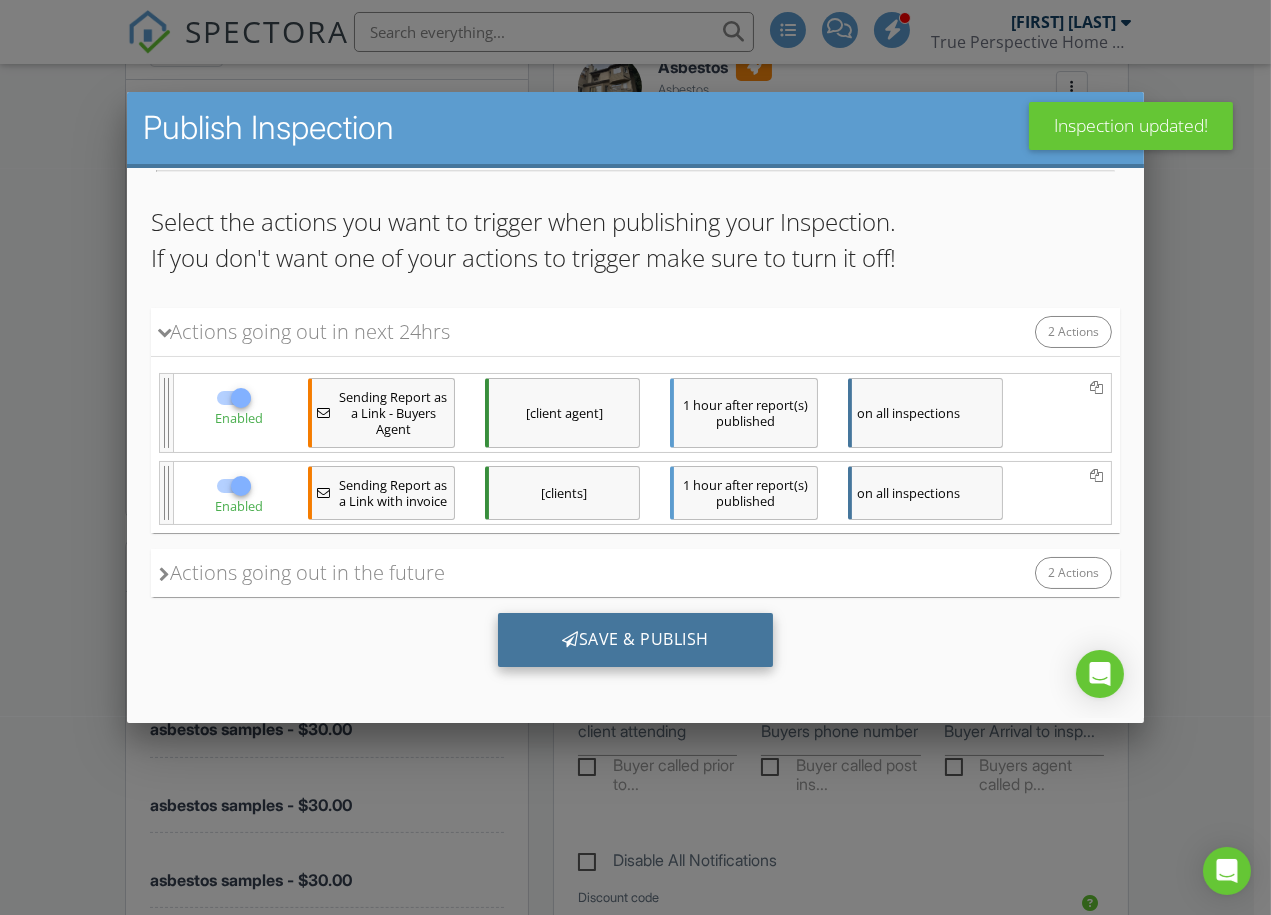 click on "Save & Publish" at bounding box center (635, 639) 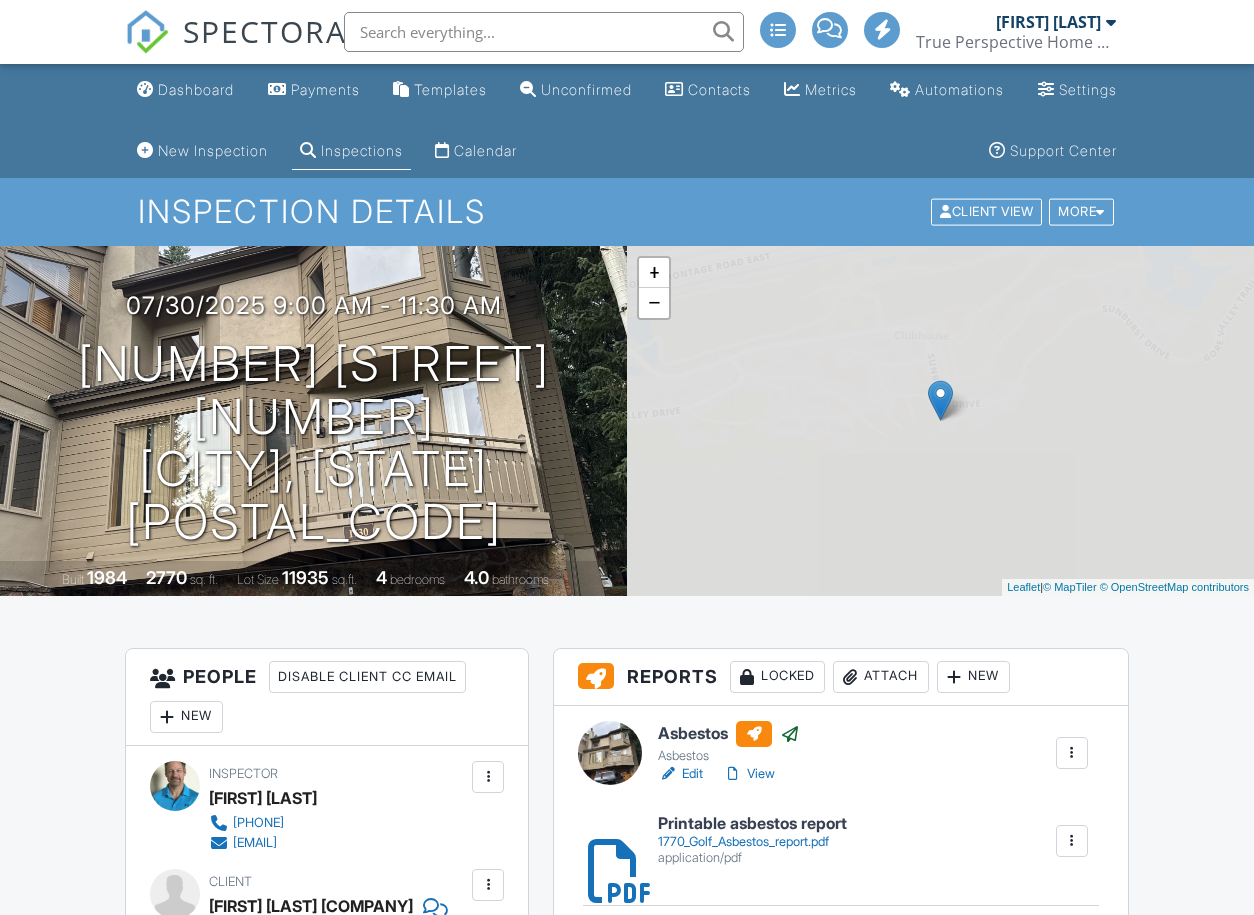 scroll, scrollTop: 0, scrollLeft: 0, axis: both 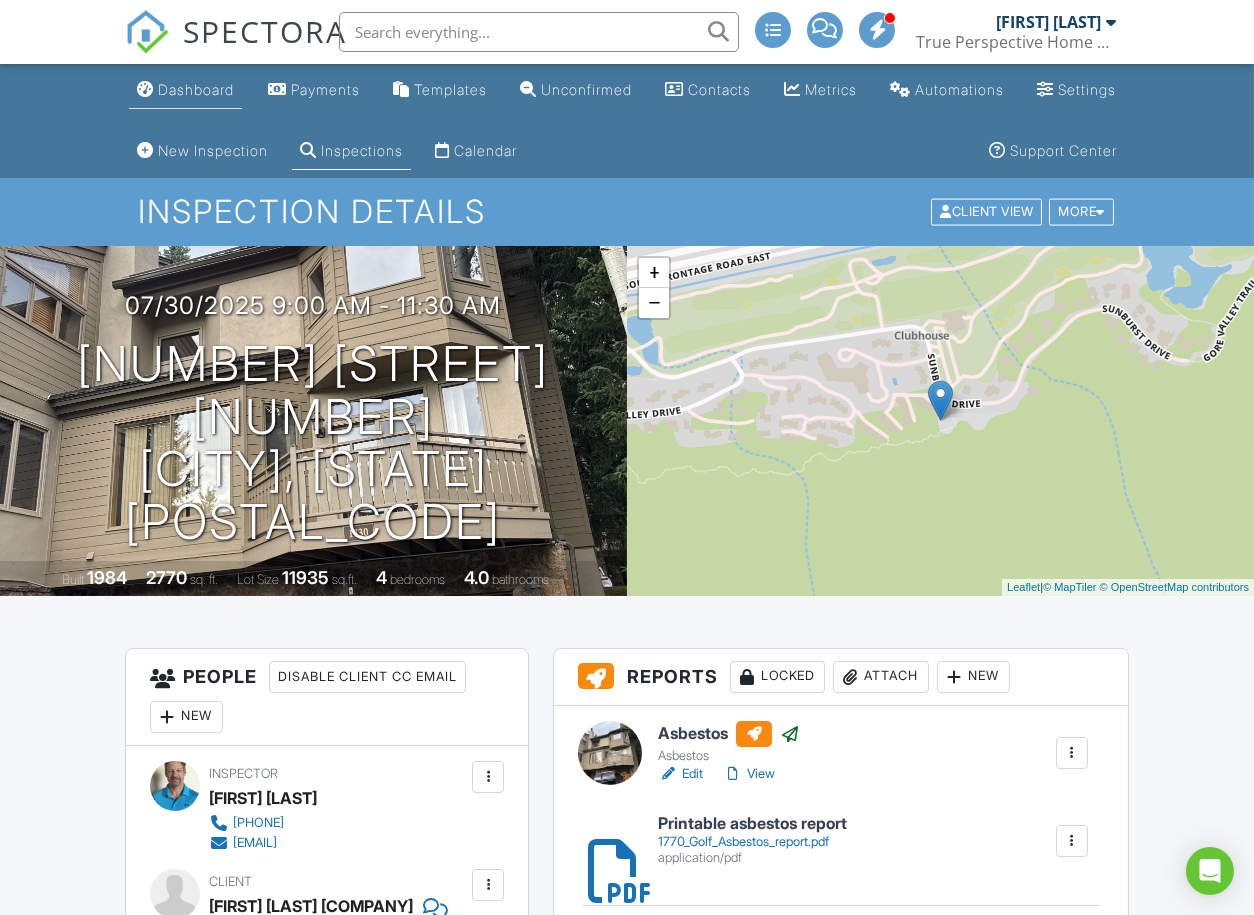 click on "Dashboard" at bounding box center (196, 89) 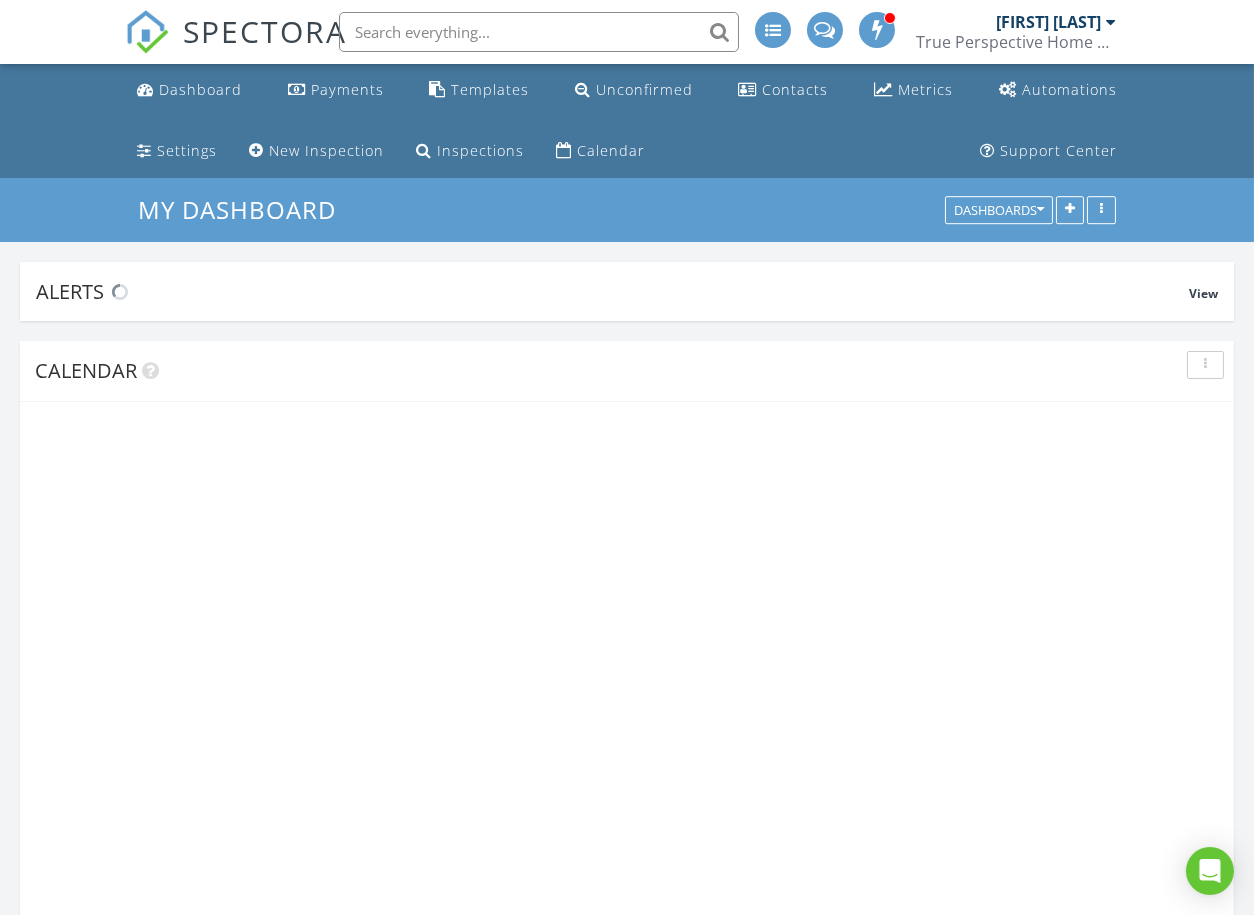 scroll, scrollTop: 444, scrollLeft: 0, axis: vertical 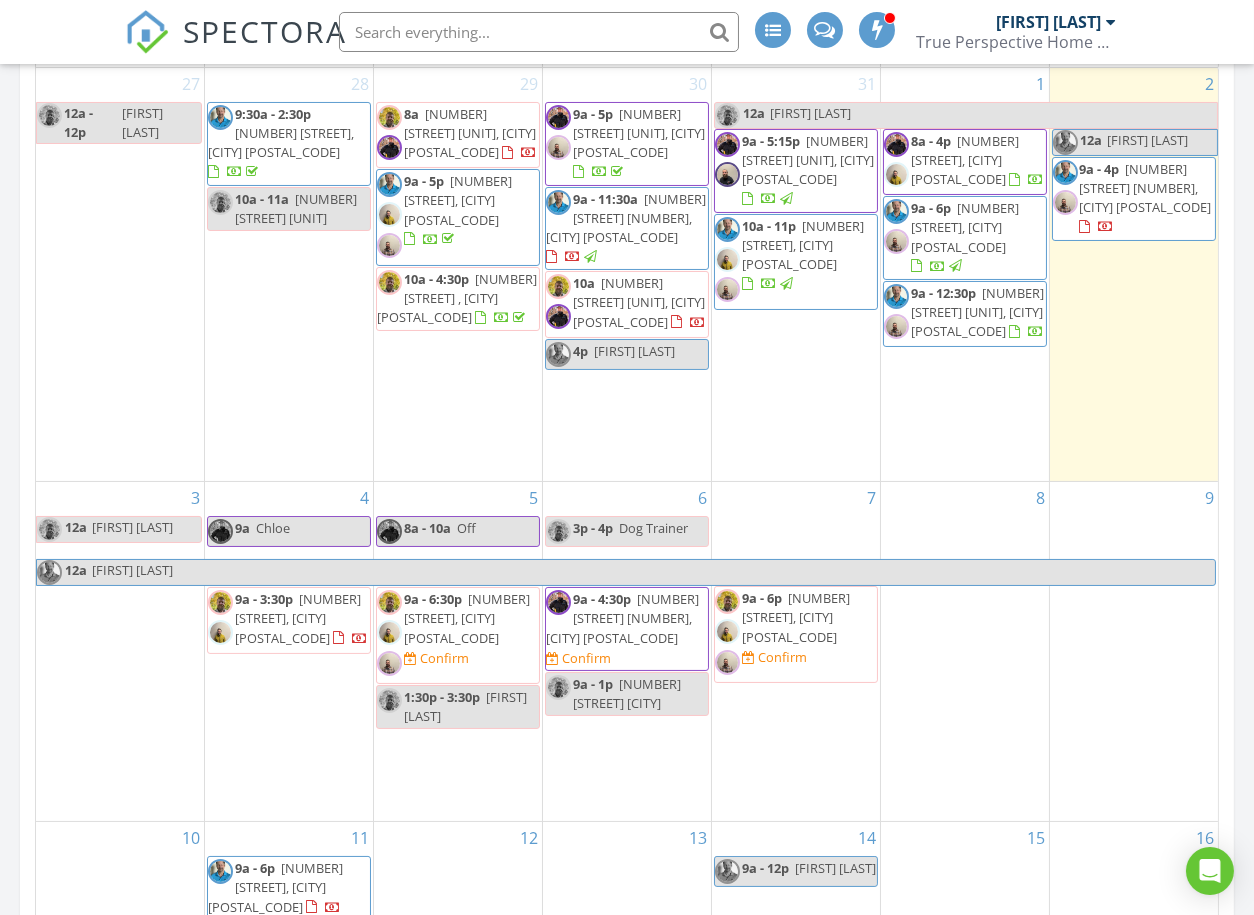 click on "[NUMBER] [STREET] [UNIT] [TIME] [FIRST] [NUMBER] [STREET], [CITY] [POSTAL_CODE]" at bounding box center (289, 651) 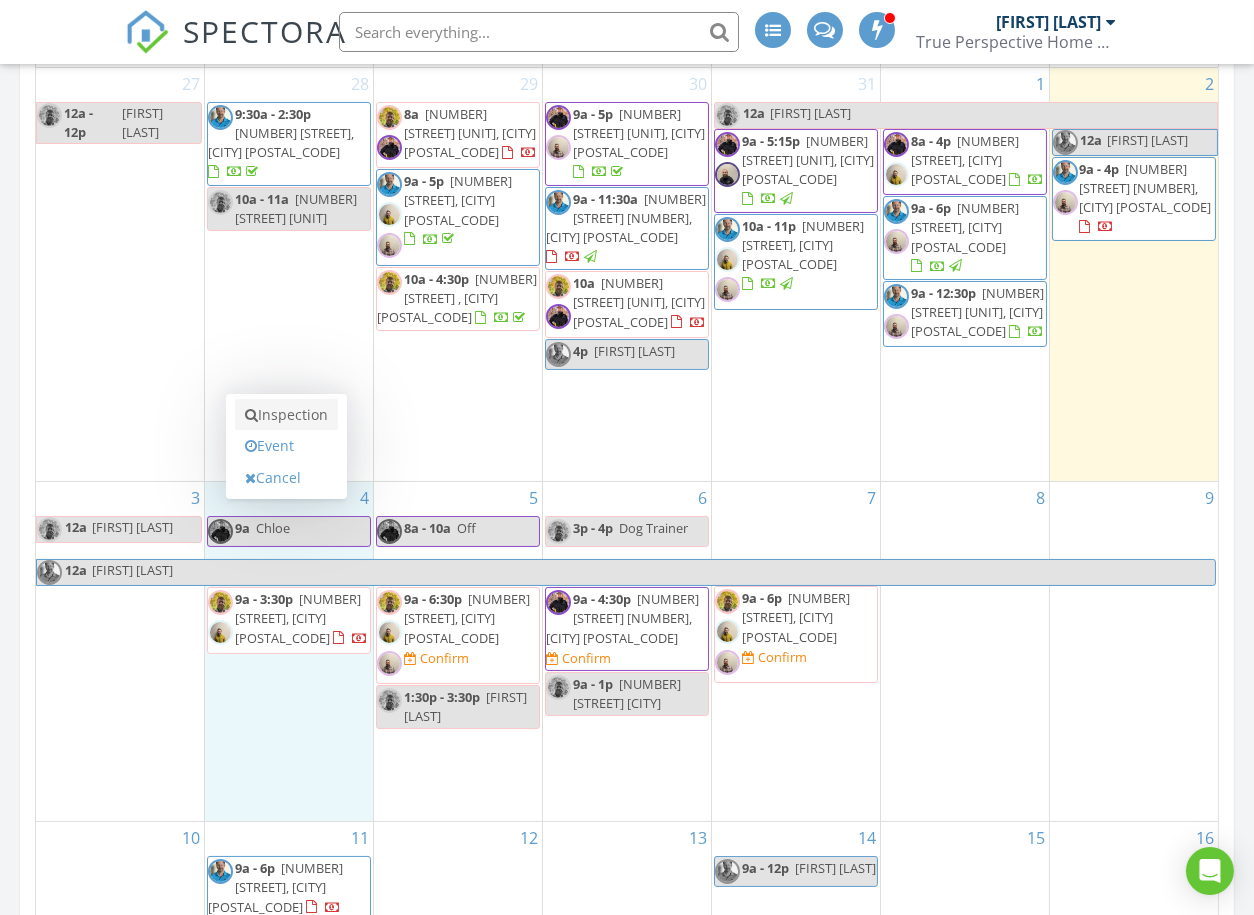 click on "Inspection" at bounding box center [286, 415] 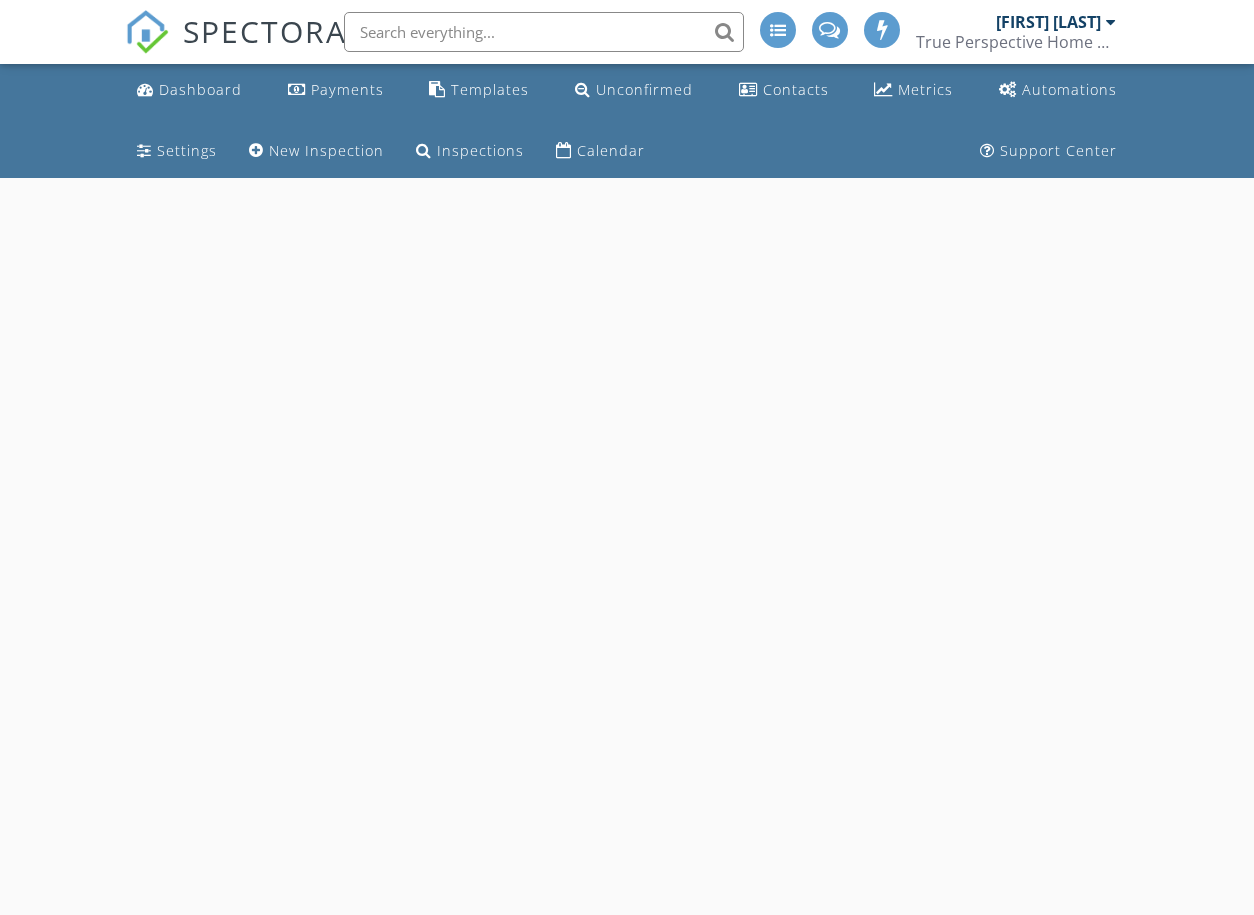 scroll, scrollTop: 0, scrollLeft: 0, axis: both 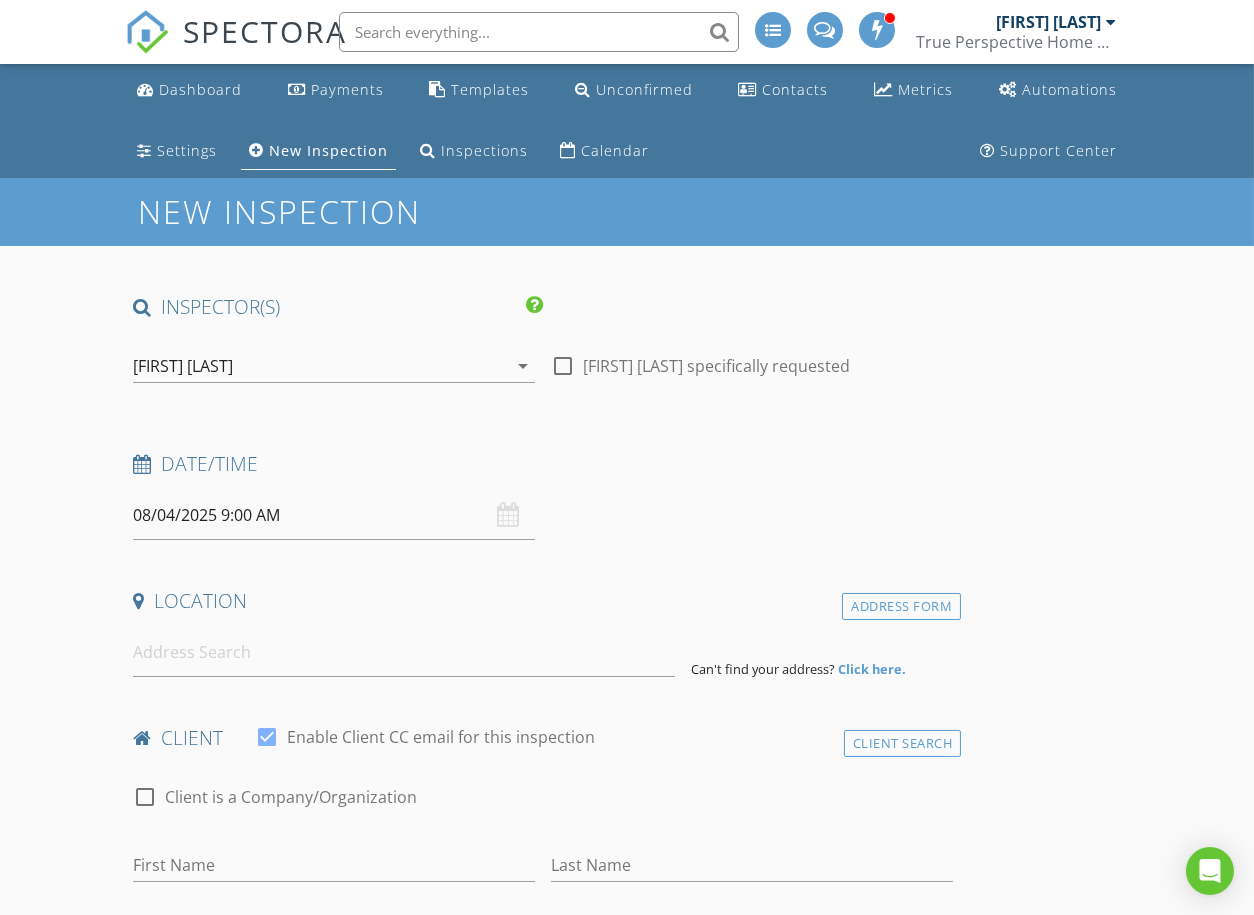 click on "[FIRST] [LAST]" at bounding box center [183, 366] 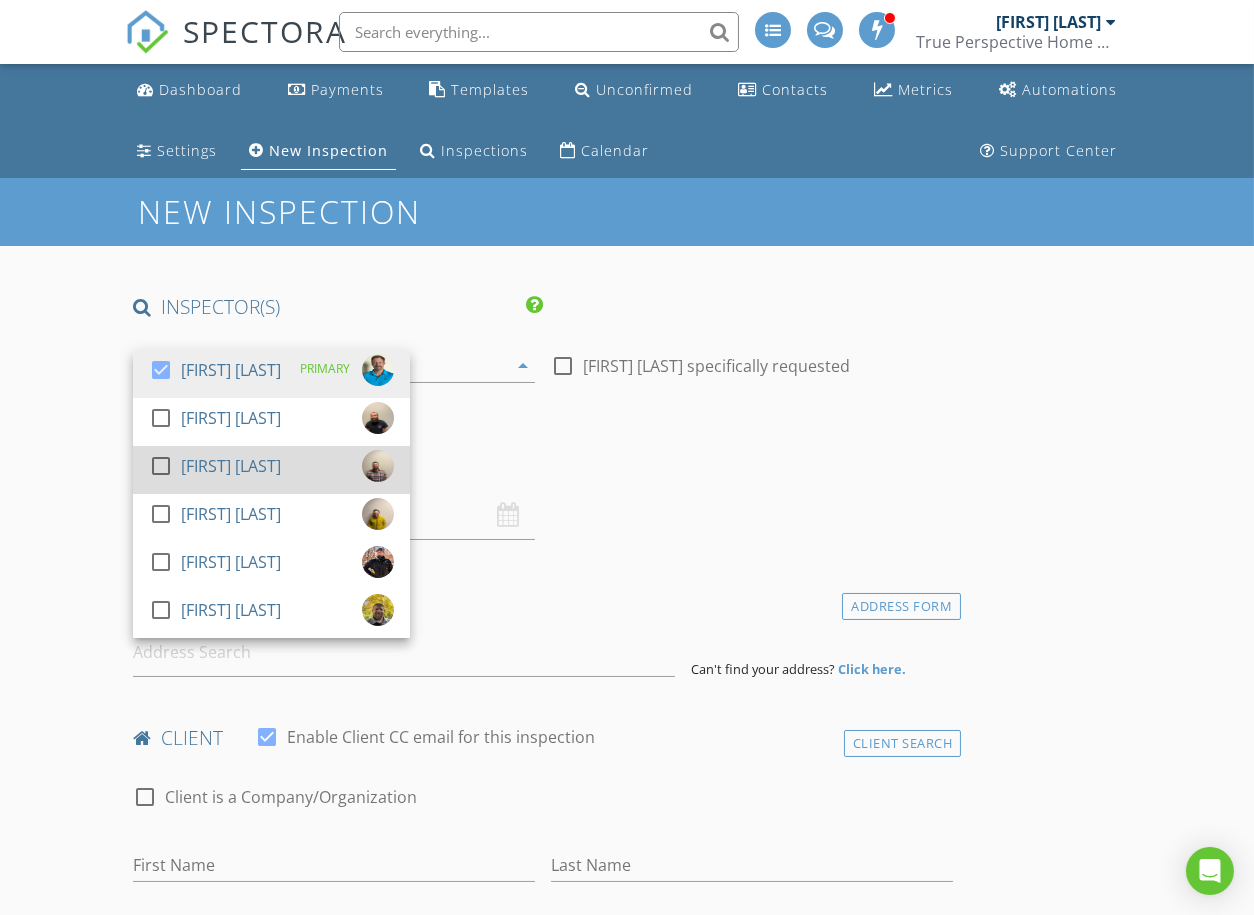 click at bounding box center [161, 466] 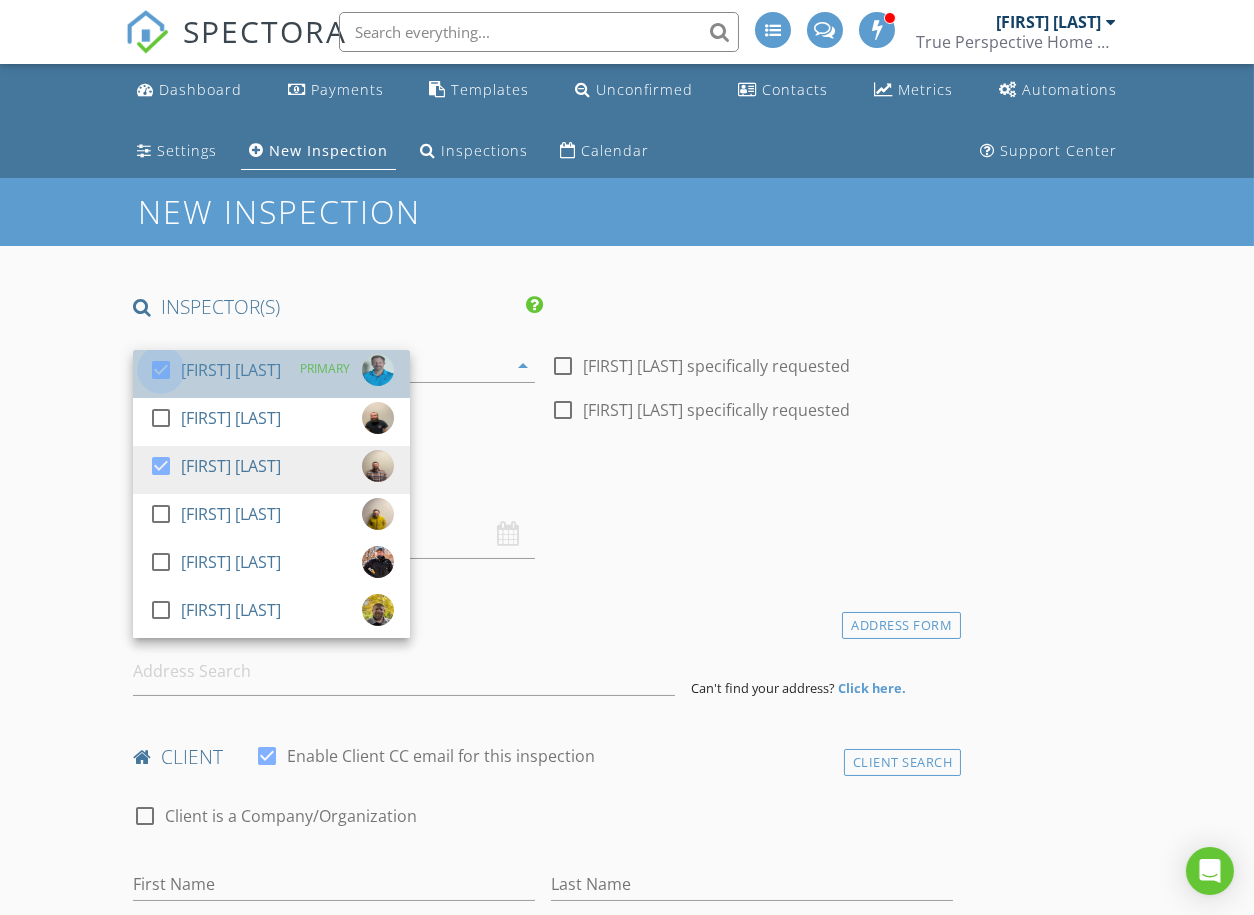 click at bounding box center (161, 370) 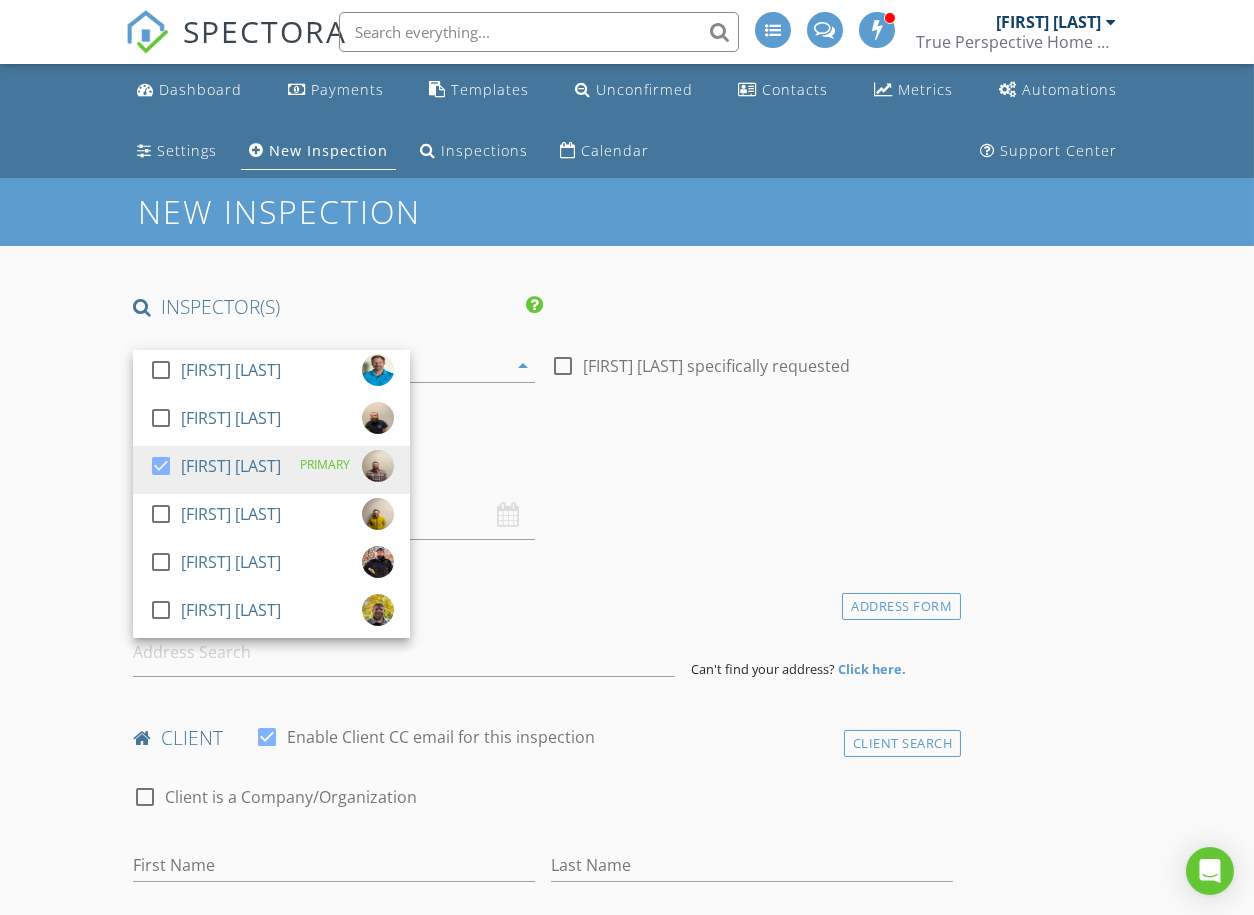 click on "New Inspection
INSPECTOR(S)
check_box_outline_blank   Ron Amass     check_box_outline_blank   Dustin Lucas     check_box   Adam Frodge   PRIMARY   check_box_outline_blank   Hayden Wylie     check_box_outline_blank   Chris Jobson     check_box_outline_blank   Adam Cunningham     Adam Frodge arrow_drop_down   check_box_outline_blank Adam Frodge specifically requested
Date/Time
08/04/2025 9:00 AM
Location
Address Form       Can't find your address?   Click here.
client
check_box Enable Client CC email for this inspection   Client Search     check_box_outline_blank Client is a Company/Organization     First Name   Last Name   Email   CC Email   Phone         Tags         Notes   Private Notes
ADD ADDITIONAL client
SERVICES
check_box_outline_blank   Residential Inspection" at bounding box center [627, 2046] 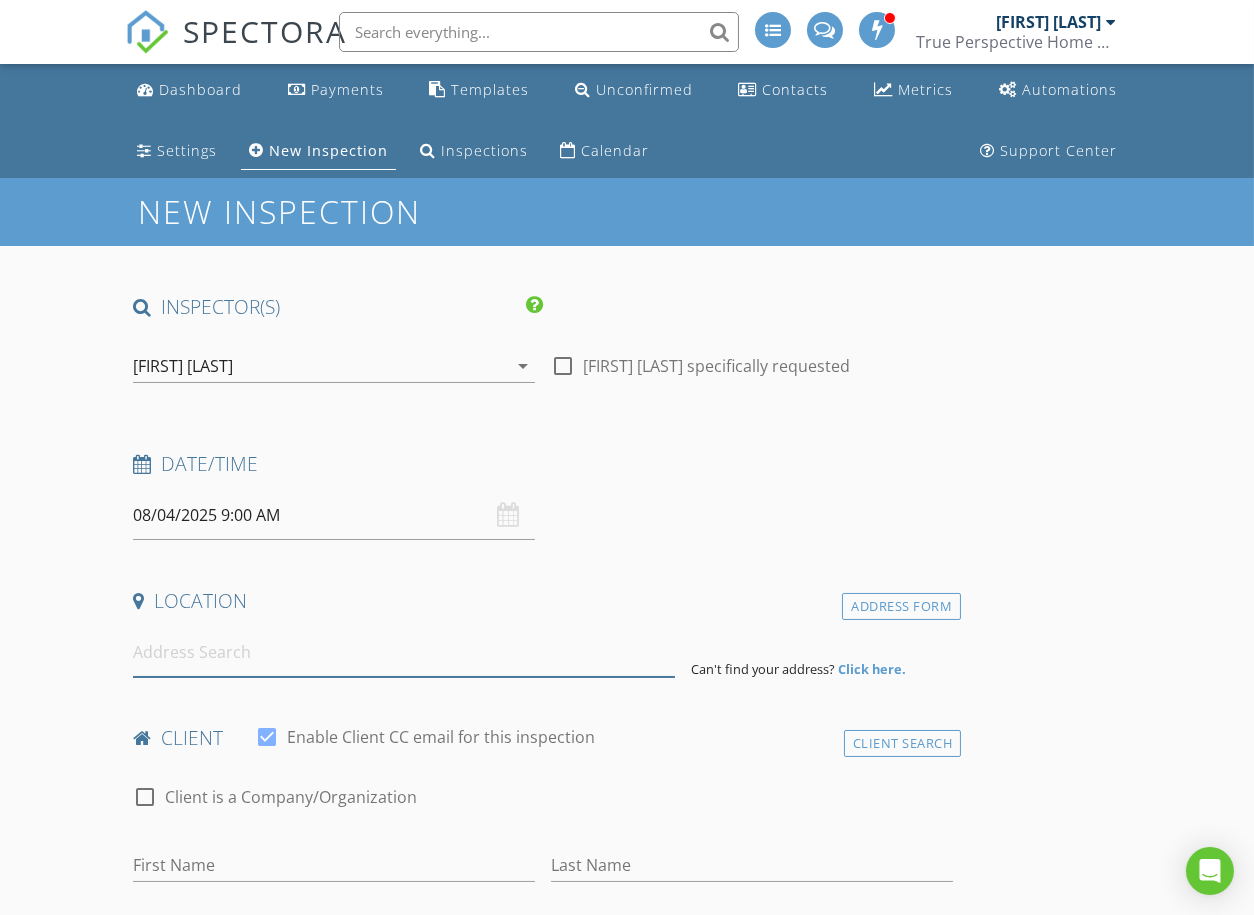 click at bounding box center [403, 652] 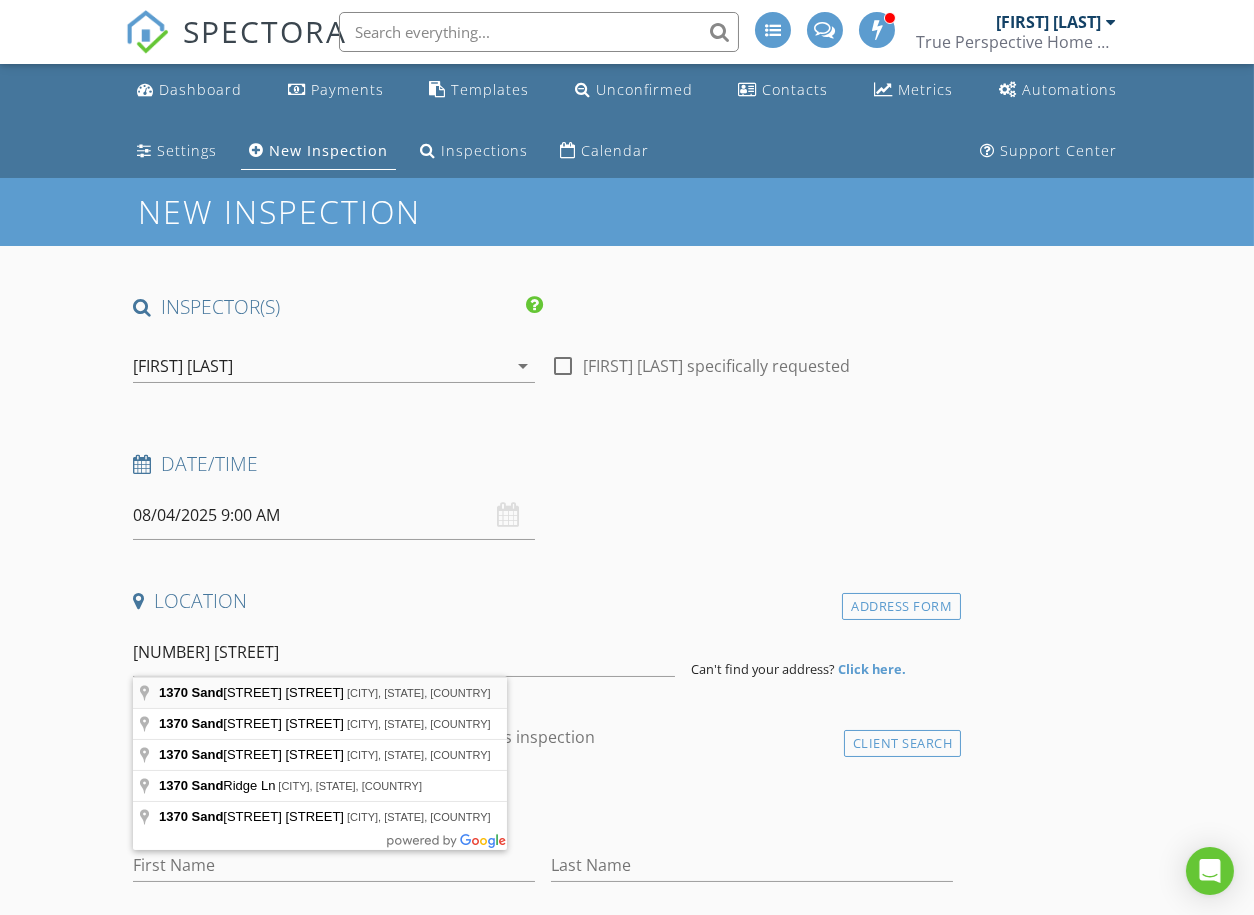 type on "1370 Sandstone Drive, Vail, CO, USA" 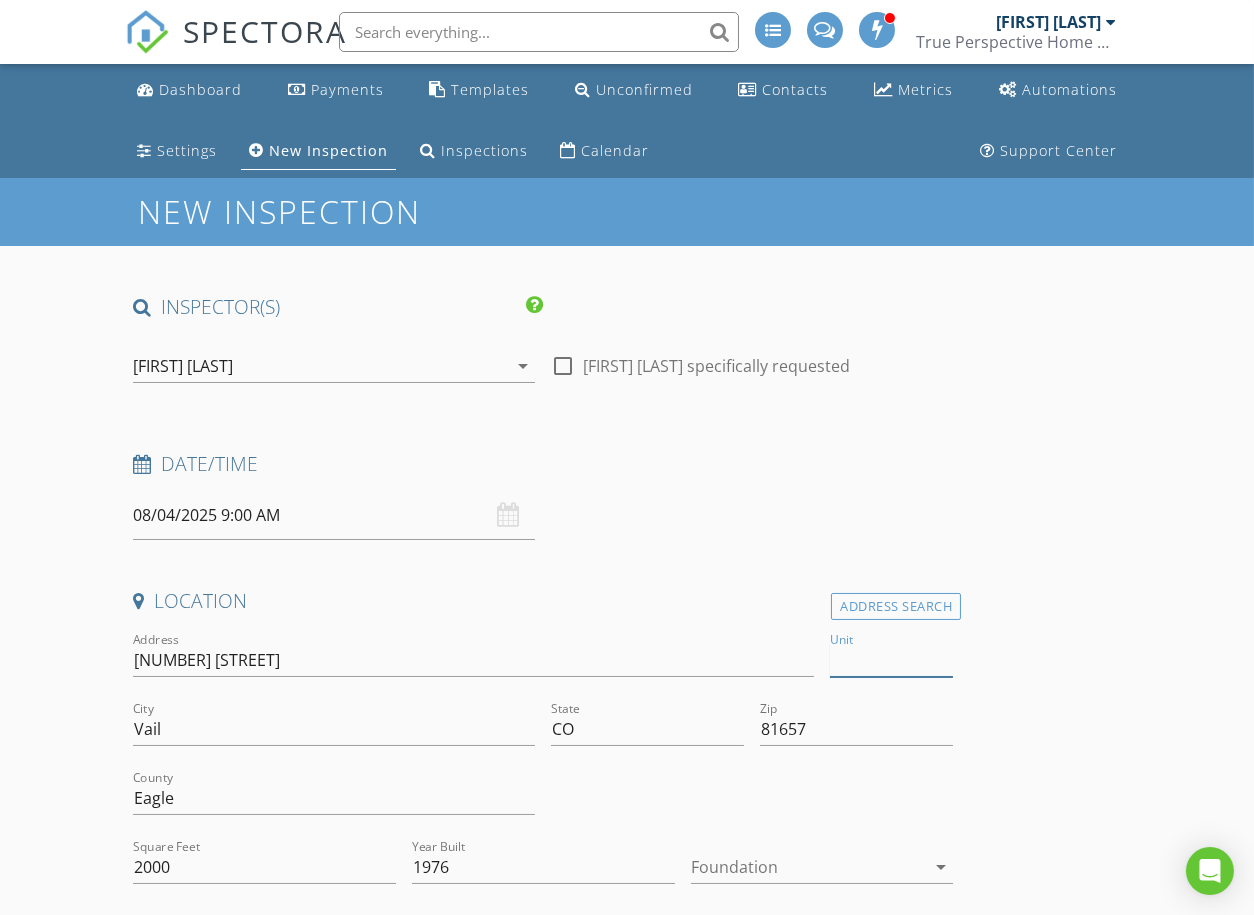 click on "Unit" at bounding box center [891, 660] 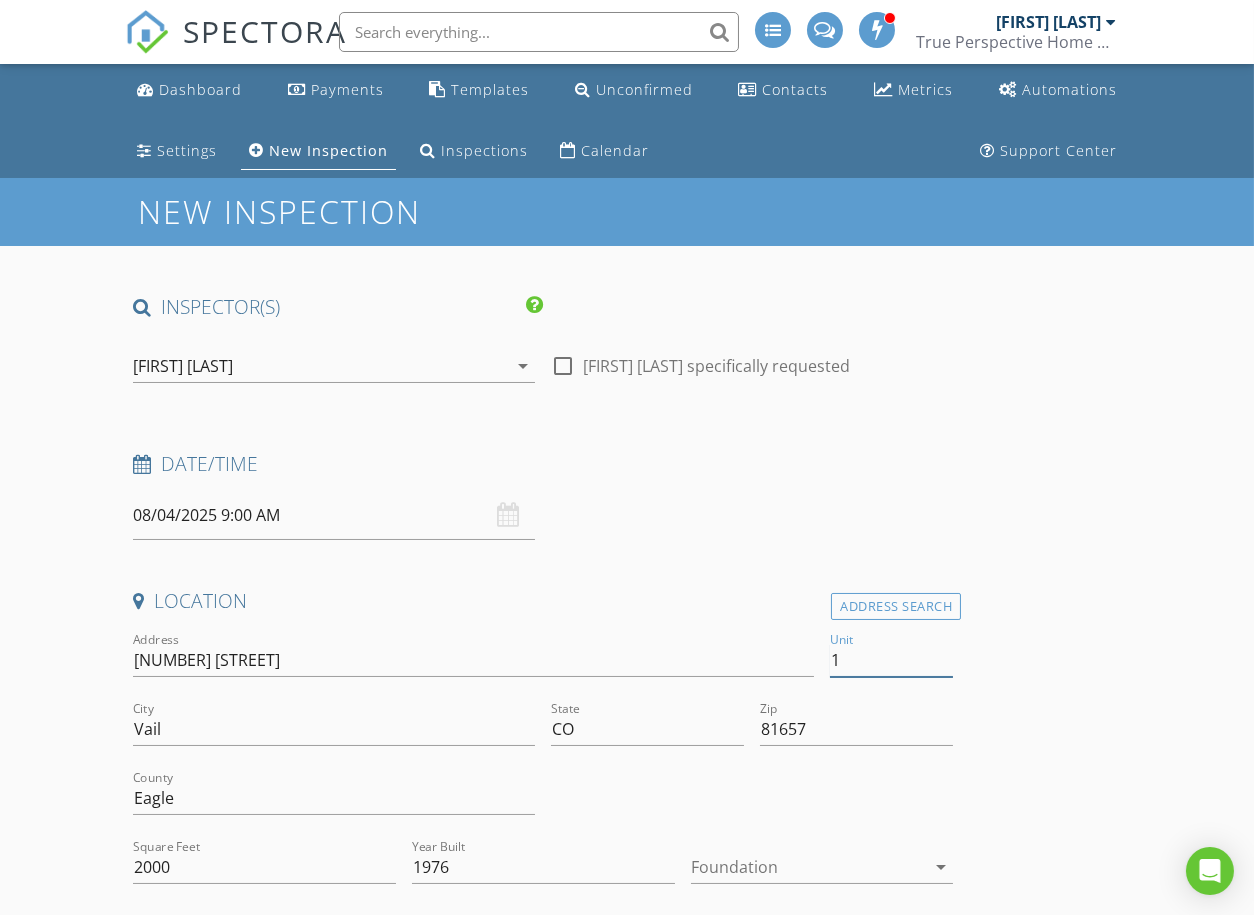 type on "12" 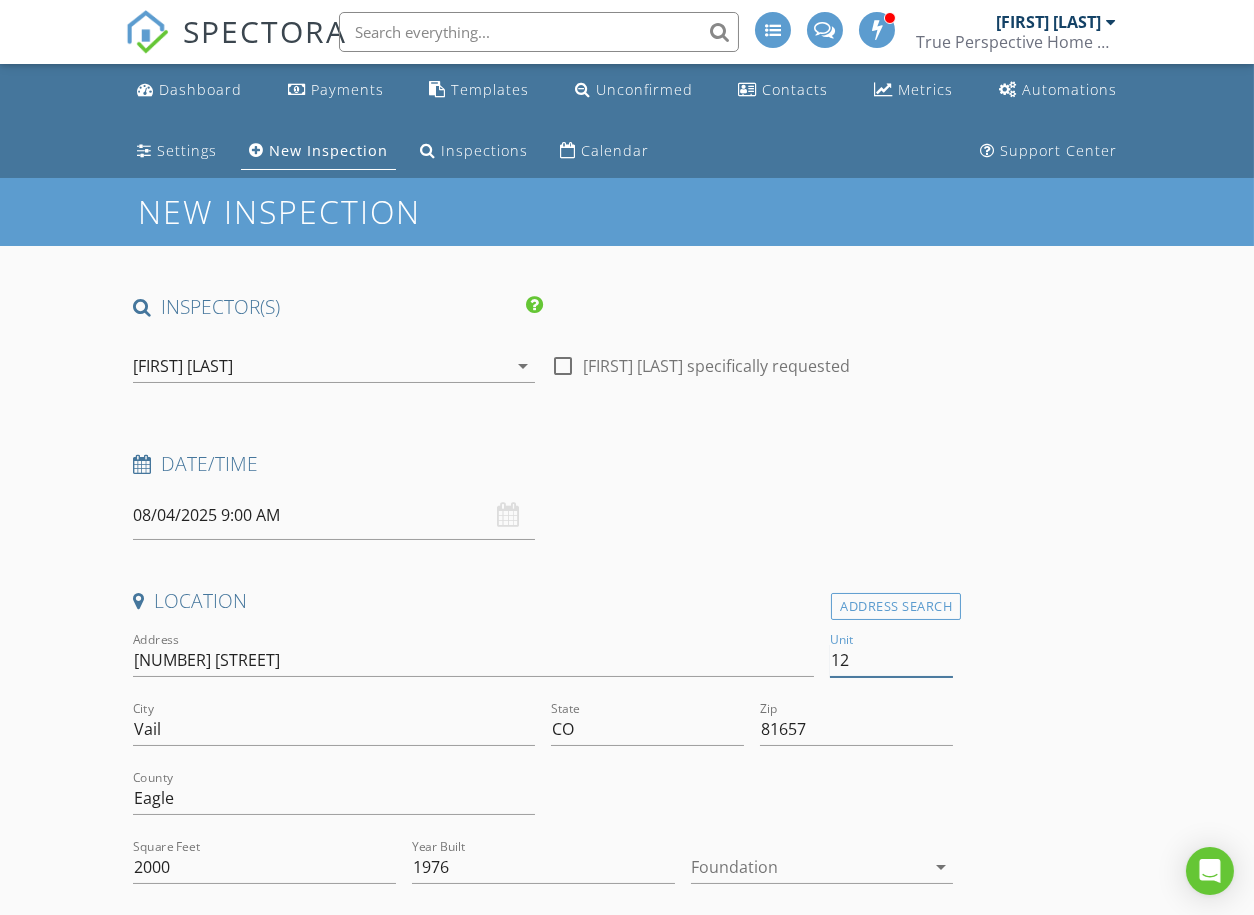 type 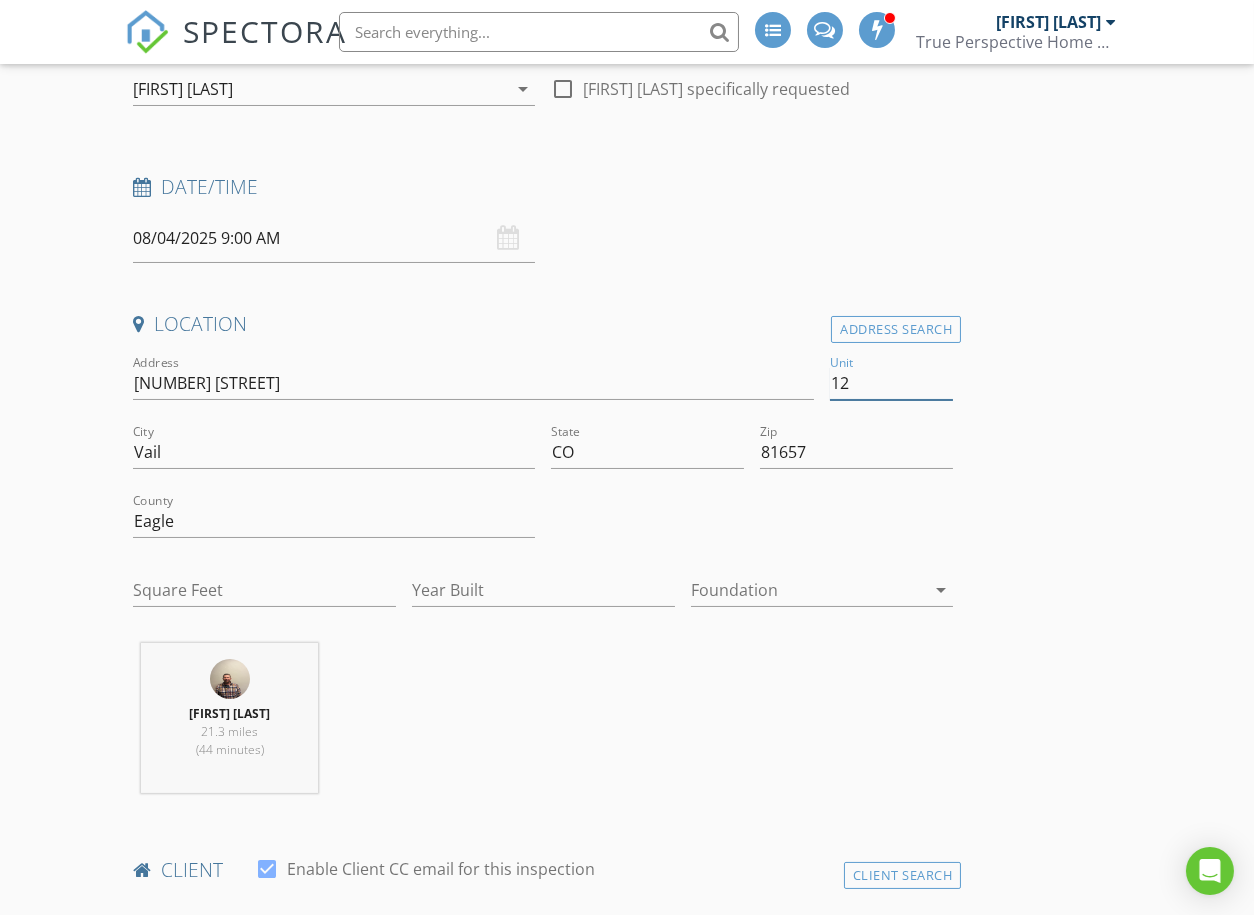 scroll, scrollTop: 333, scrollLeft: 0, axis: vertical 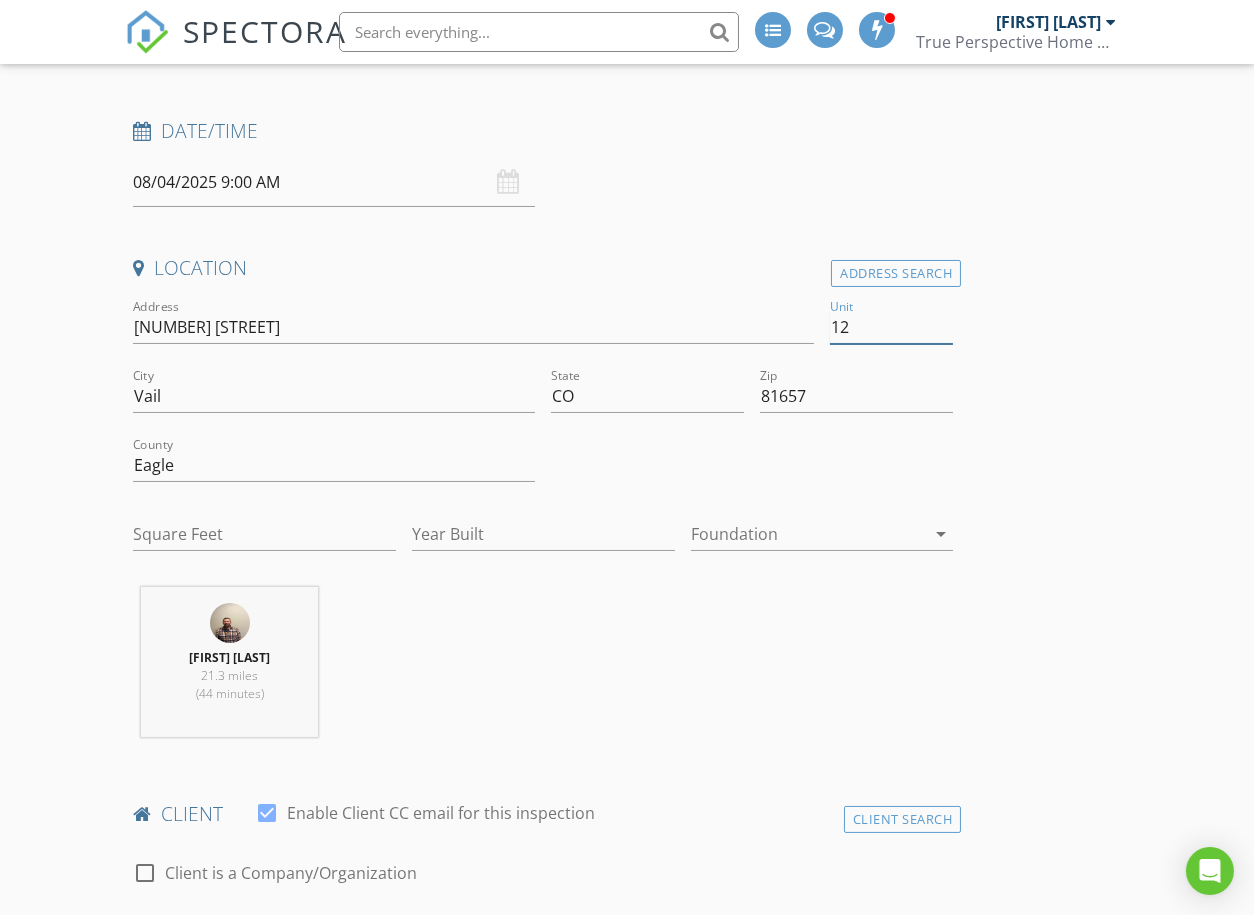 type on "1537" 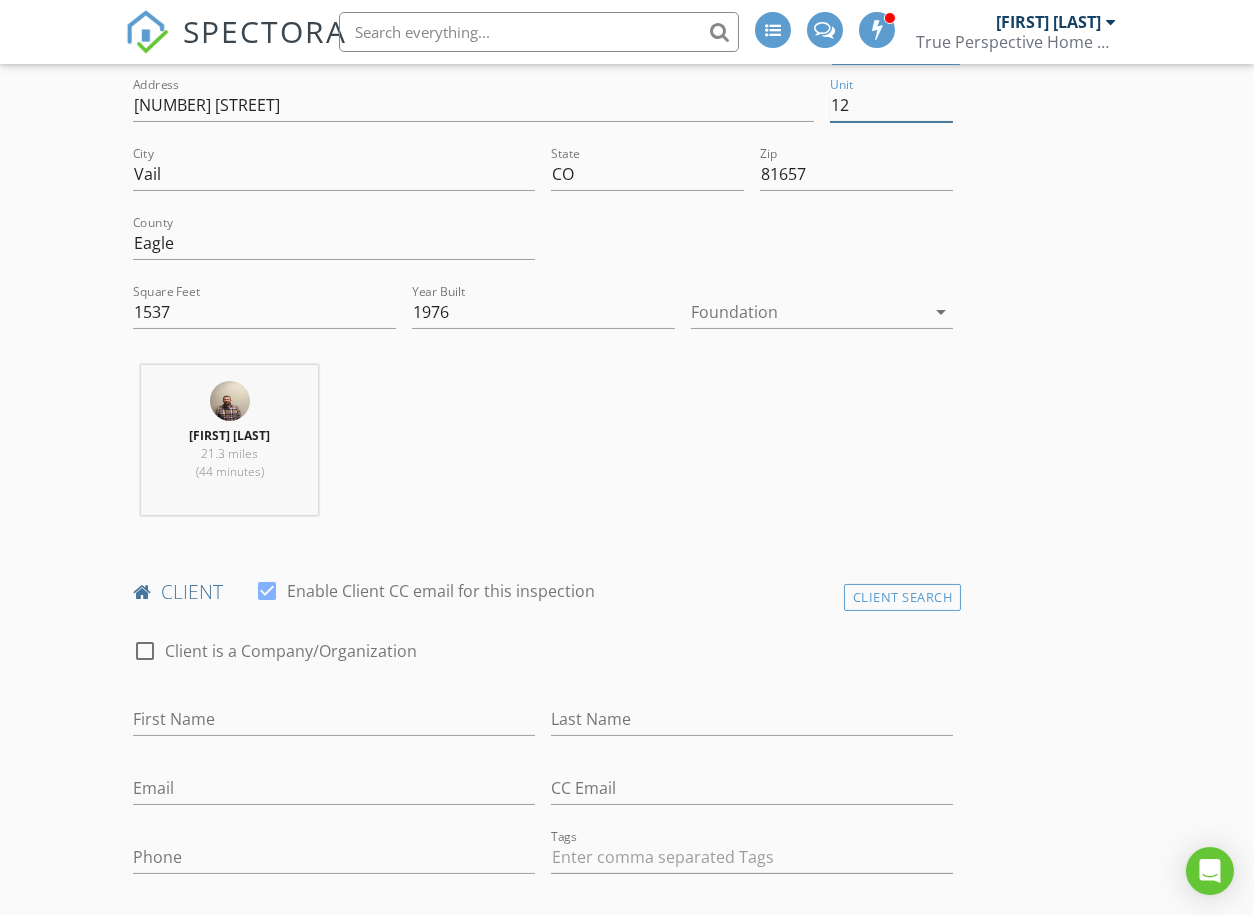 scroll, scrollTop: 666, scrollLeft: 0, axis: vertical 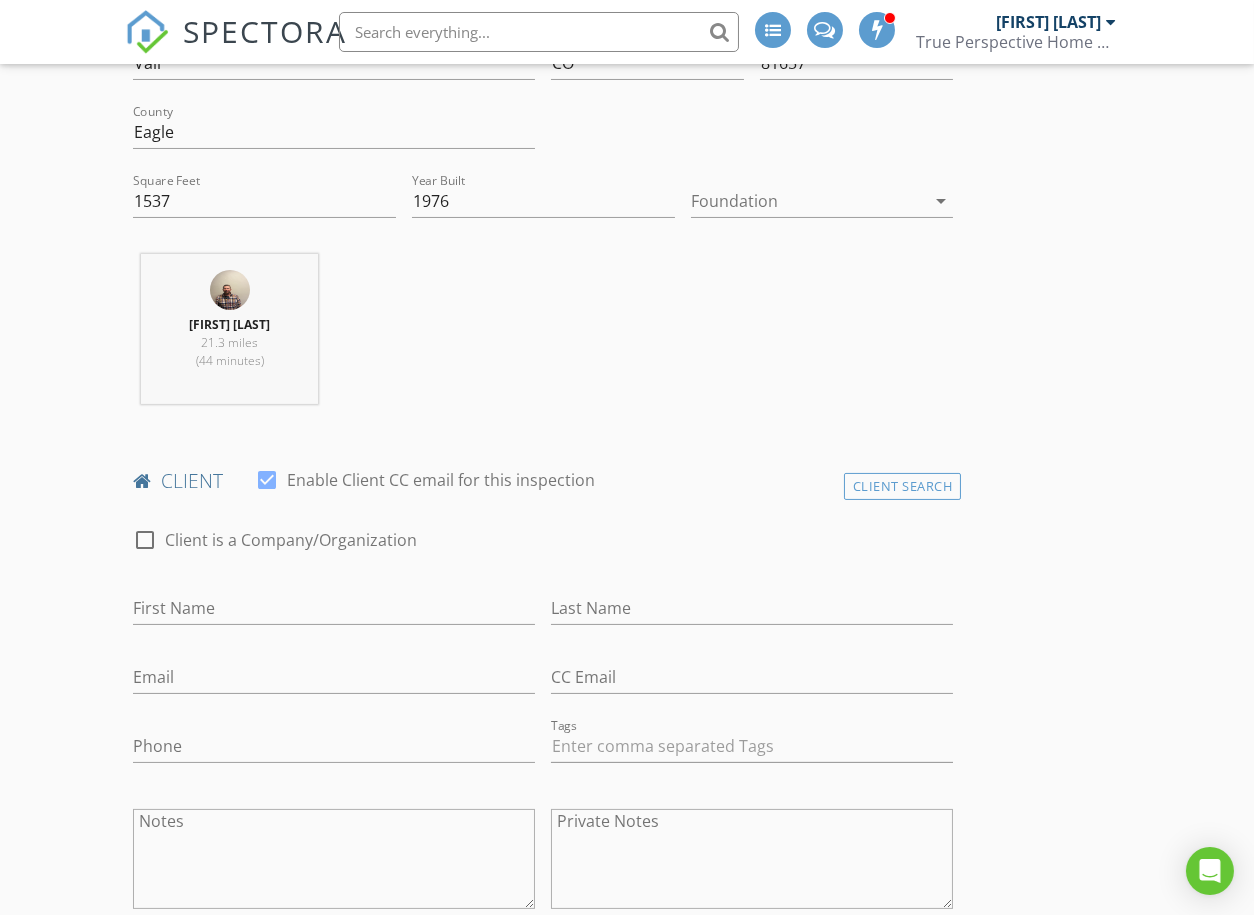 type on "12" 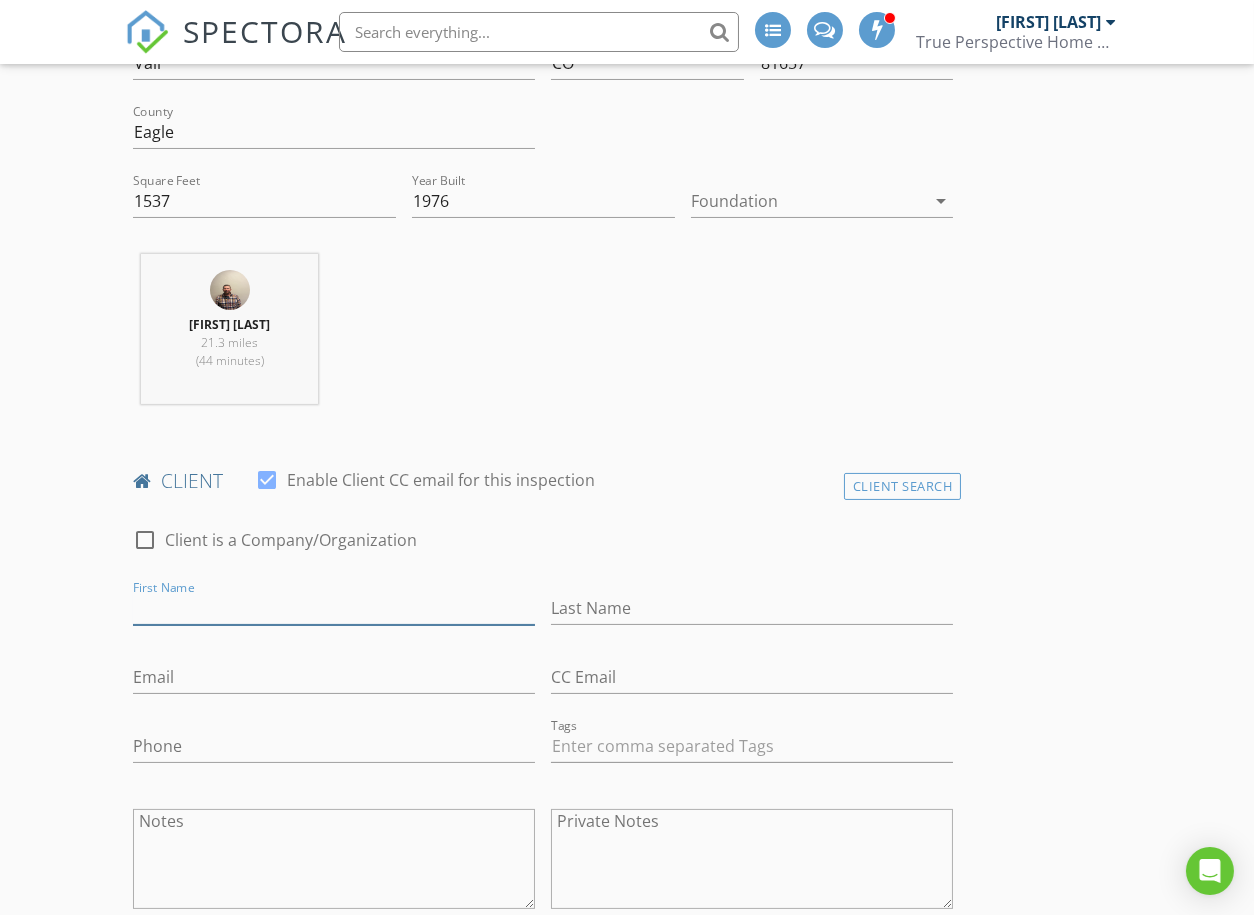 click on "First Name" at bounding box center (334, 608) 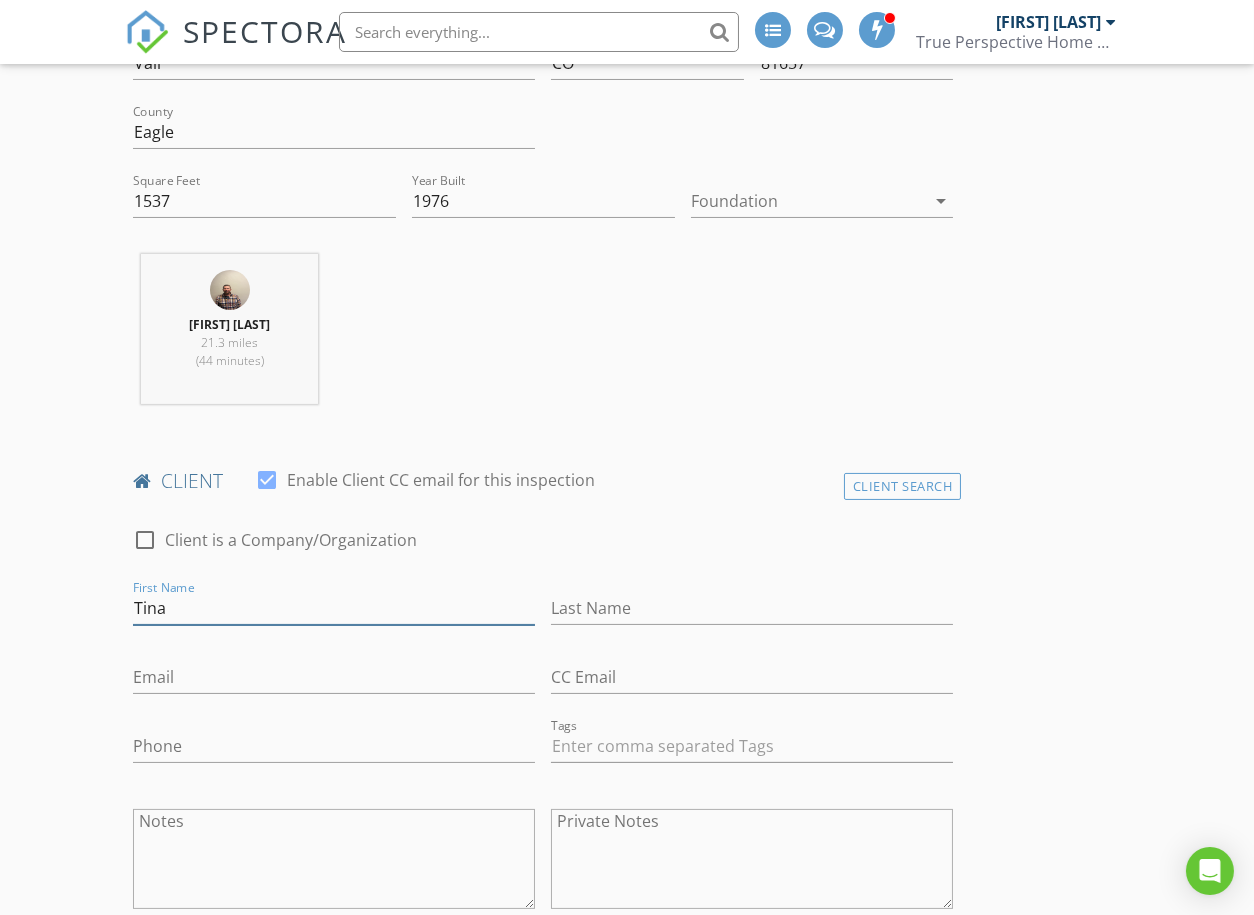 type on "Tina" 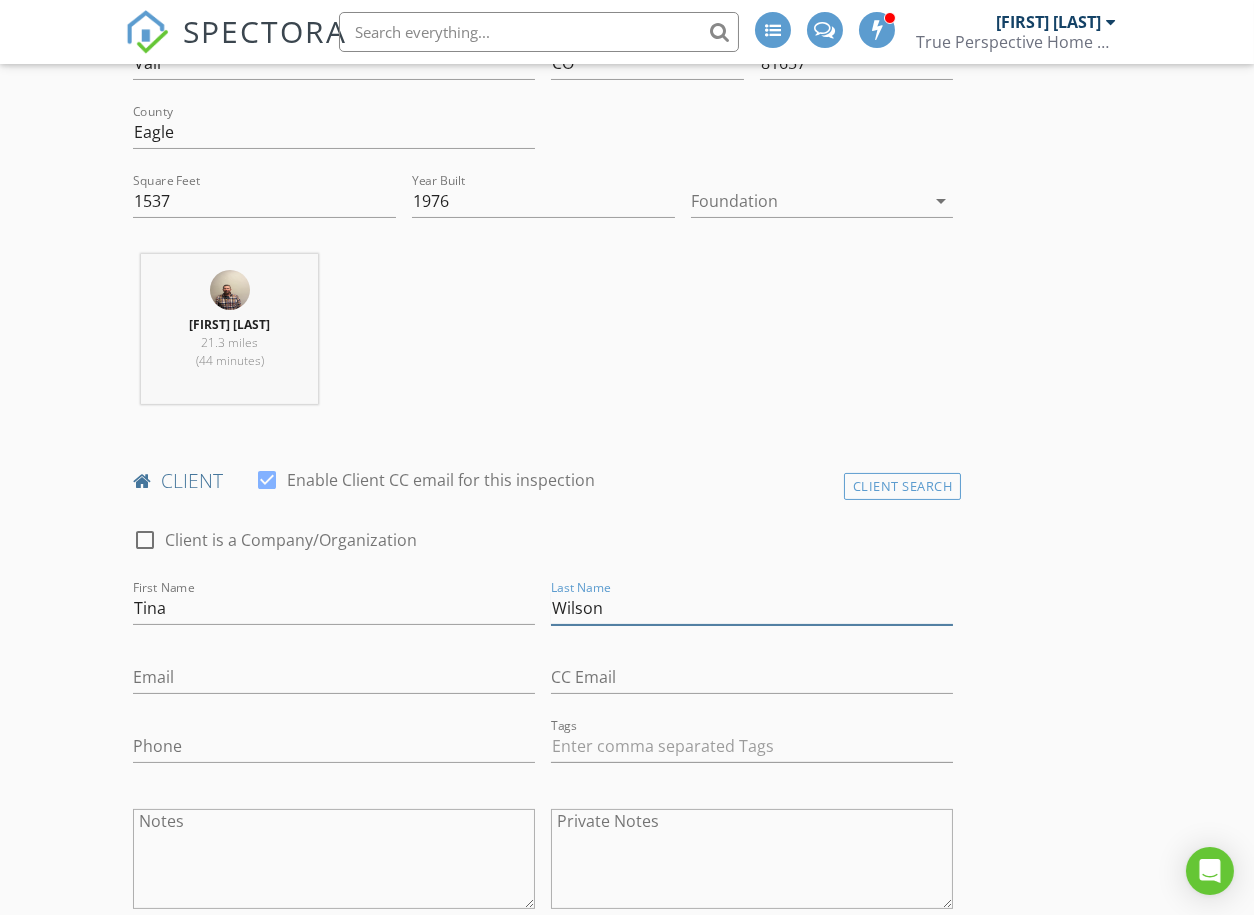 type on "Wilson" 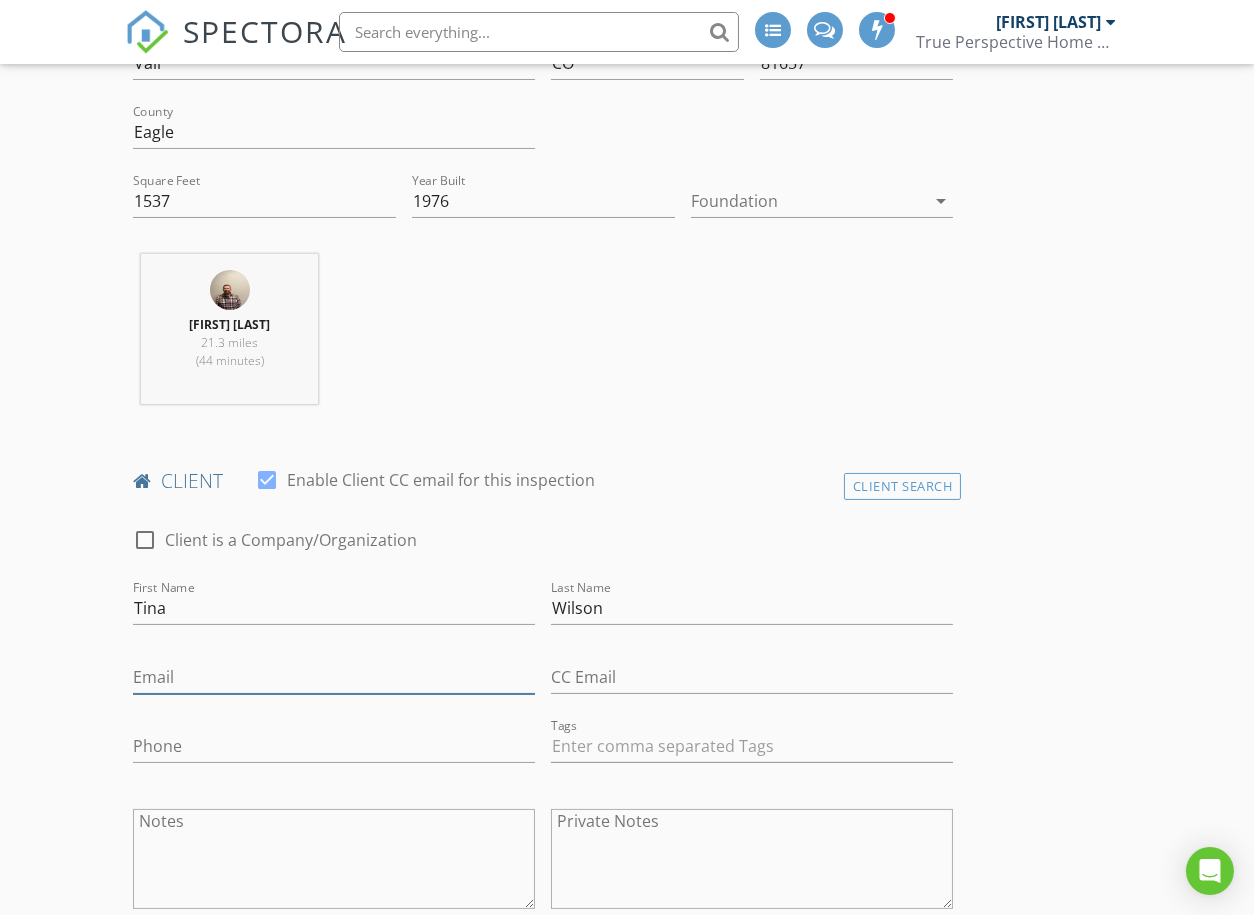 click on "Email" at bounding box center (334, 677) 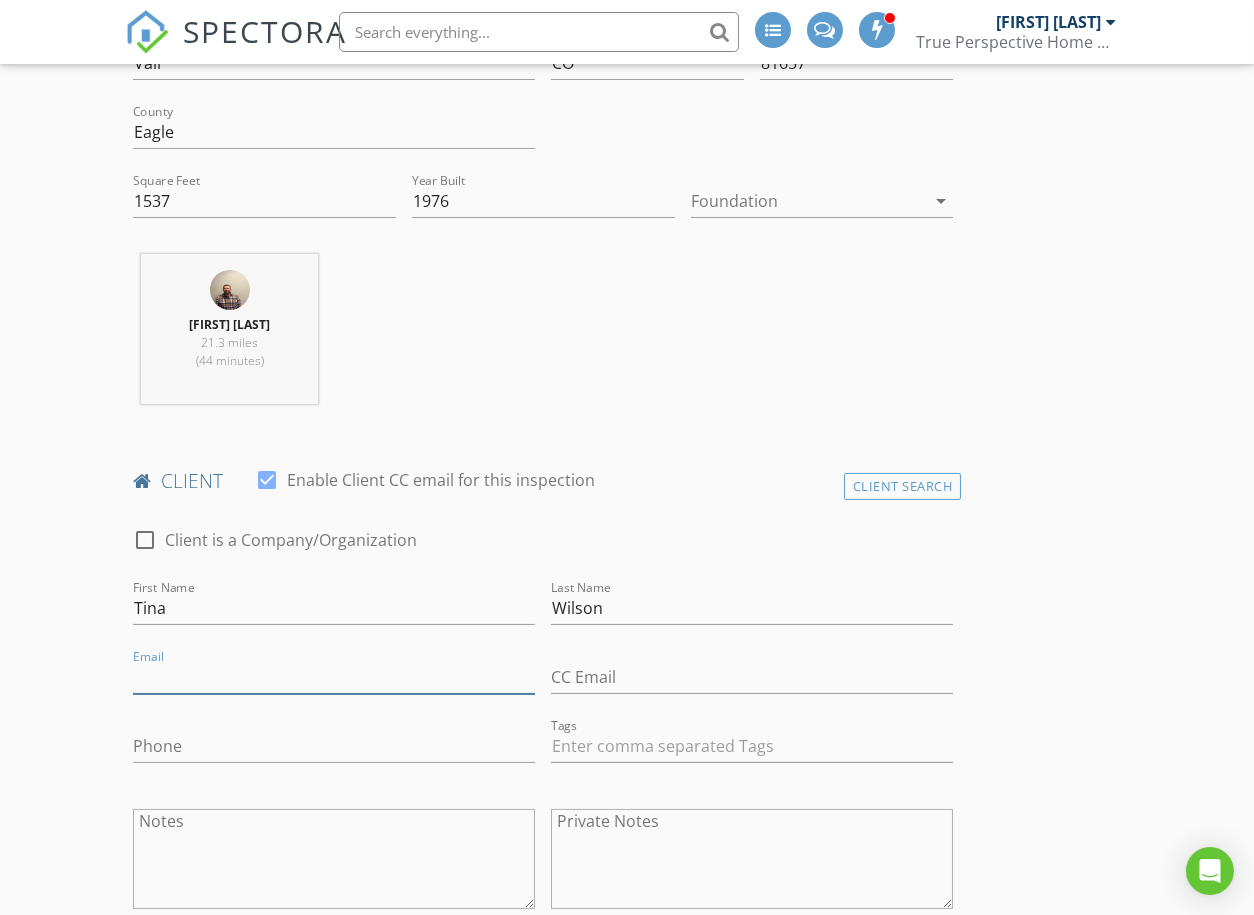 paste on "[EMAIL]" 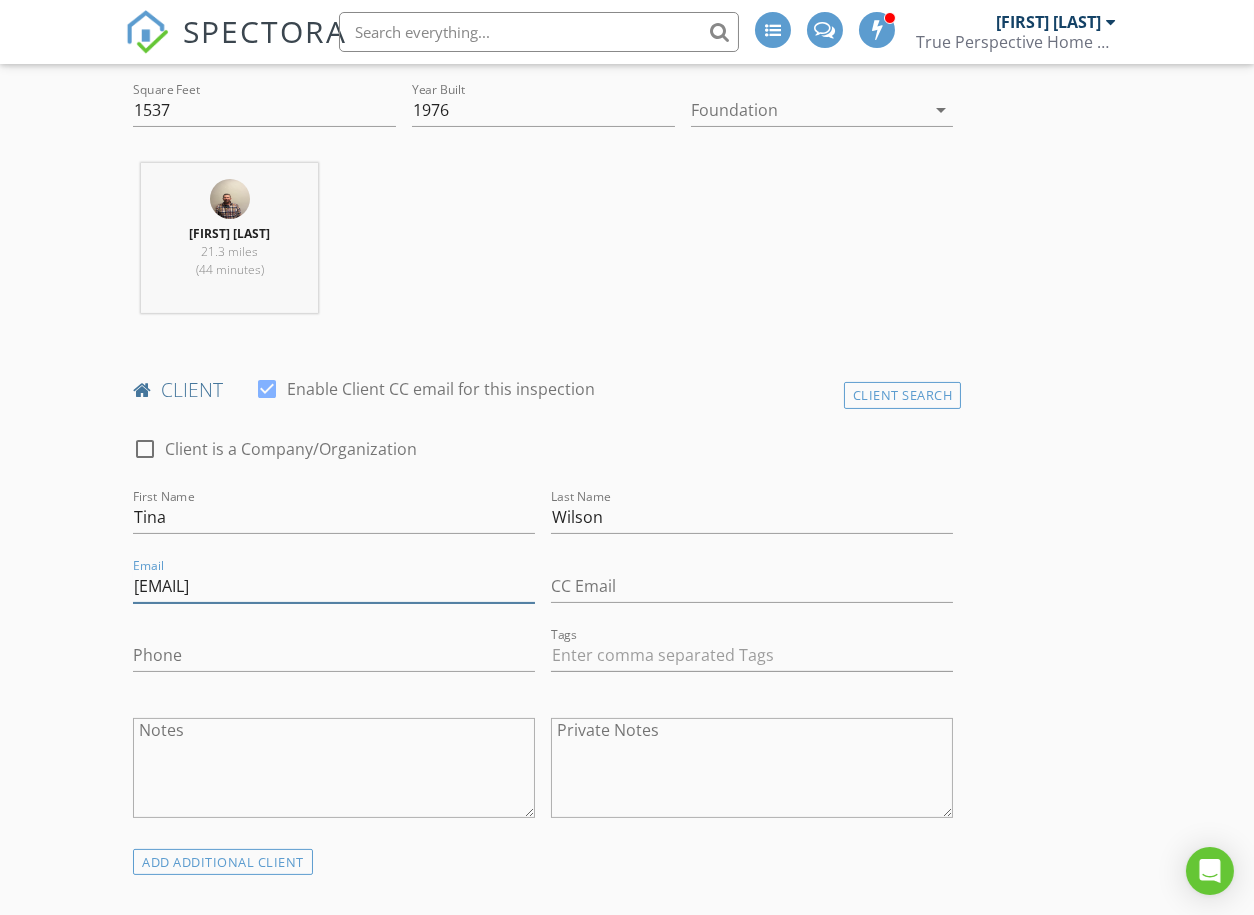 scroll, scrollTop: 777, scrollLeft: 0, axis: vertical 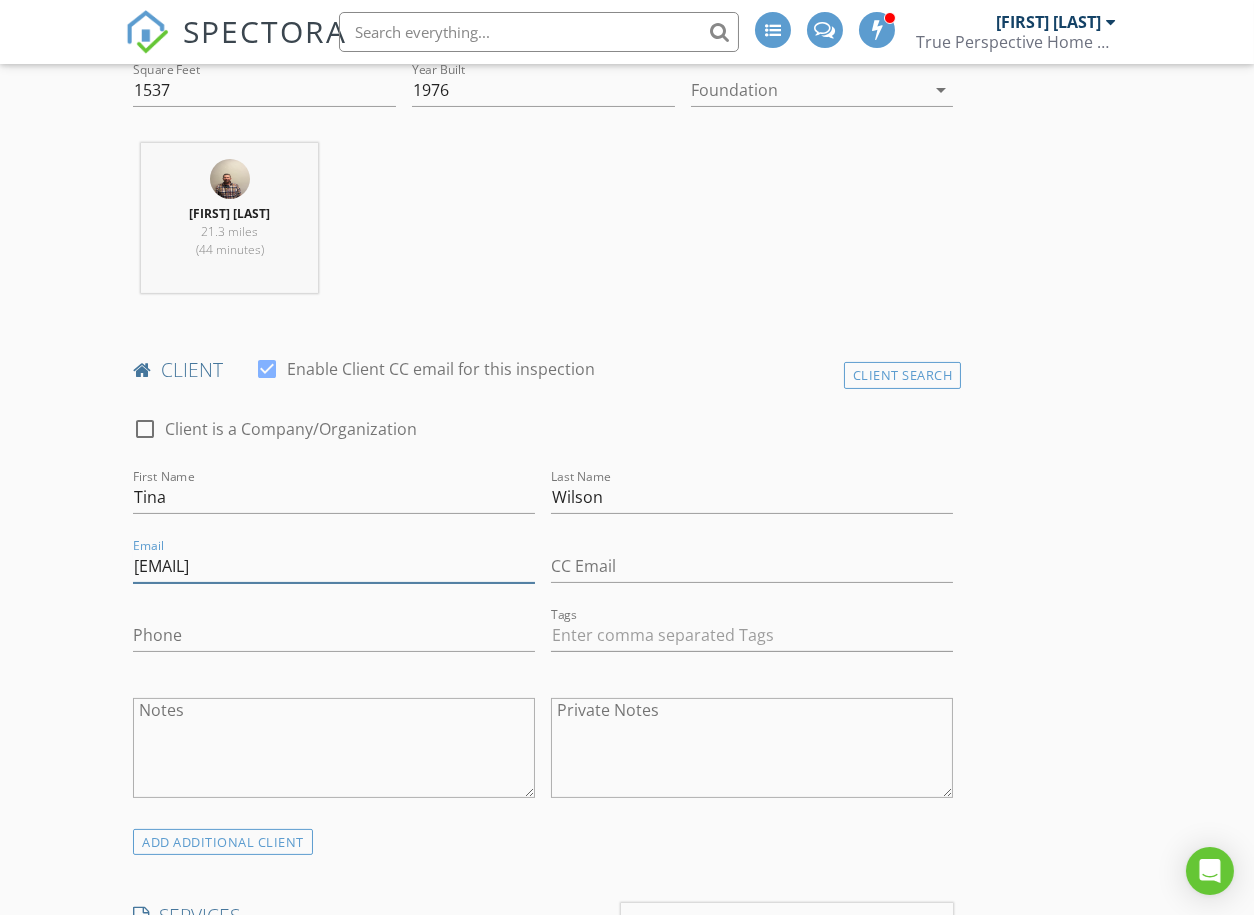 type on "[EMAIL]" 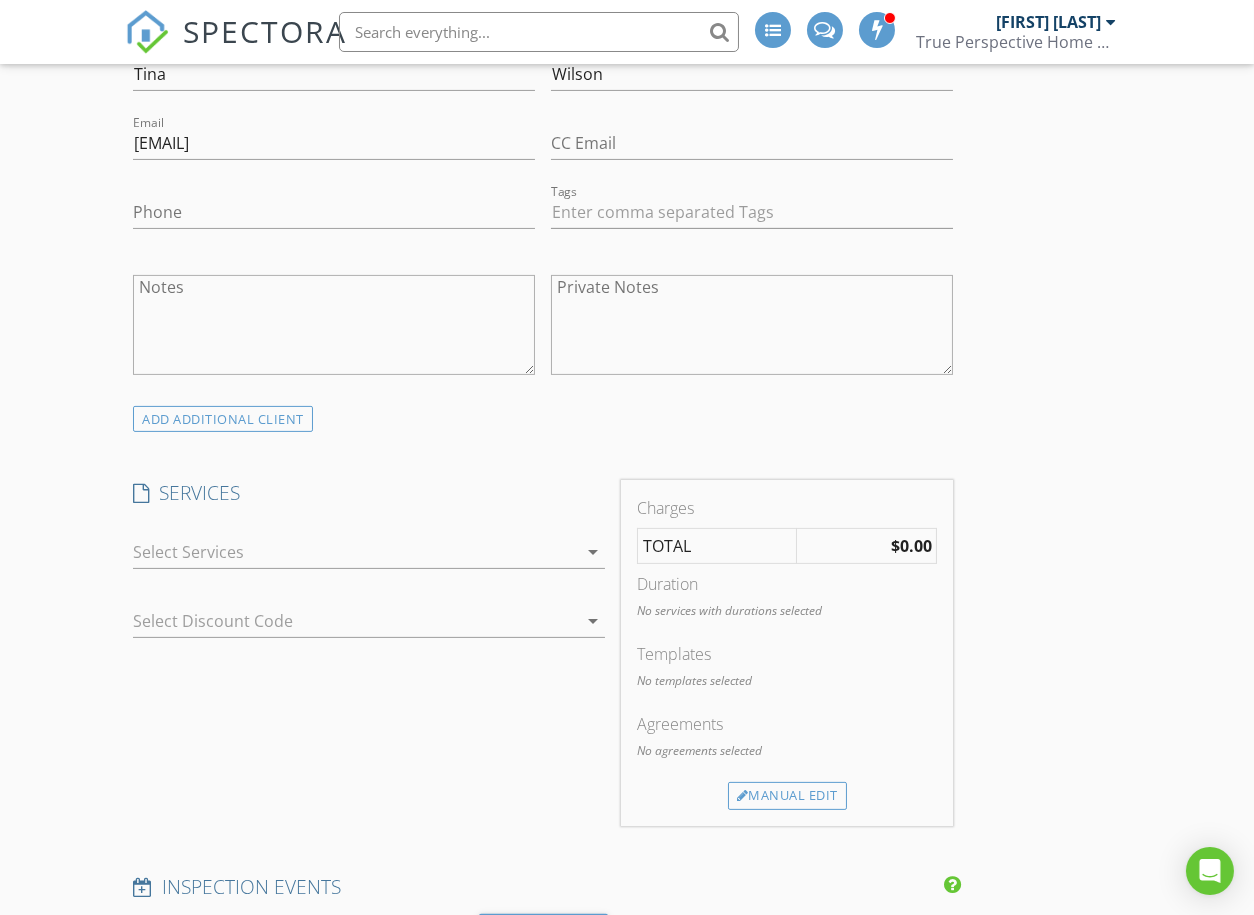 scroll, scrollTop: 1222, scrollLeft: 0, axis: vertical 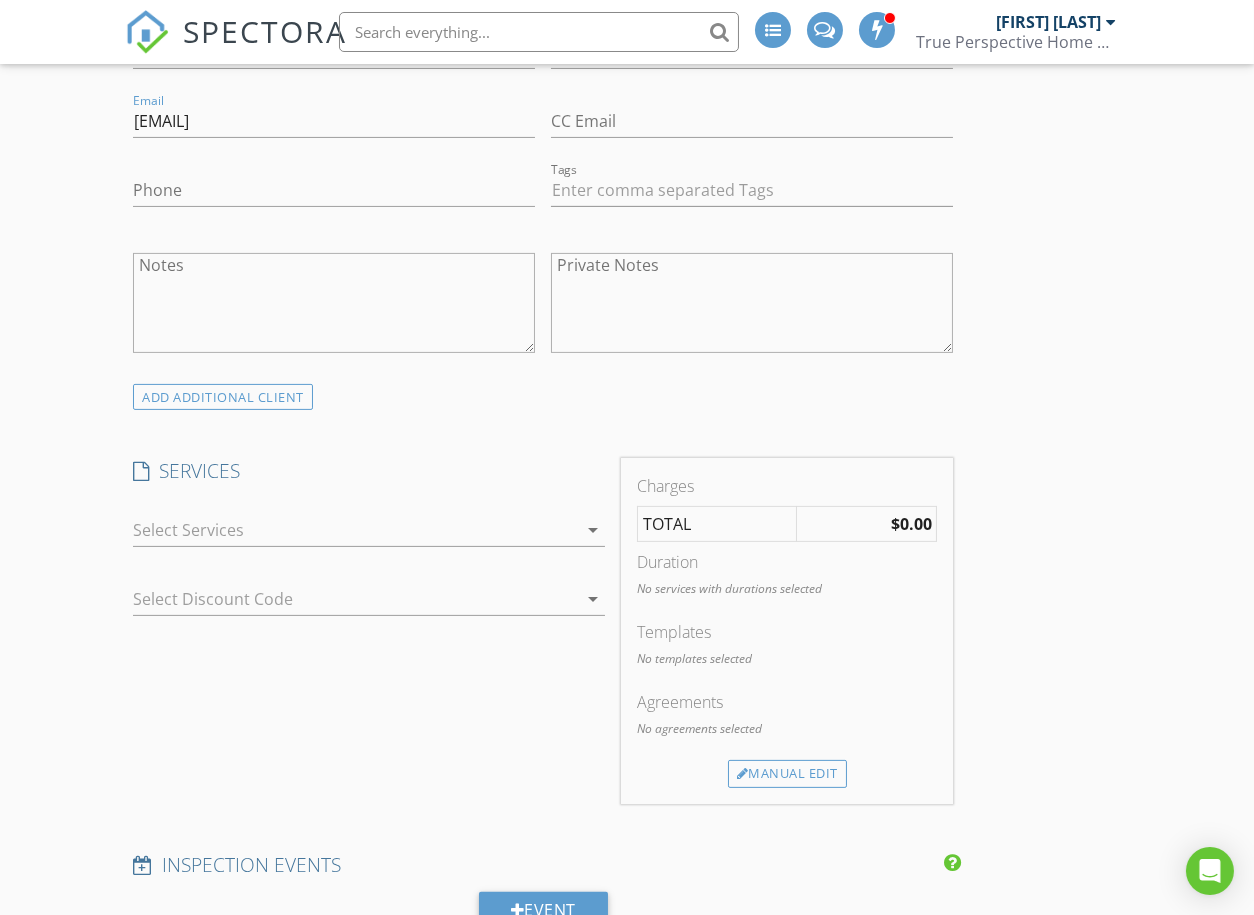 click at bounding box center [355, 530] 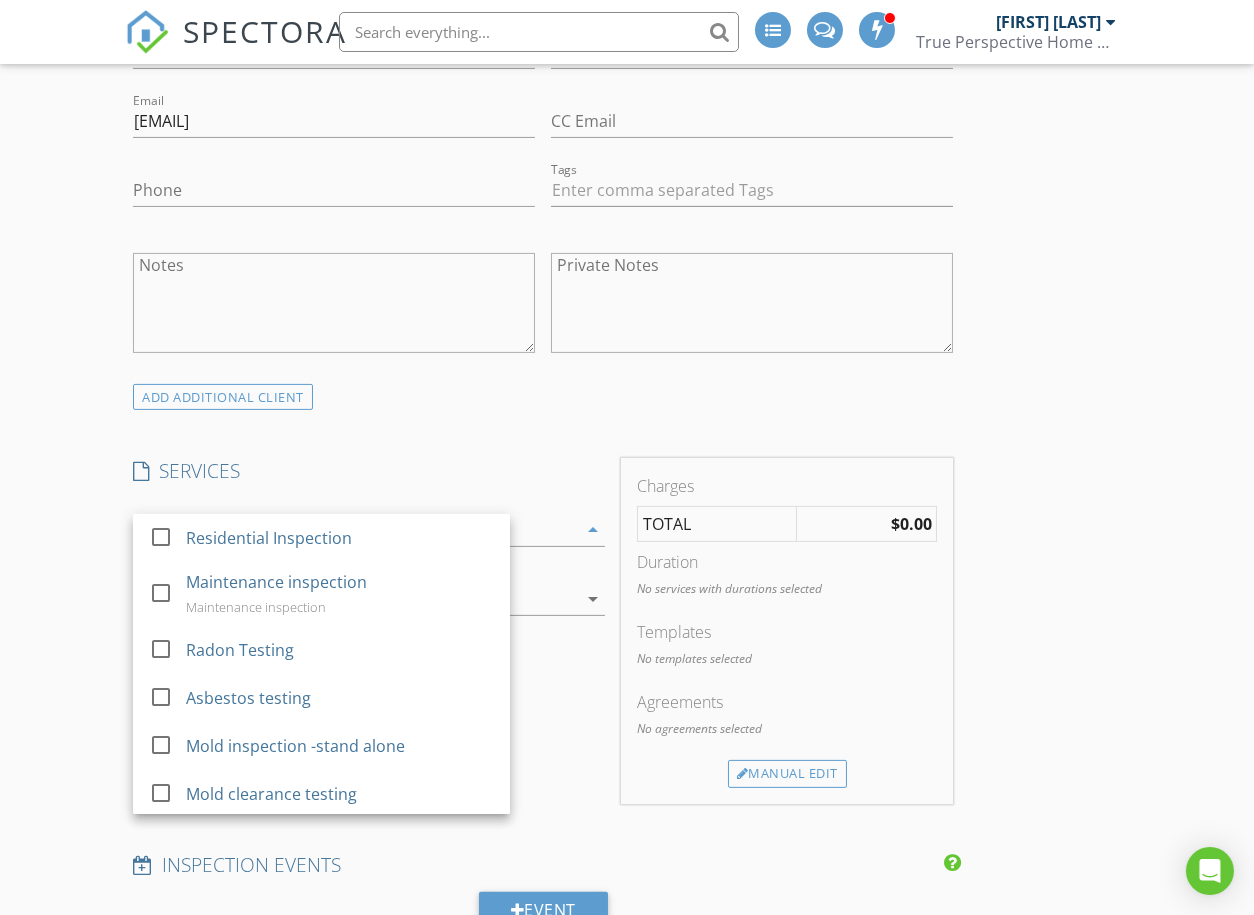 click on "New Inspection
INSPECTOR(S)
check_box_outline_blank   Ron Amass     check_box_outline_blank   Dustin Lucas     check_box   Adam Frodge   PRIMARY   check_box_outline_blank   Hayden Wylie     check_box_outline_blank   Chris Jobson     check_box_outline_blank   Adam Cunningham     Adam Frodge arrow_drop_down   check_box_outline_blank Adam Frodge specifically requested
Date/Time
08/04/2025 9:00 AM
Location
Address Search       Address 1370 Sandstone Dr   Unit 12   City Vail   State CO   Zip 81657   County Eagle     Square Feet 1537   Year Built 1976   Foundation arrow_drop_down     Adam Frodge     21.3 miles     (44 minutes)
client
check_box Enable Client CC email for this inspection   Client Search     check_box_outline_blank Client is a Company/Organization     First Name Tina   Last Name Wilson   Email tinawilsonvail@gmail.com   CC Email   Phone" at bounding box center (627, 1029) 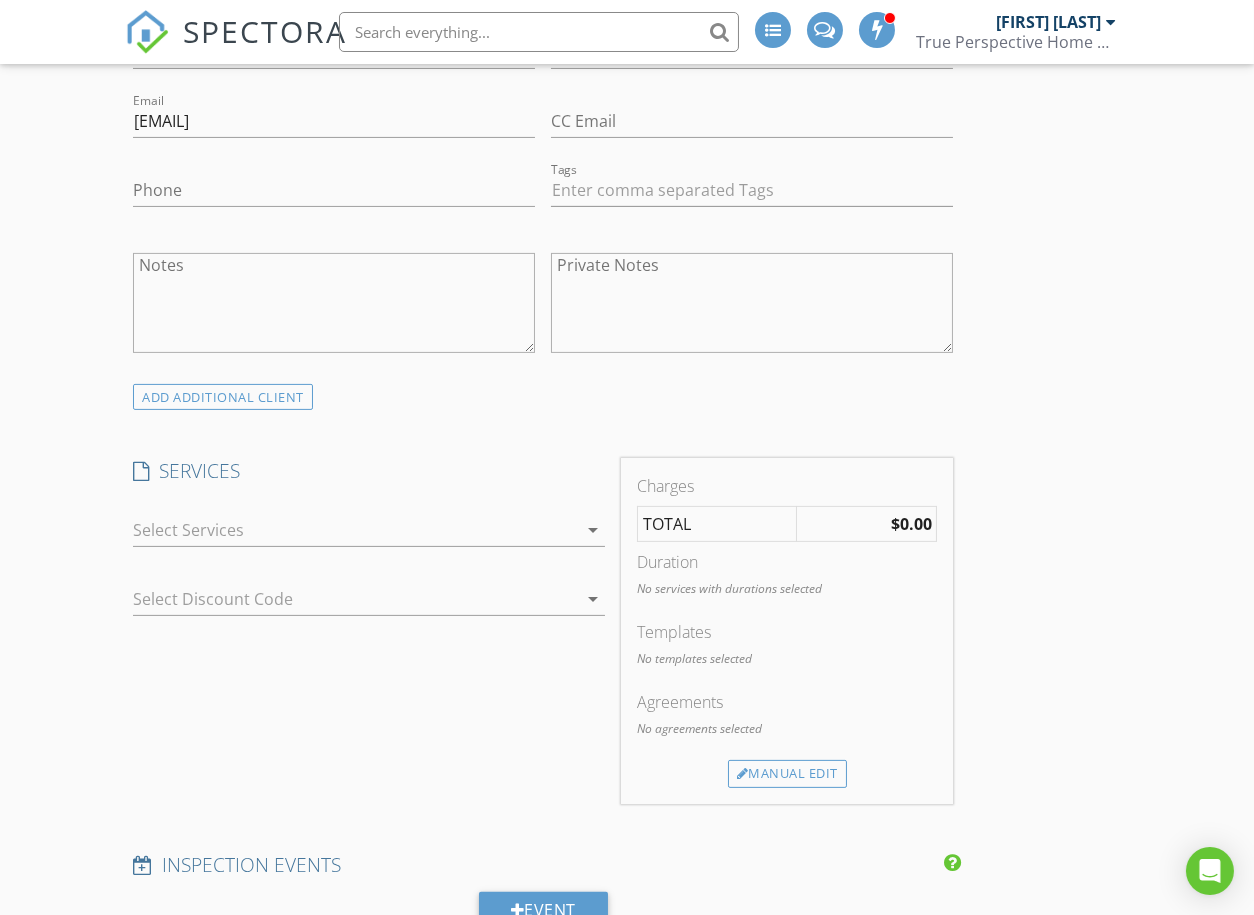 click at bounding box center (355, 530) 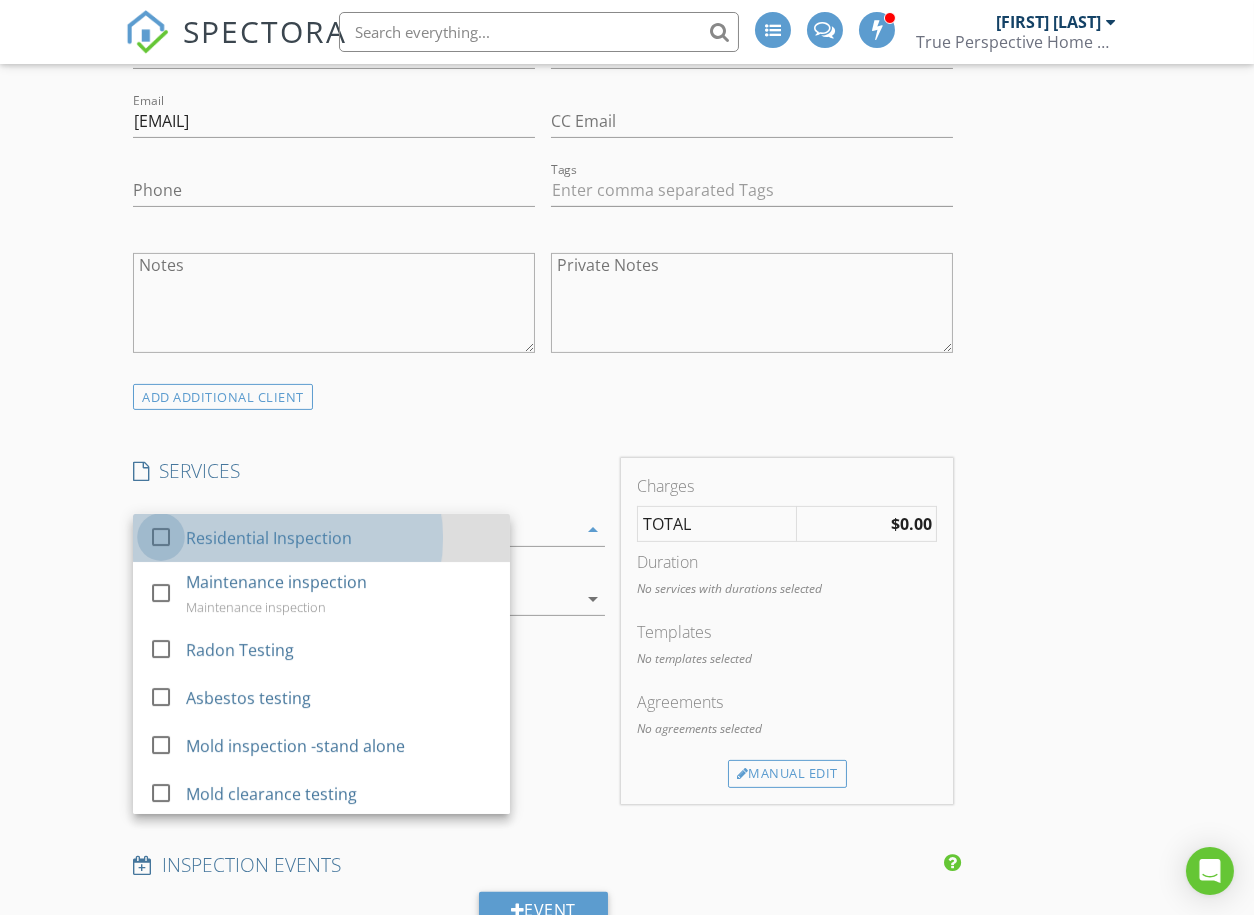 click at bounding box center [161, 537] 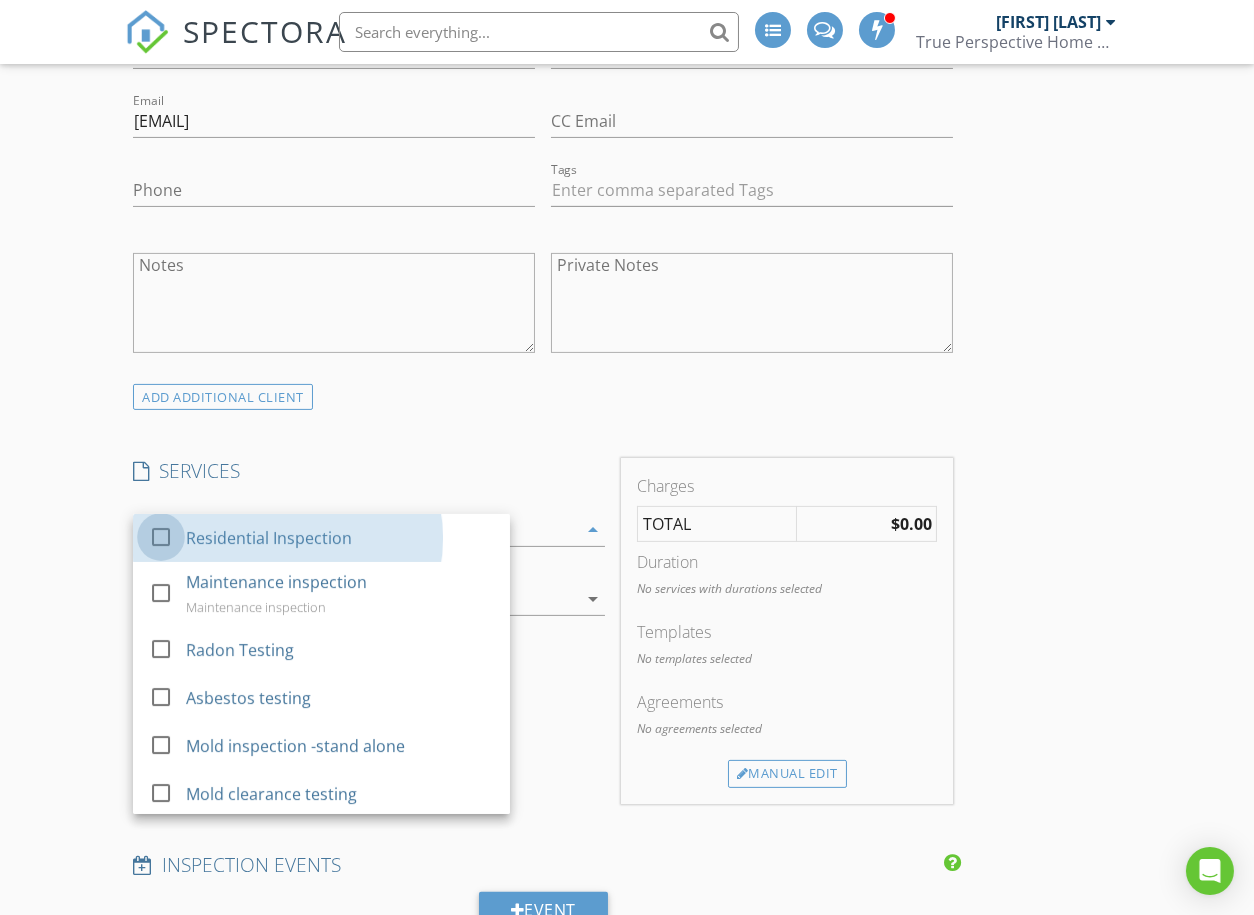 checkbox on "true" 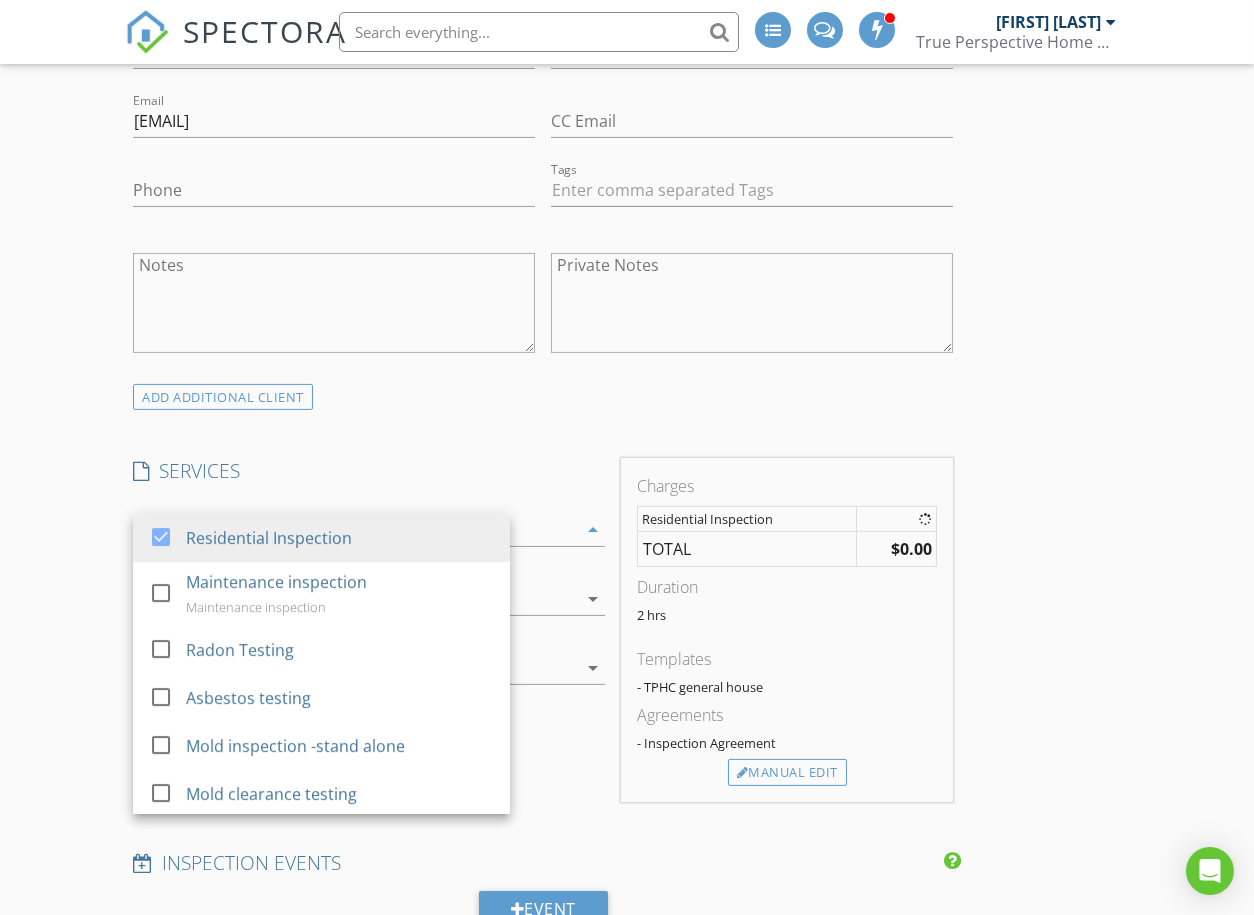 click on "New Inspection
INSPECTOR(S)
check_box_outline_blank   Ron Amass     check_box_outline_blank   Dustin Lucas     check_box   Adam Frodge   PRIMARY   check_box_outline_blank   Hayden Wylie     check_box_outline_blank   Chris Jobson     check_box_outline_blank   Adam Cunningham     Adam Frodge arrow_drop_down   check_box_outline_blank Adam Frodge specifically requested
Date/Time
08/04/2025 9:00 AM
Location
Address Search       Address 1370 Sandstone Dr   Unit 12   City Vail   State CO   Zip 81657   County Eagle     Square Feet 1537   Year Built 1976   Foundation arrow_drop_down     Adam Frodge     21.3 miles     (44 minutes)
client
check_box Enable Client CC email for this inspection   Client Search     check_box_outline_blank Client is a Company/Organization     First Name Tina   Last Name Wilson   Email tinawilsonvail@gmail.com   CC Email   Phone" at bounding box center [627, 1028] 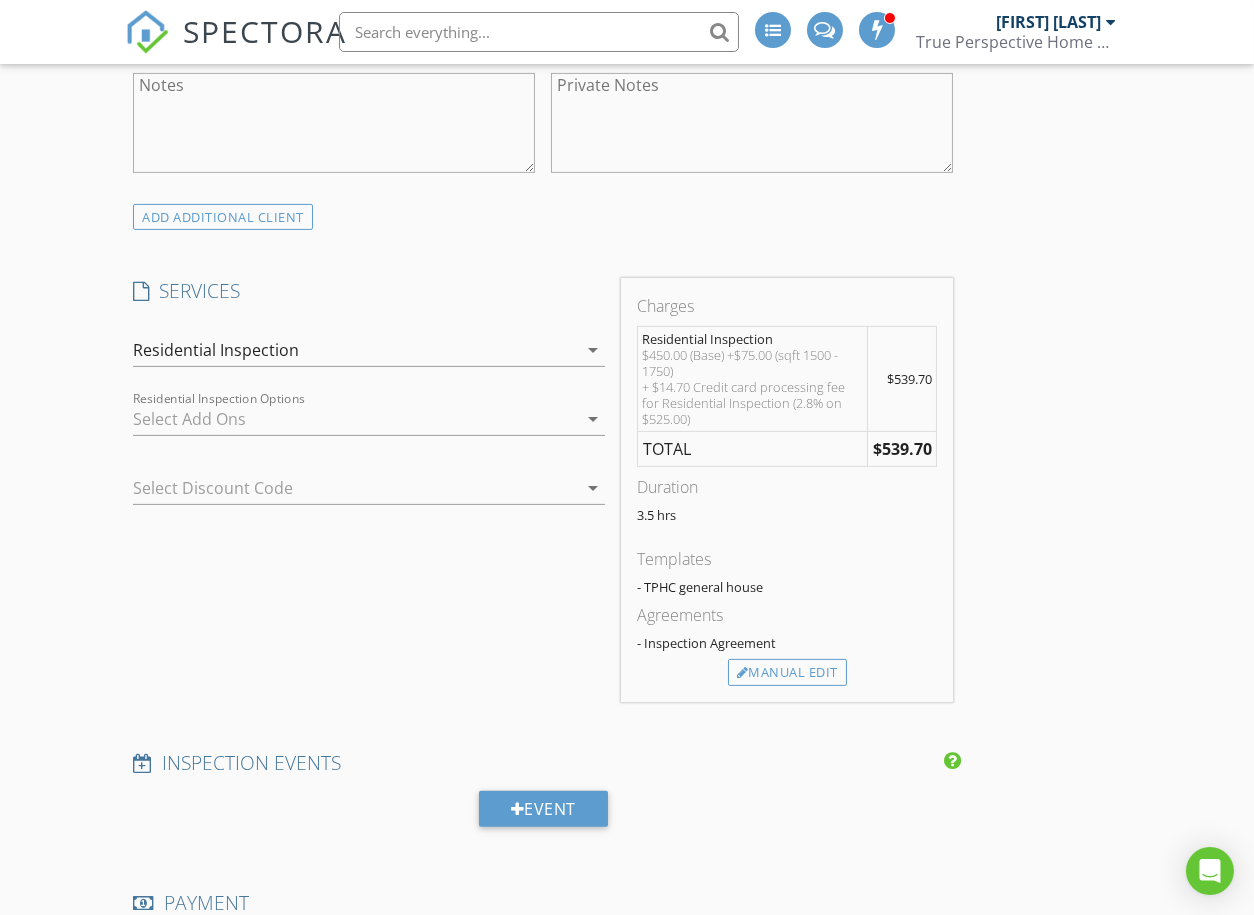 scroll, scrollTop: 1444, scrollLeft: 0, axis: vertical 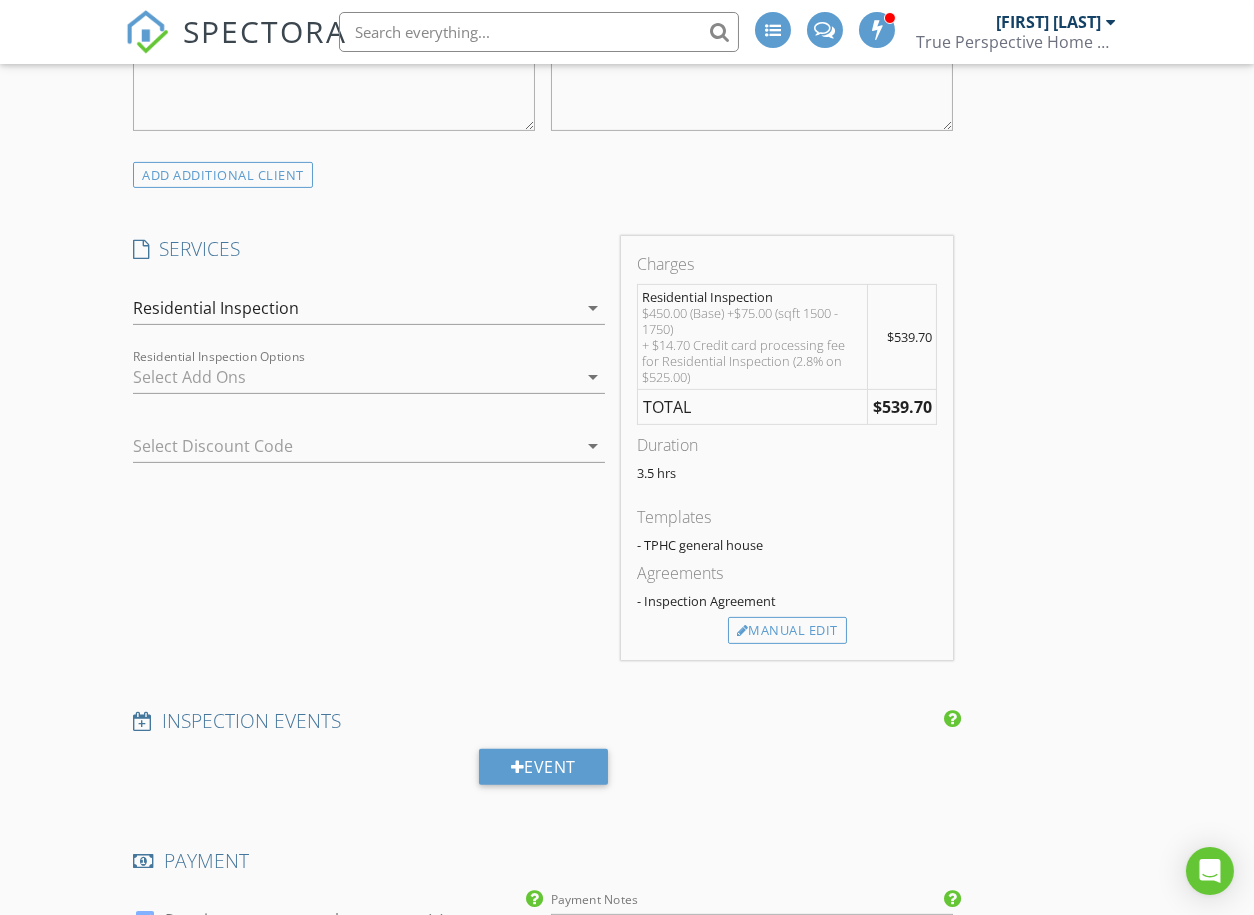click at bounding box center (355, 377) 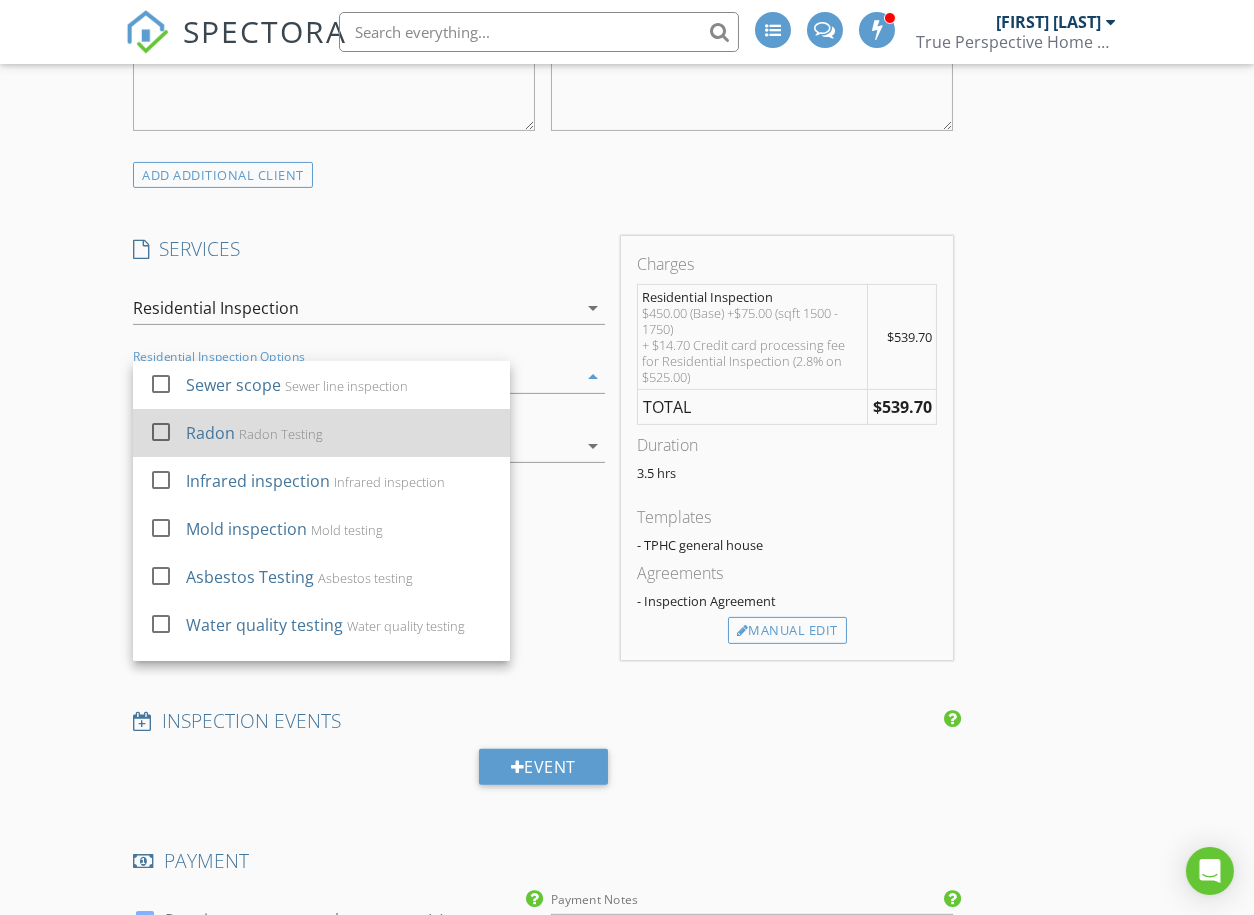 click at bounding box center [161, 432] 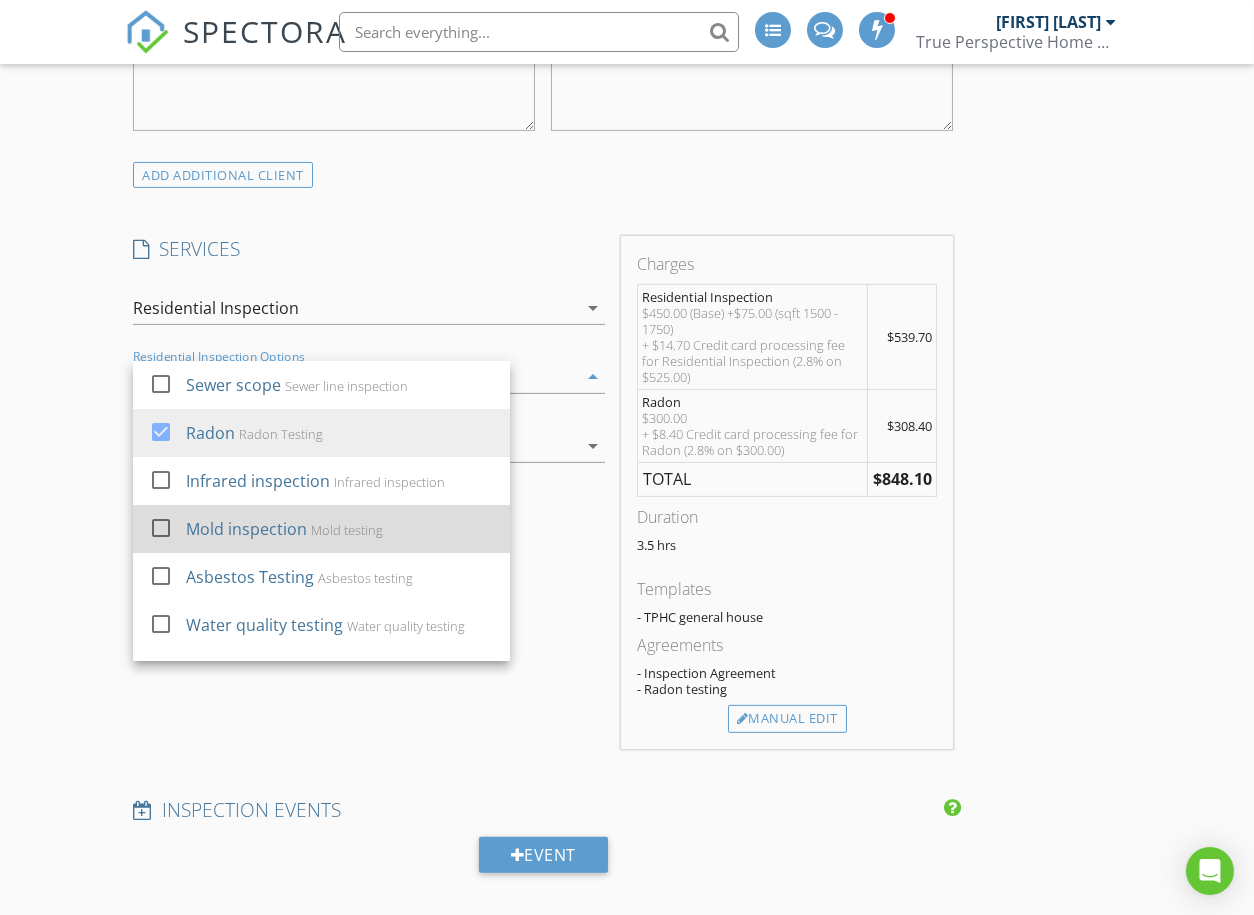click at bounding box center (161, 528) 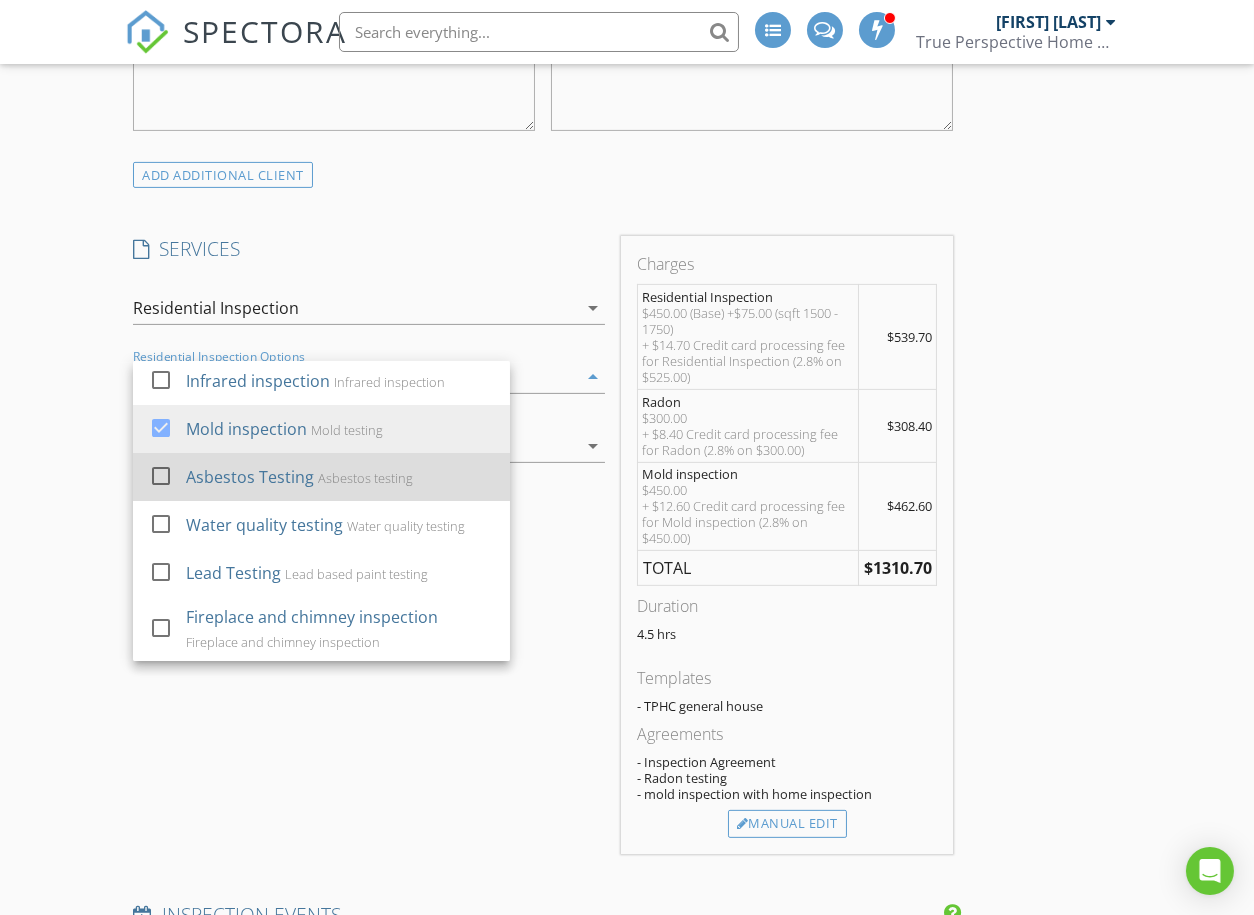 scroll, scrollTop: 156, scrollLeft: 0, axis: vertical 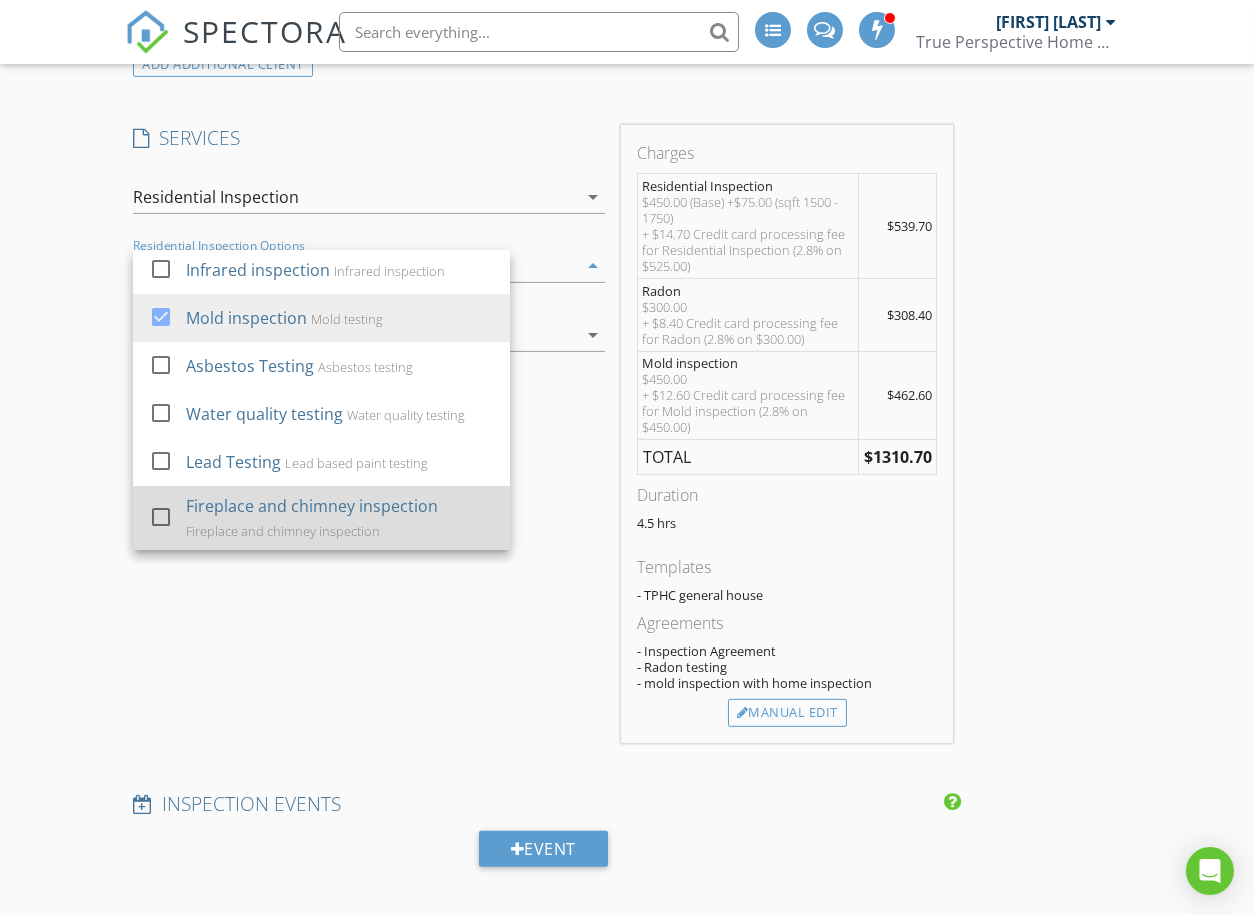 click at bounding box center (161, 517) 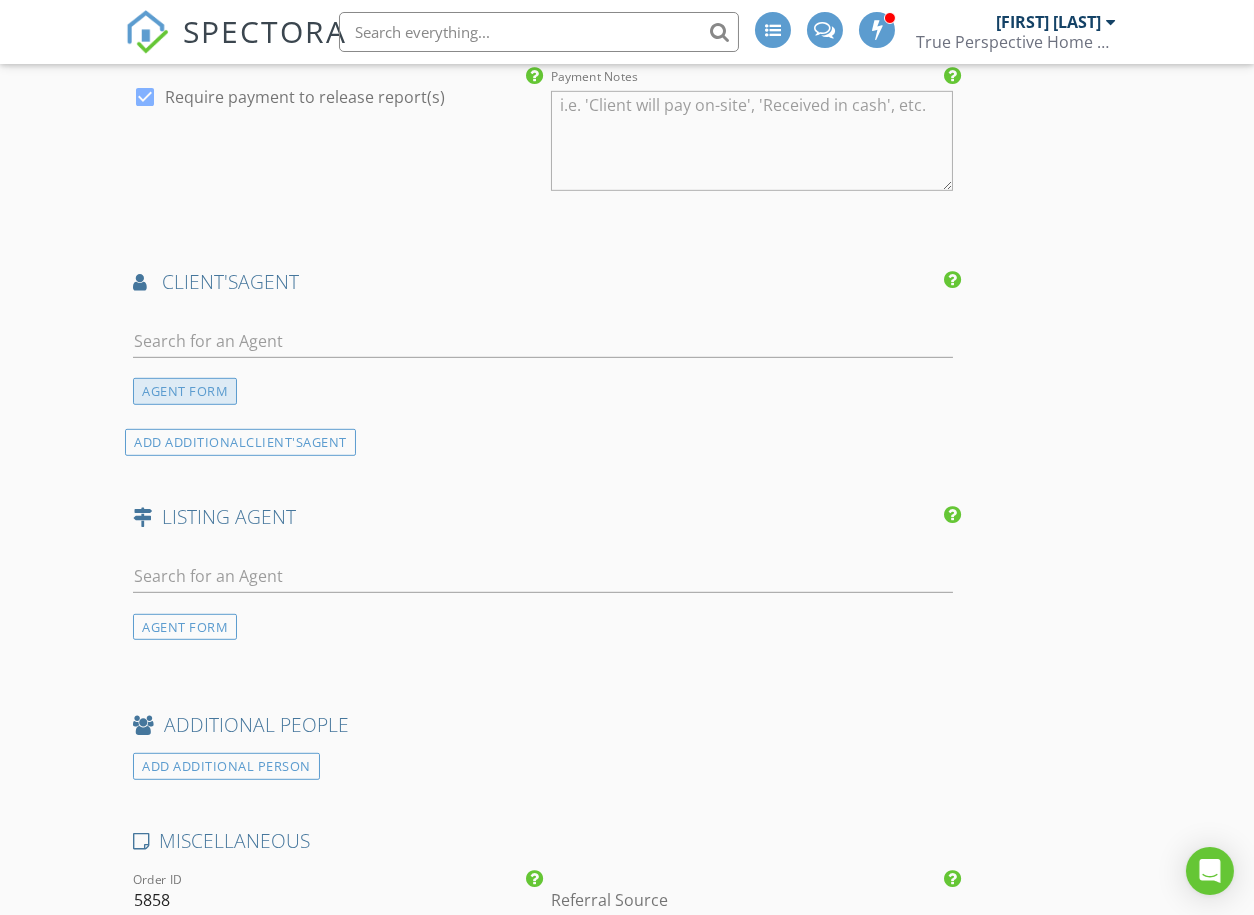scroll, scrollTop: 2666, scrollLeft: 0, axis: vertical 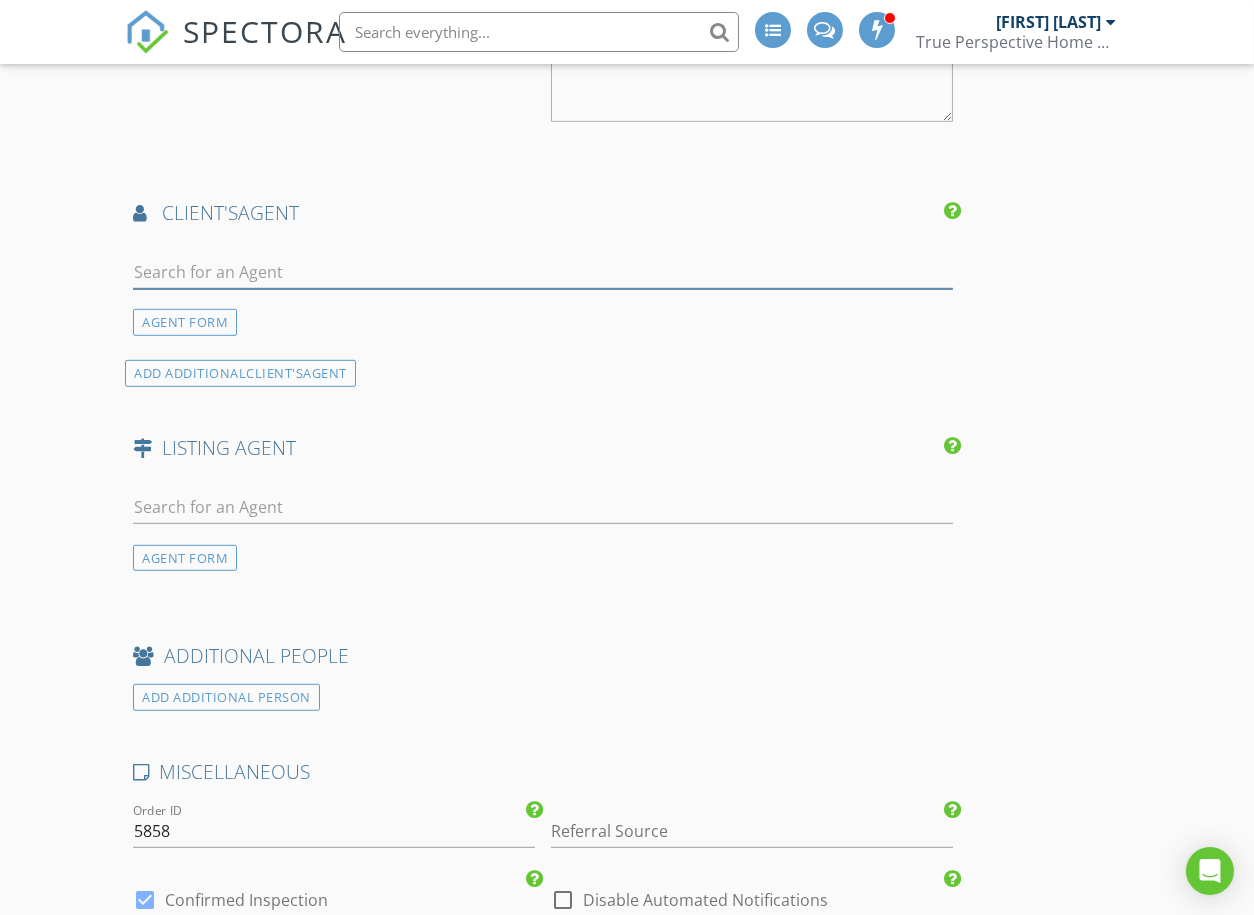 click at bounding box center [543, 272] 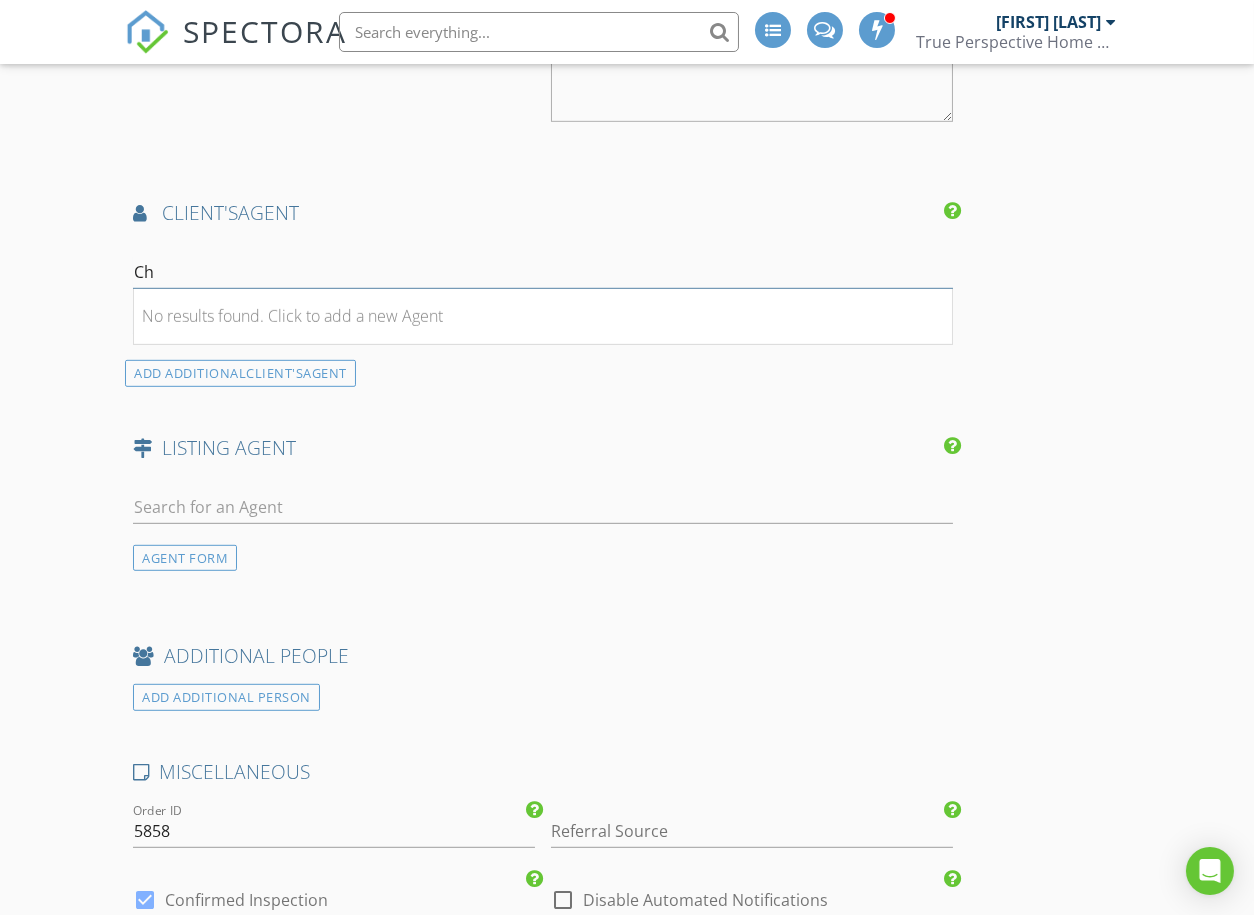 type on "C" 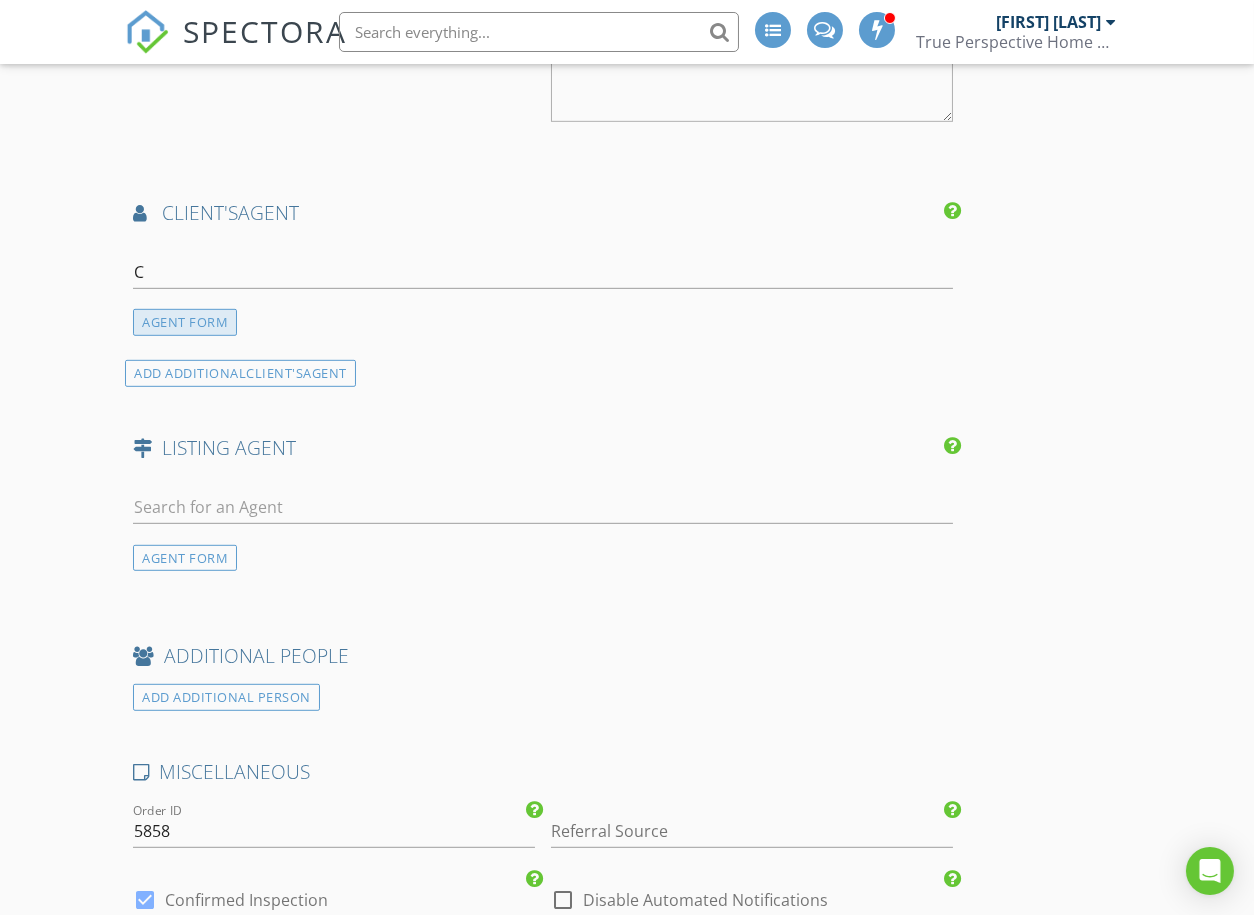 click on "AGENT FORM" at bounding box center [185, 322] 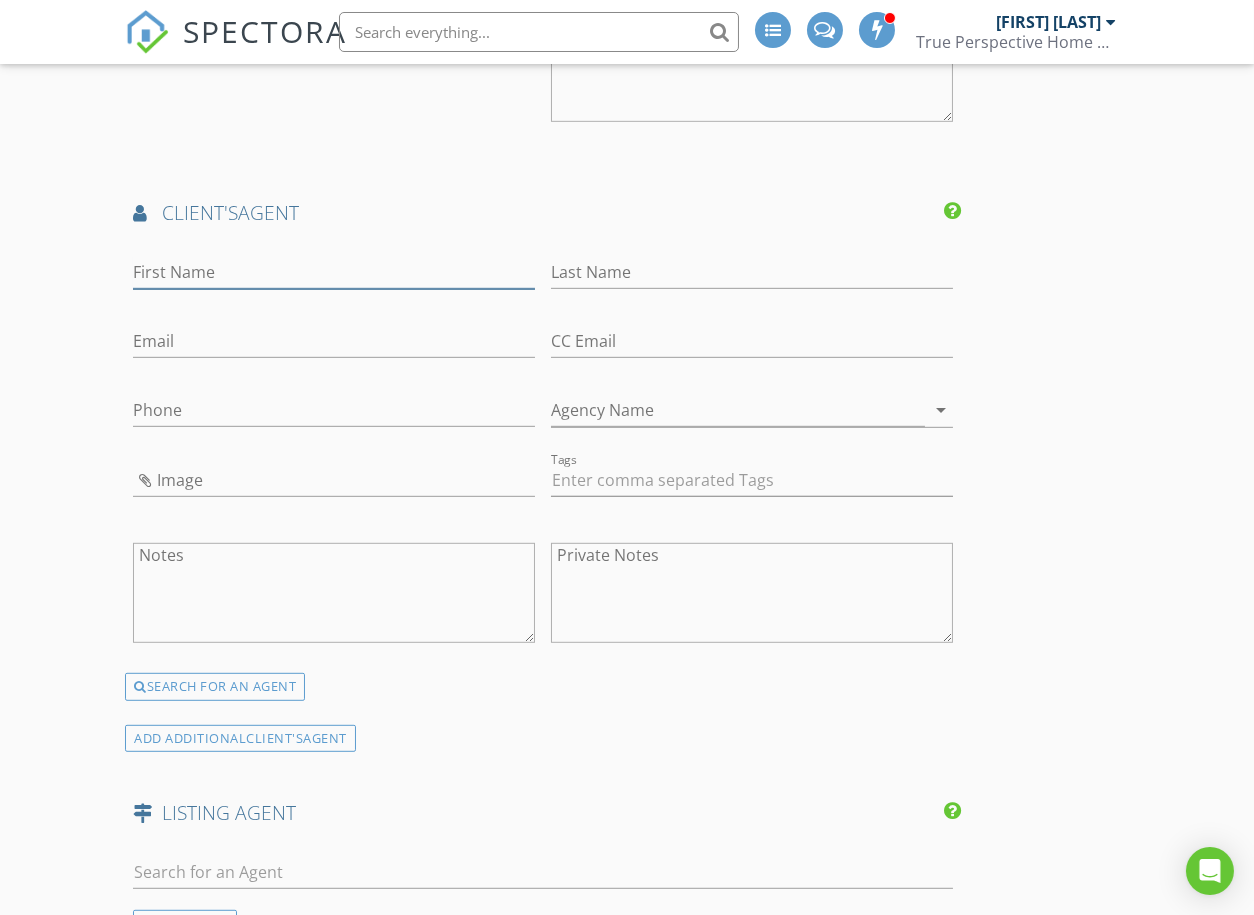 click on "First Name" at bounding box center (334, 272) 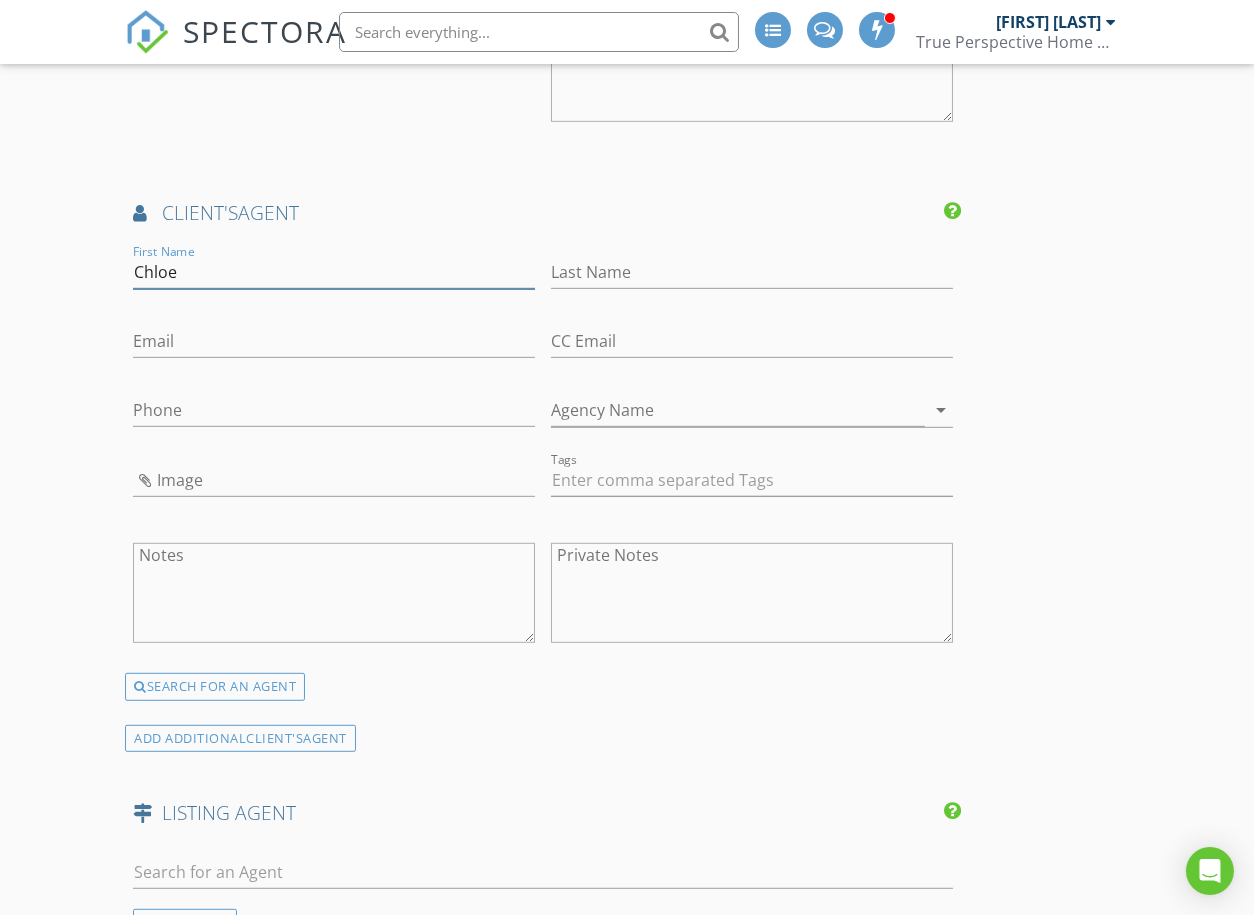 type on "Chloe" 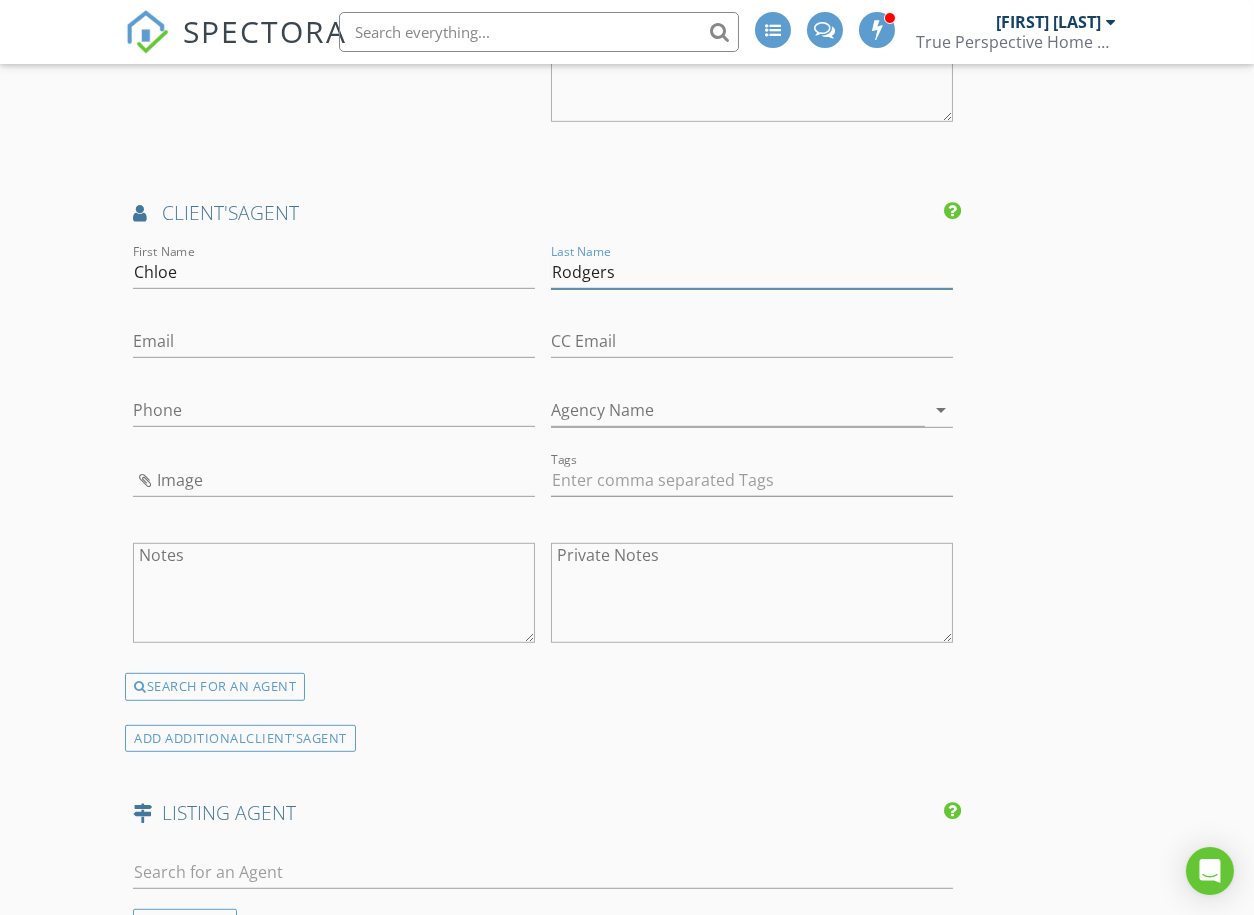 type on "Rodgers" 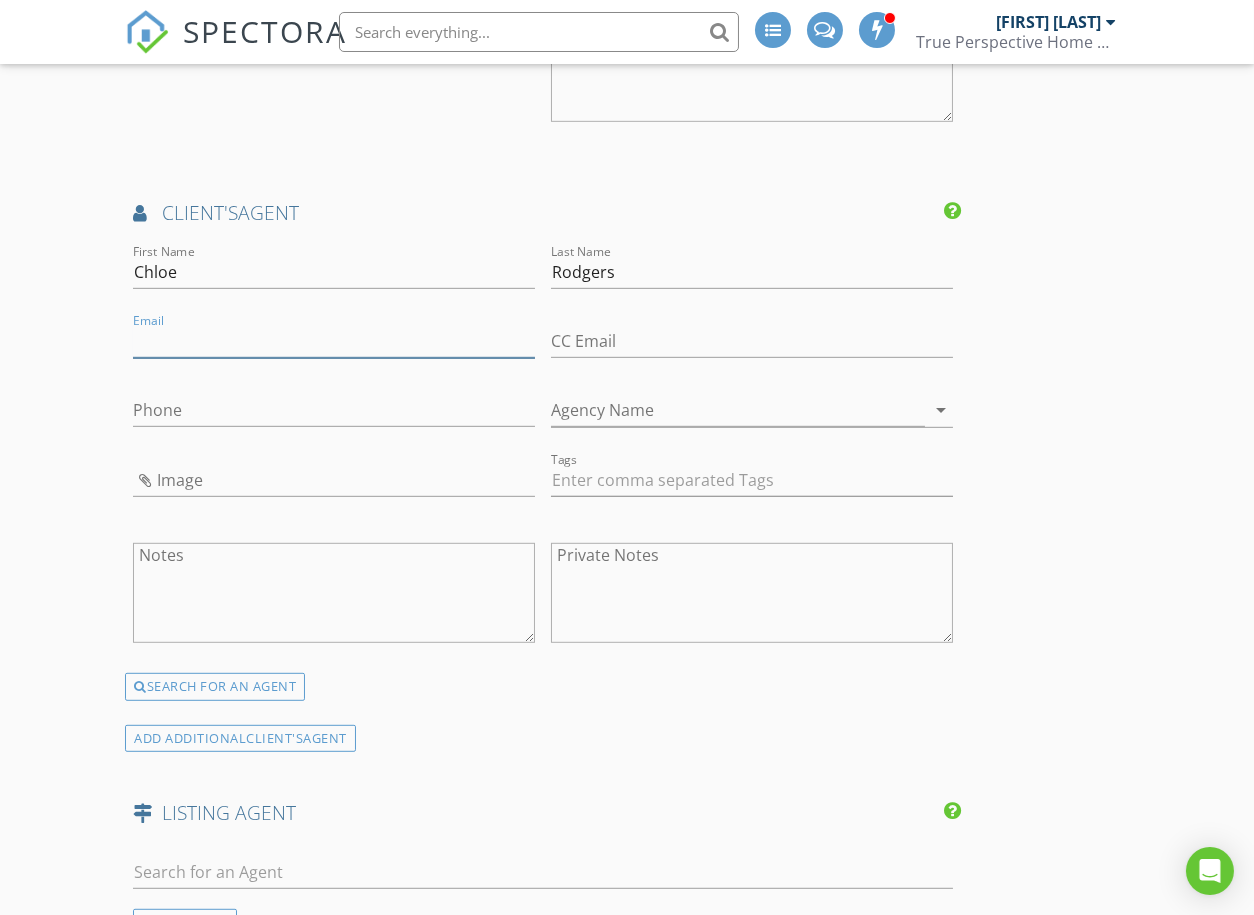 click on "Email" at bounding box center [334, 341] 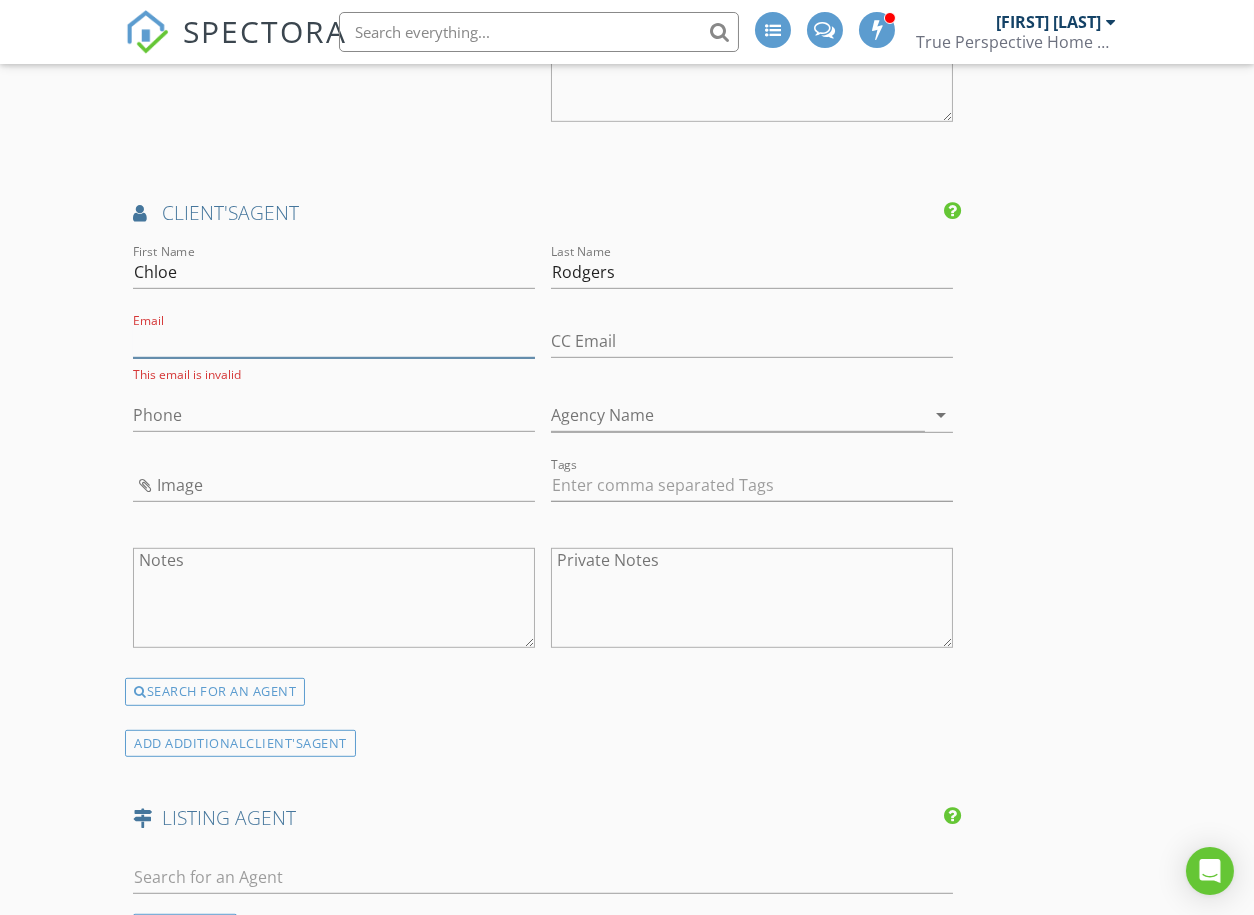 click on "Email" at bounding box center [334, 341] 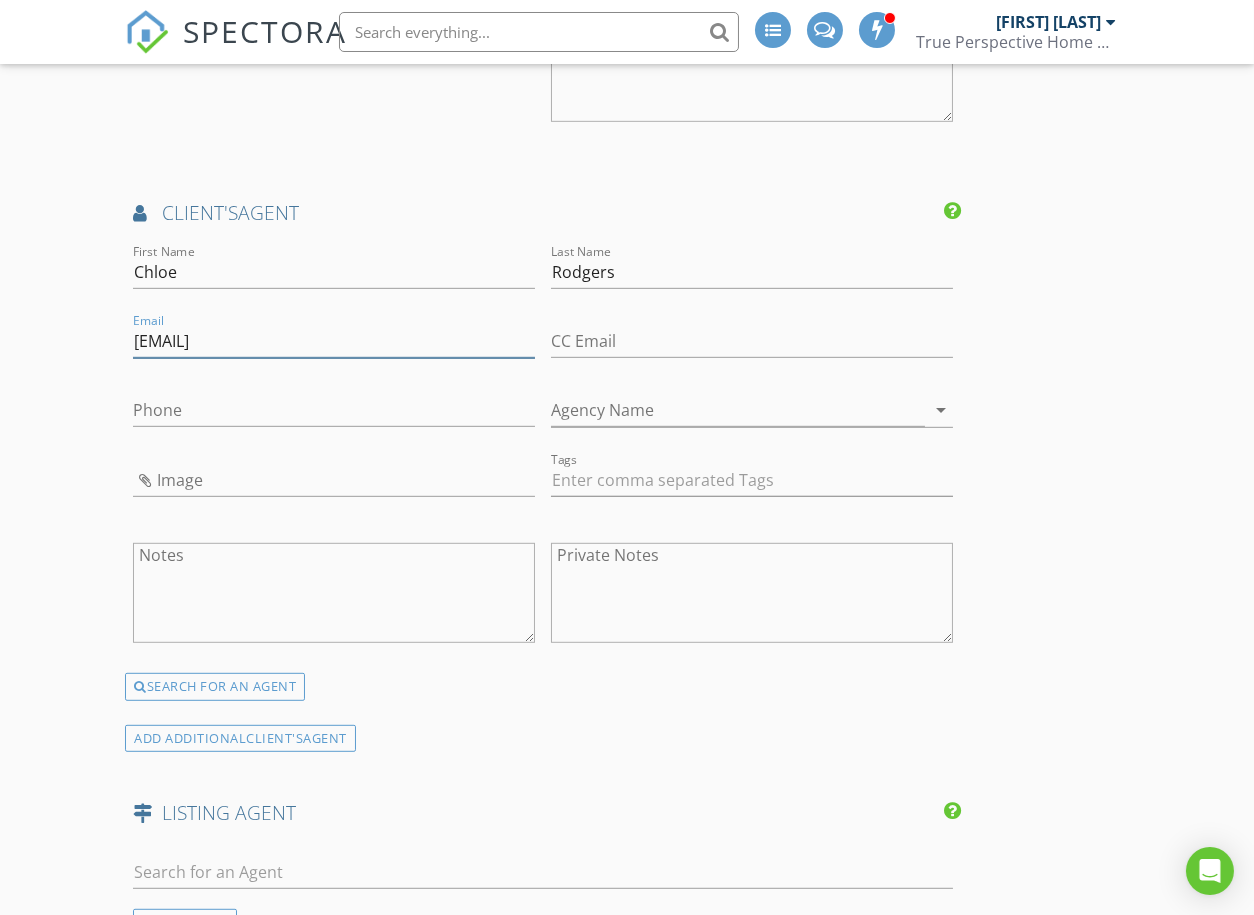 type on "[EMAIL]" 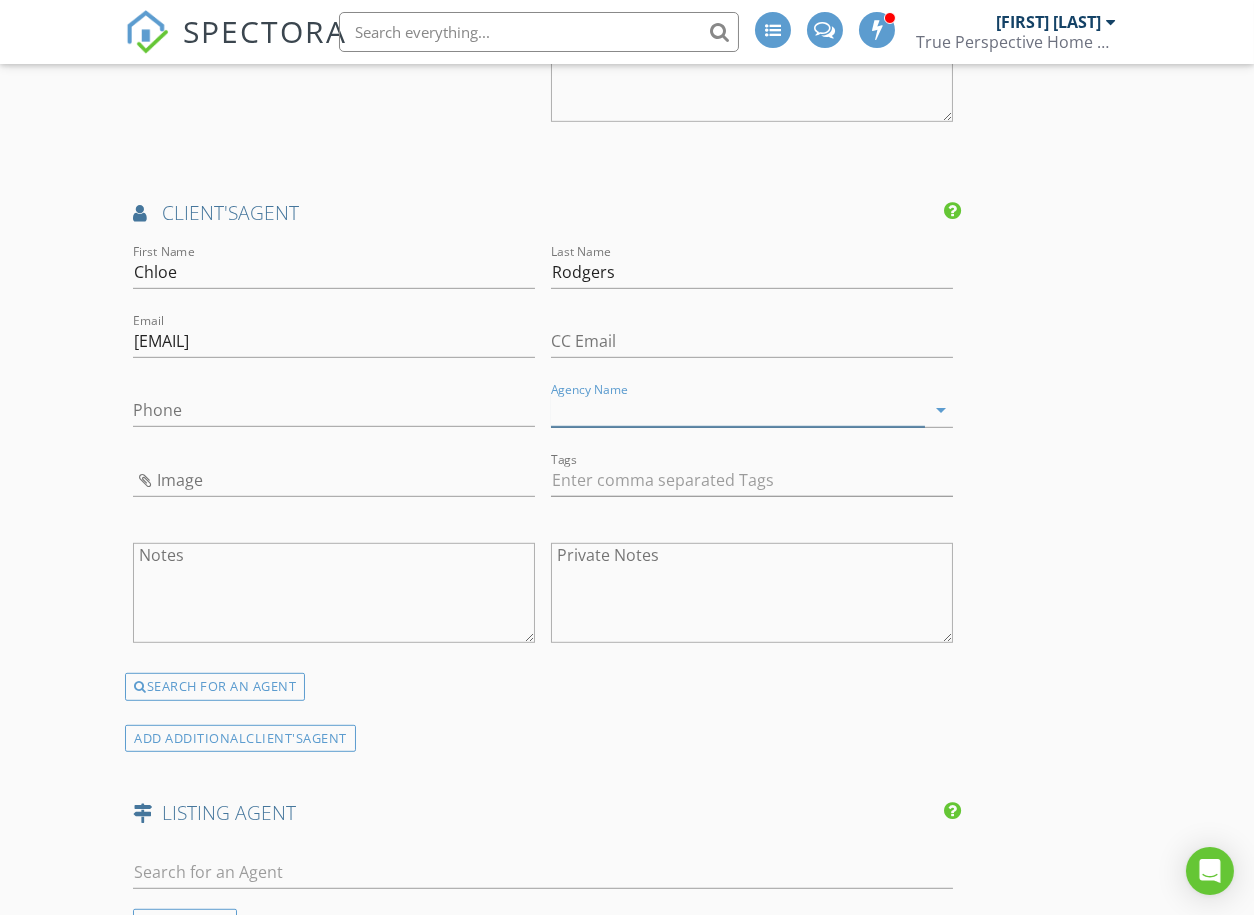 click on "Agency Name" at bounding box center [738, 410] 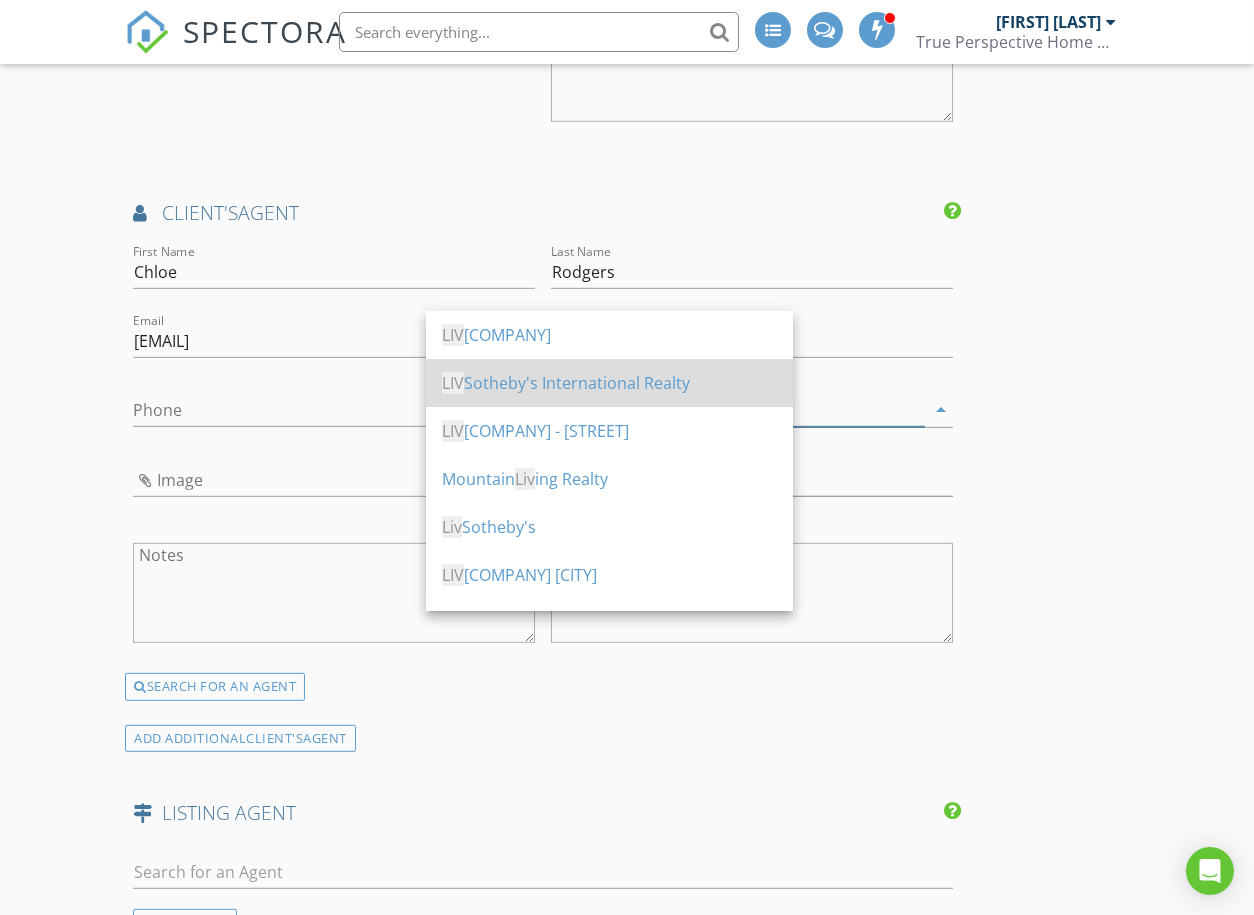 click on "LIV  Sotheby's International Realty" at bounding box center [609, 383] 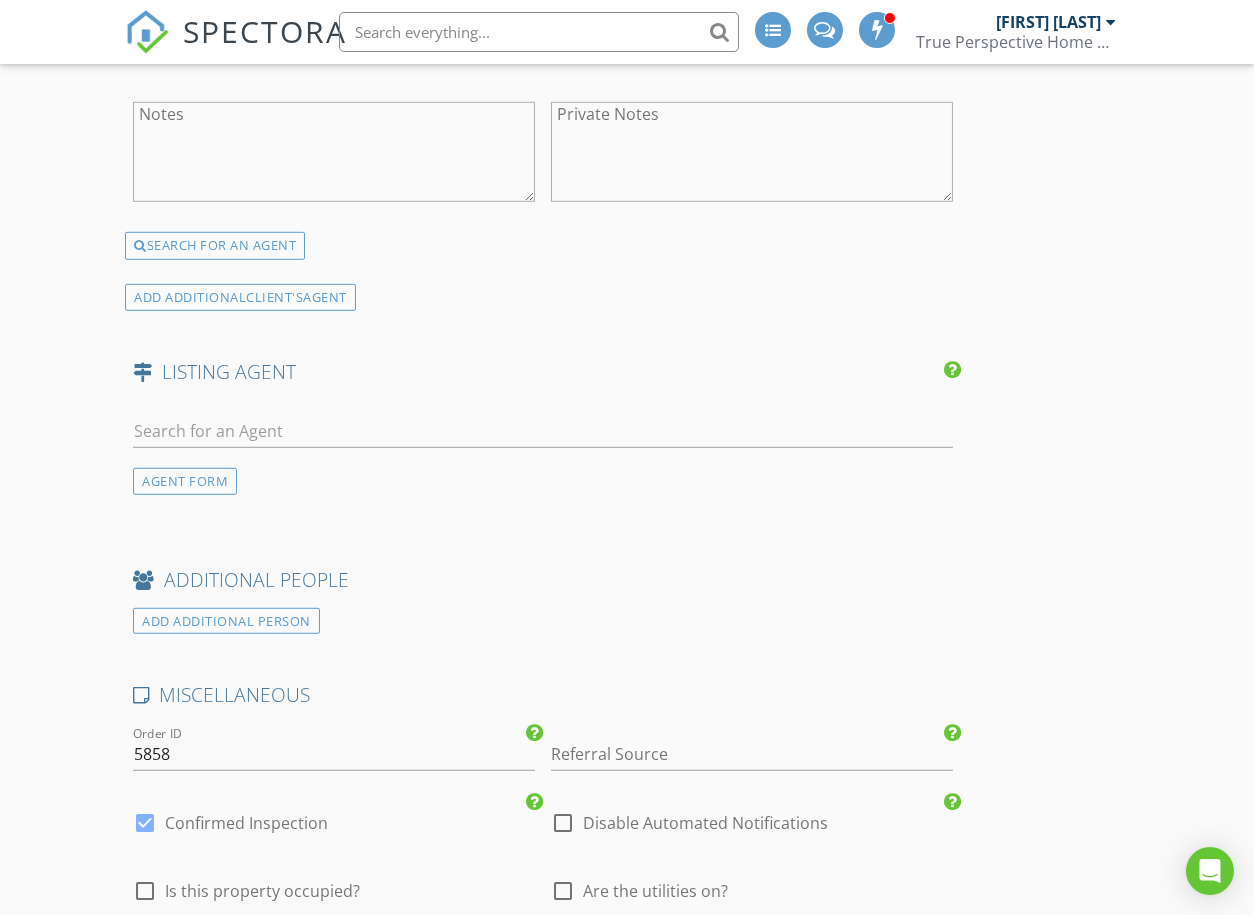 scroll, scrollTop: 3111, scrollLeft: 0, axis: vertical 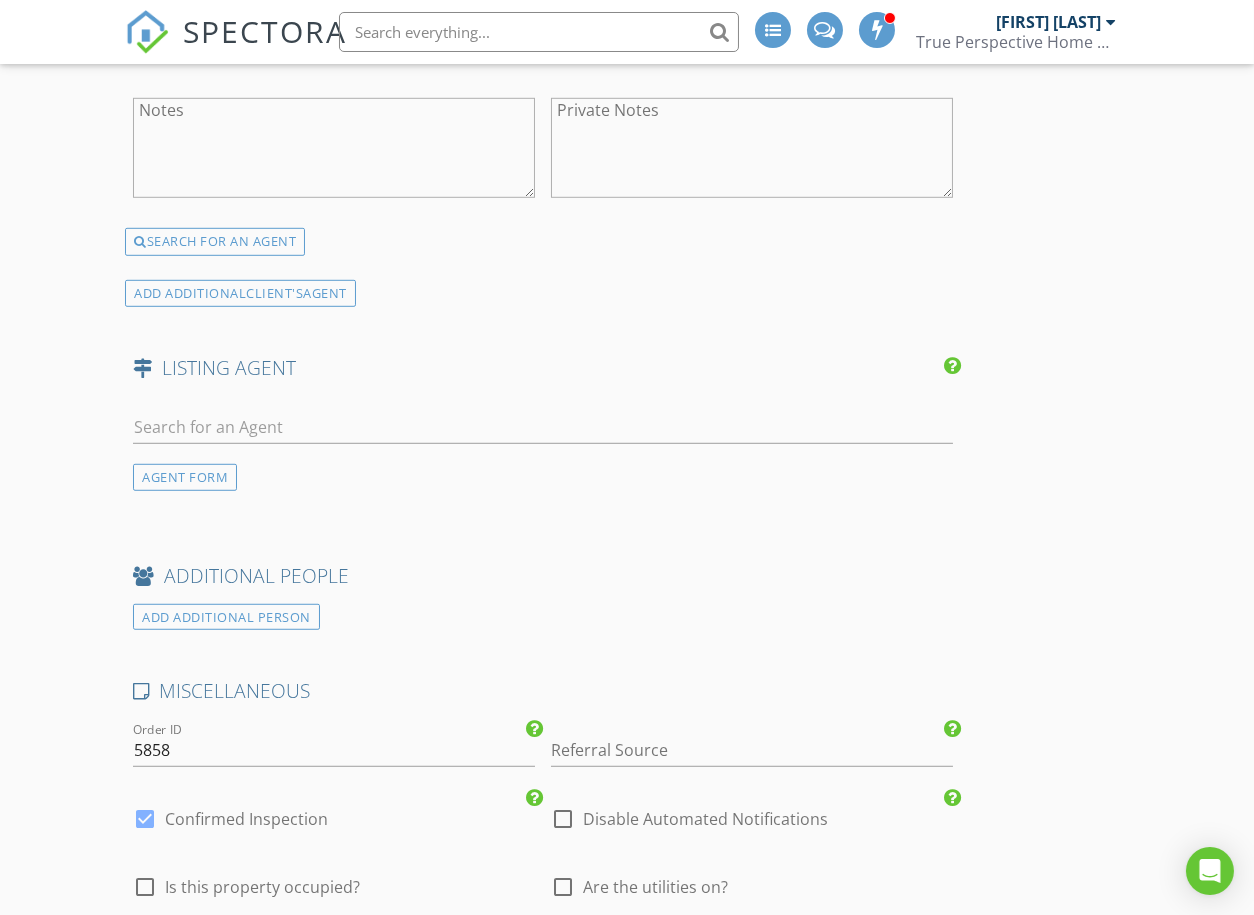 type on "LIV Sotheby's International Realty" 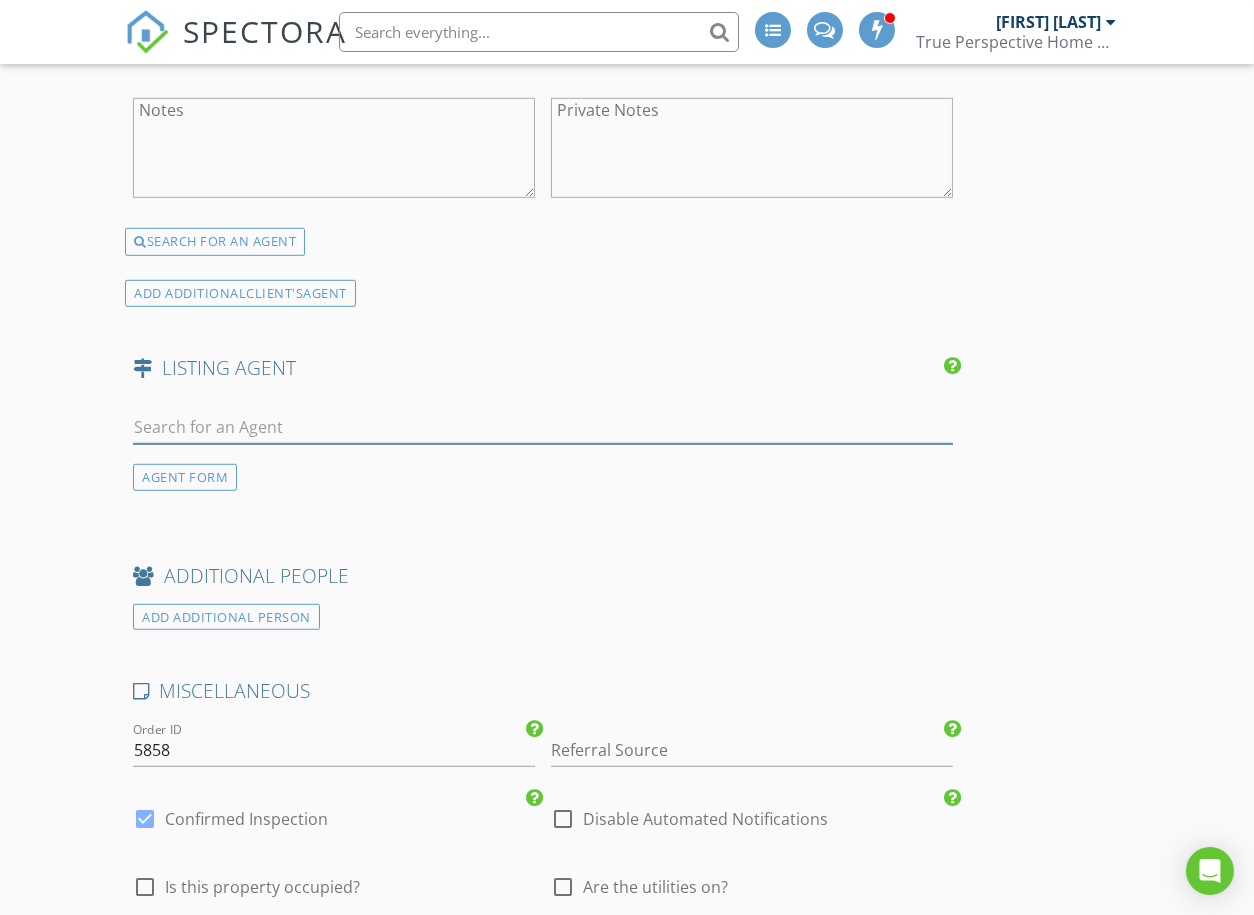 click at bounding box center [543, 427] 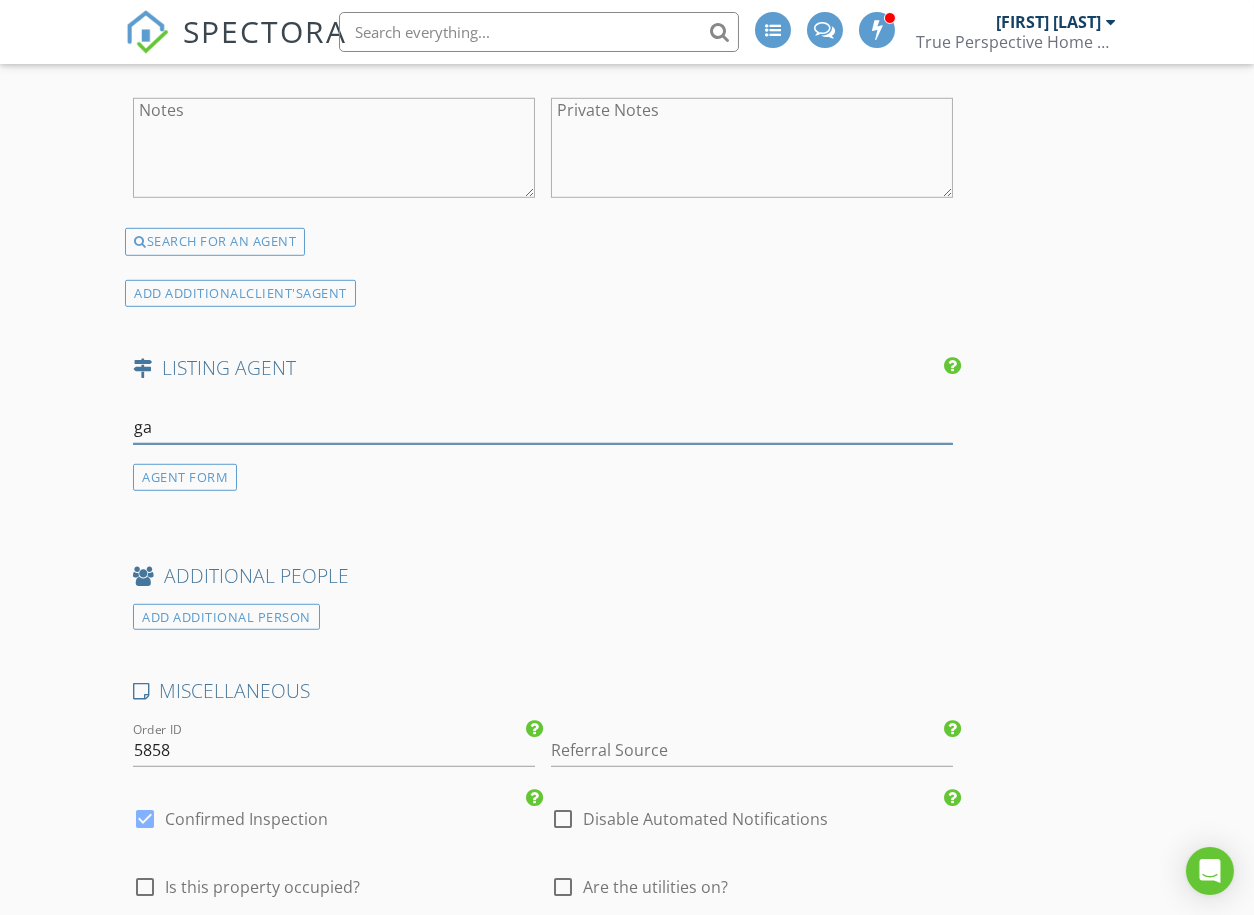 type on "gag" 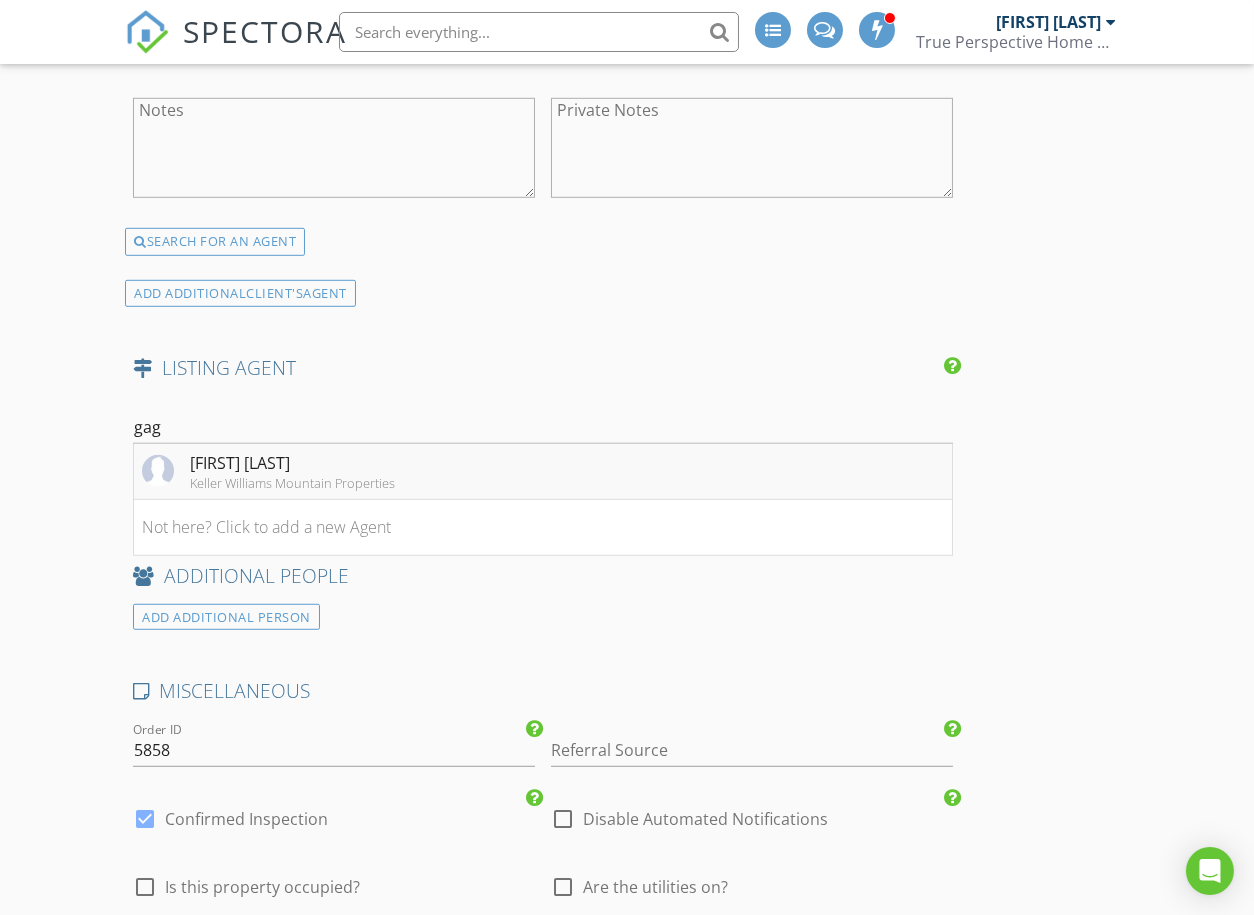 click on "[FIRST] [LAST]" at bounding box center [292, 463] 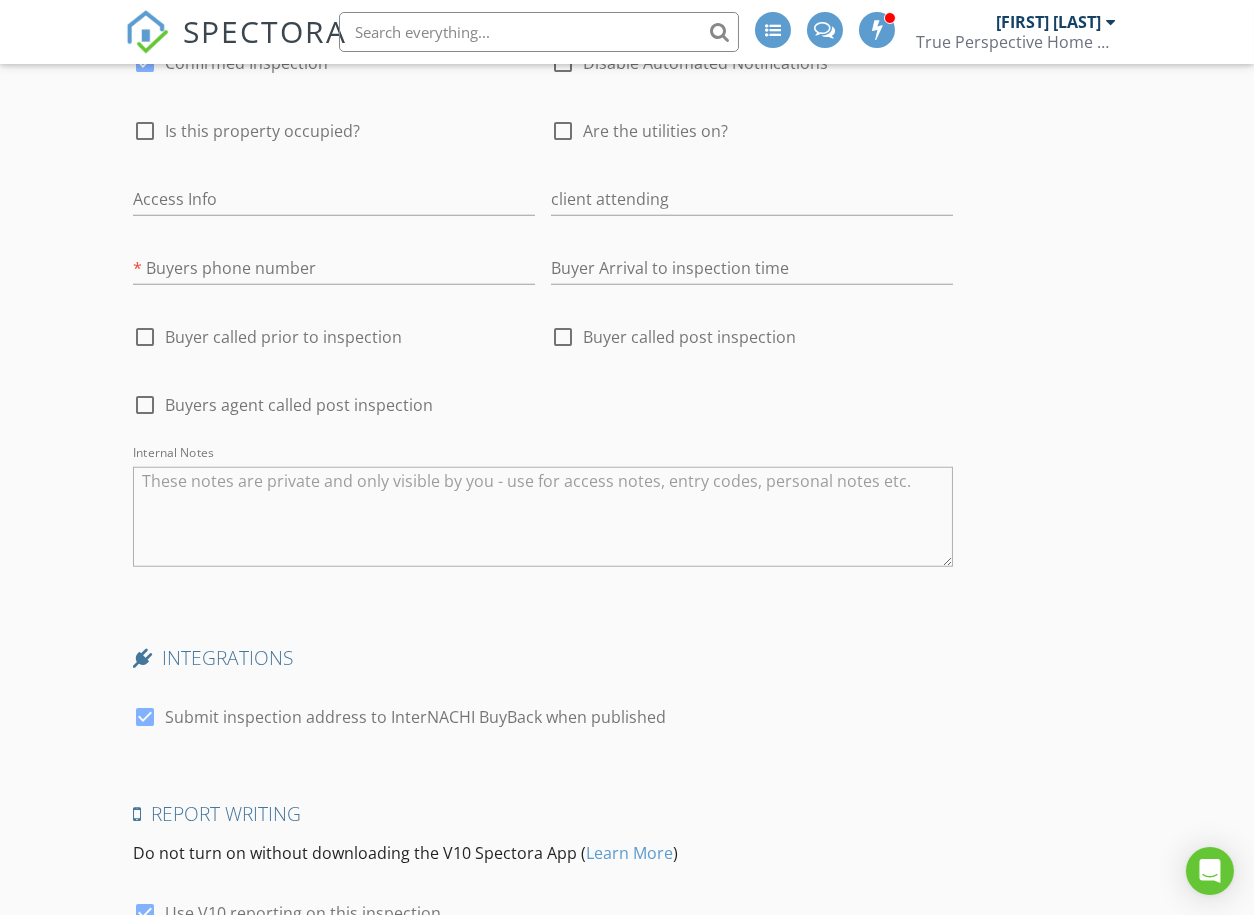 scroll, scrollTop: 4333, scrollLeft: 0, axis: vertical 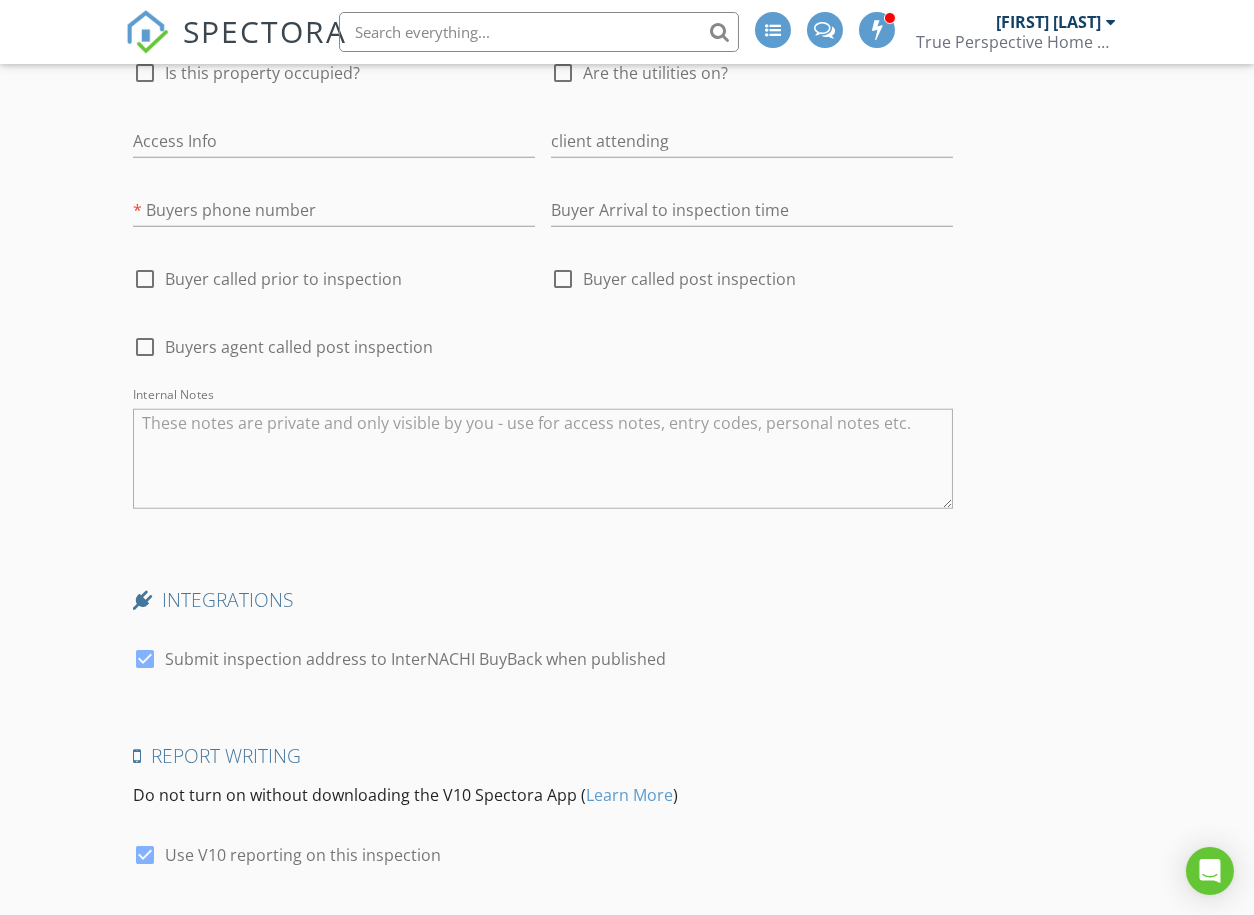 click at bounding box center (543, 459) 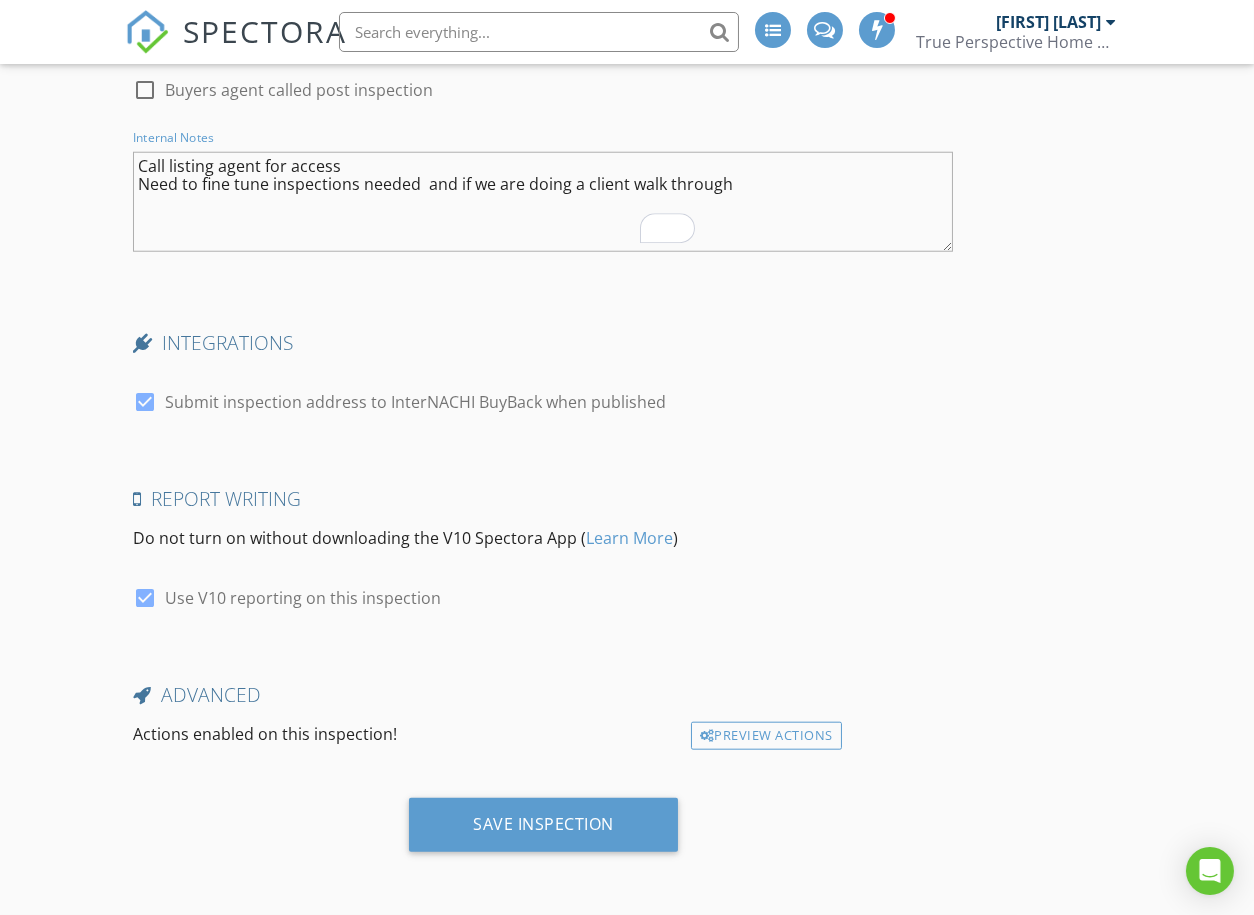 scroll, scrollTop: 4814, scrollLeft: 0, axis: vertical 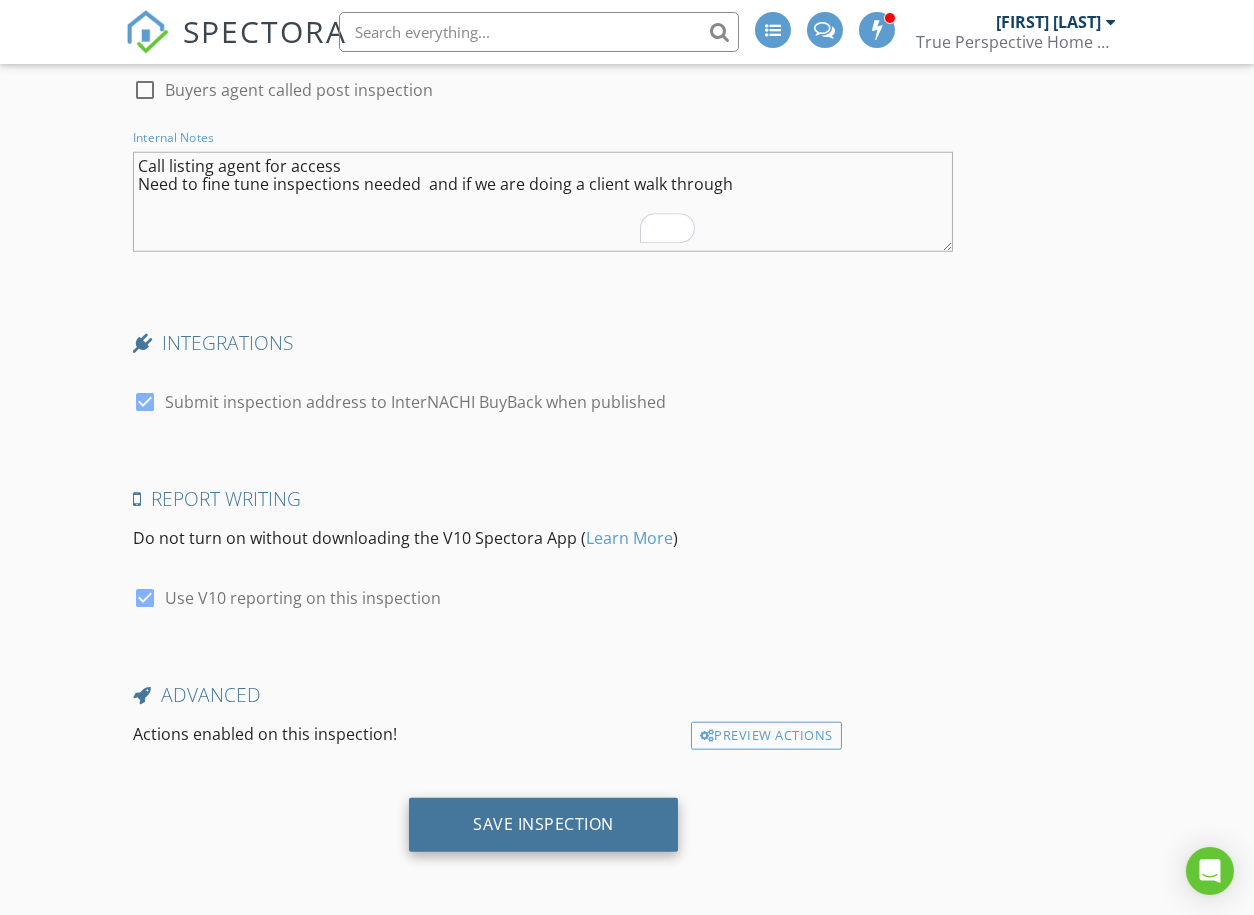 type on "Call listing agent for access
Need to fine tune inspections needed  and if we are doing a client walk through" 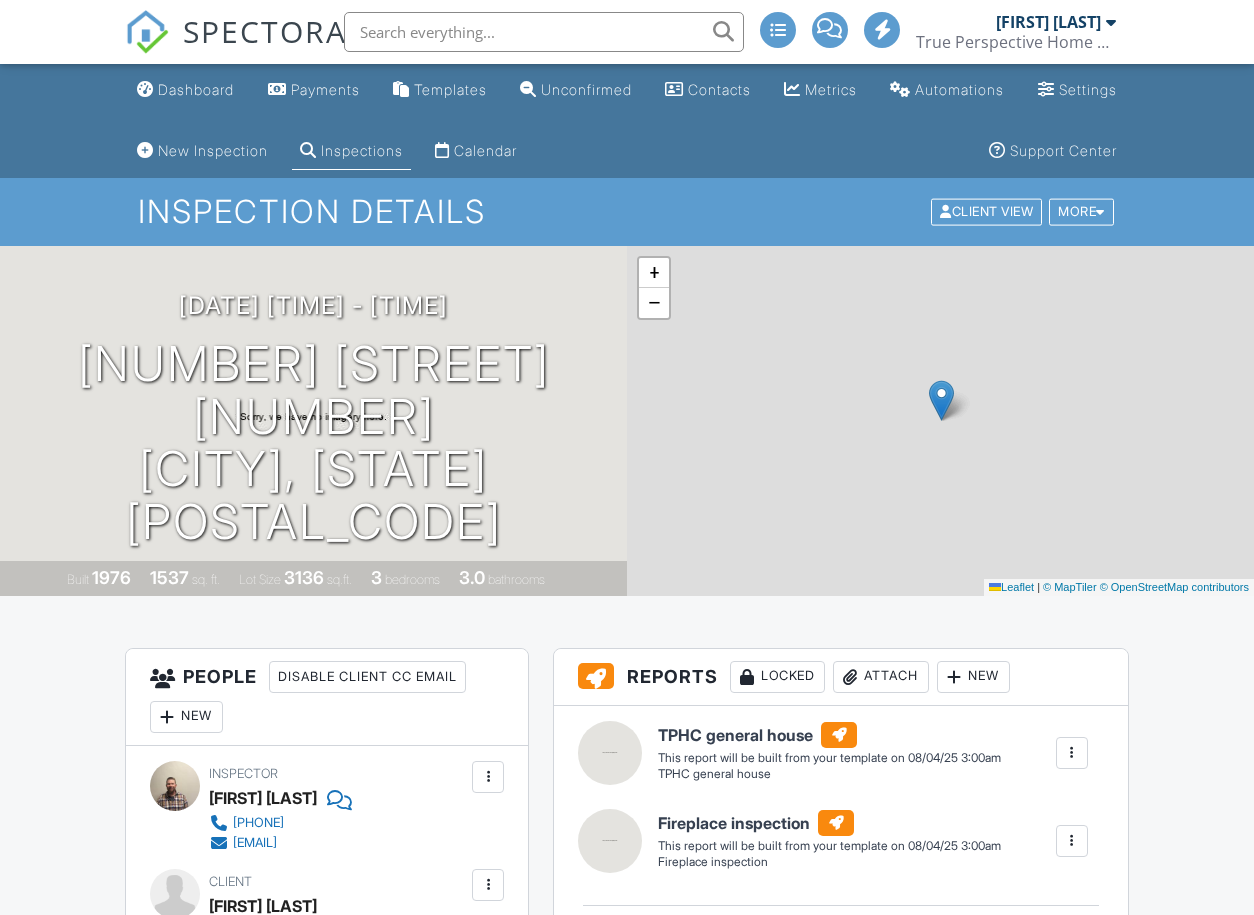 scroll, scrollTop: 0, scrollLeft: 0, axis: both 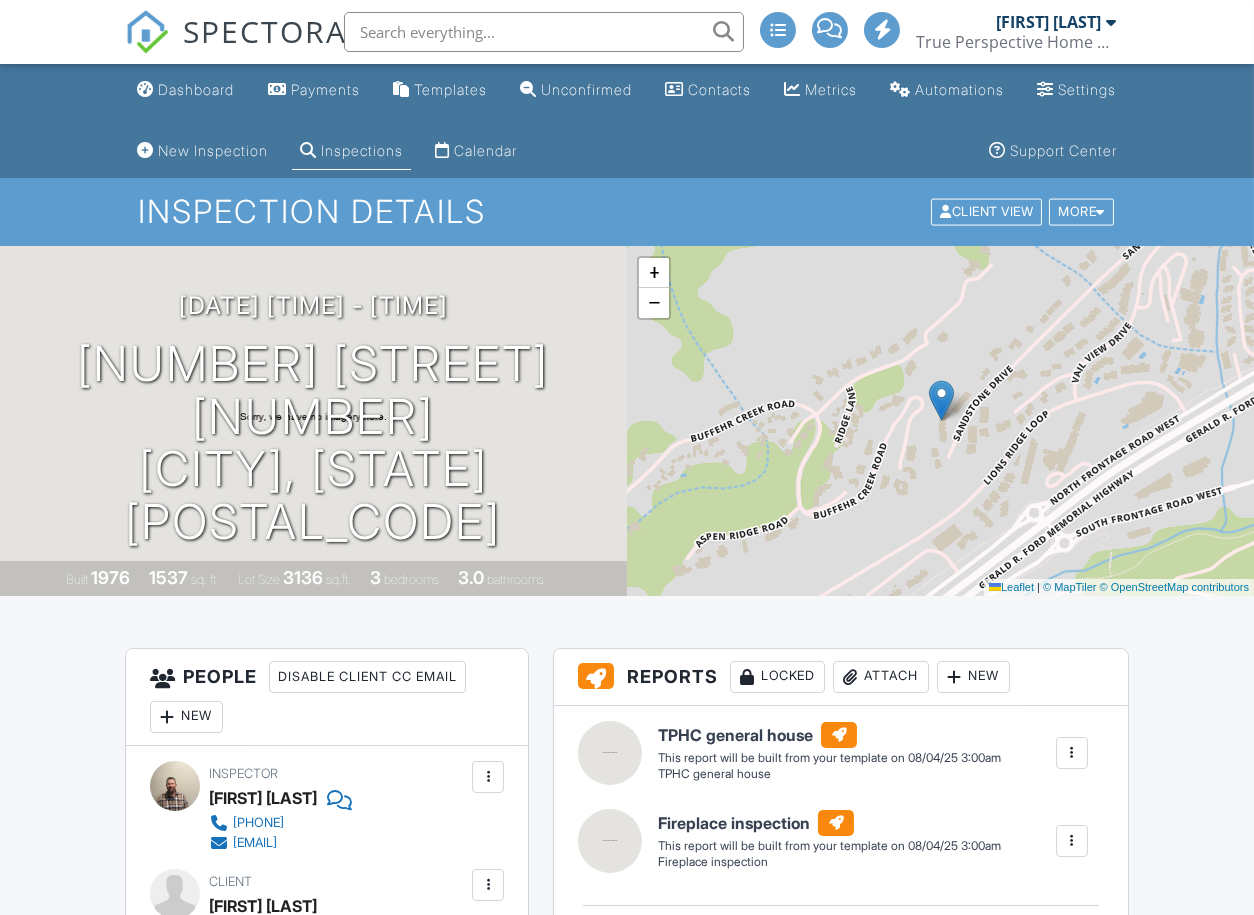 click on "Dashboard" at bounding box center [196, 89] 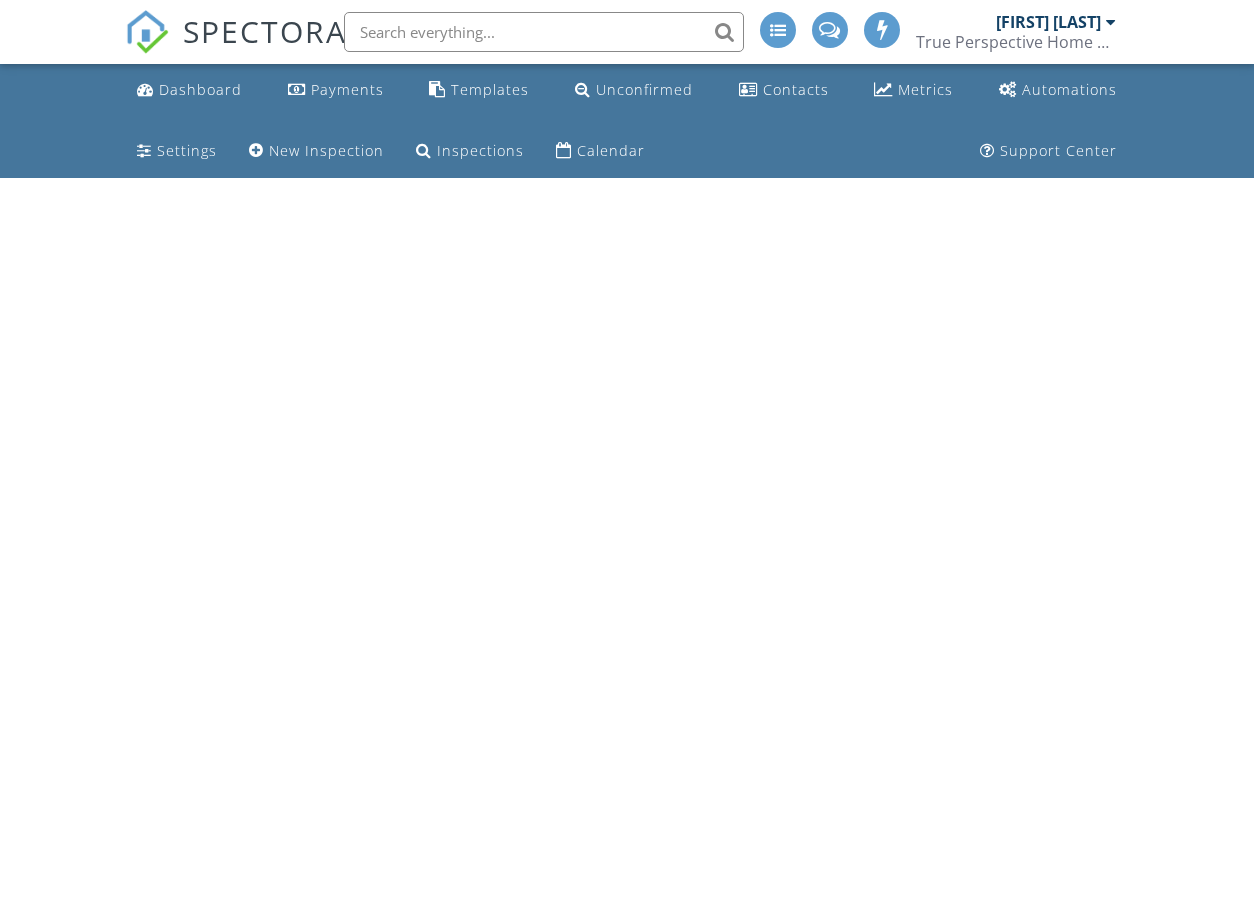 scroll, scrollTop: 0, scrollLeft: 0, axis: both 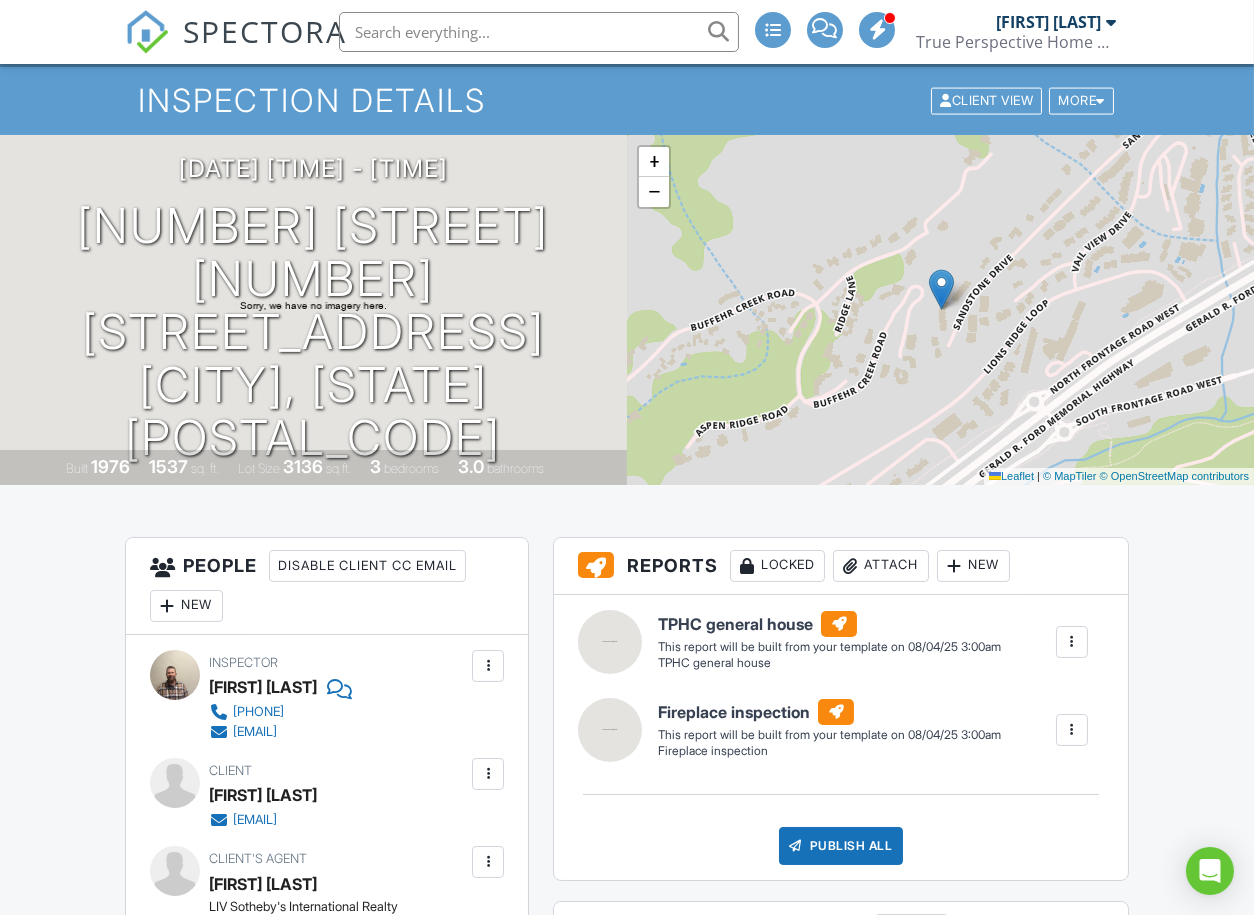 click at bounding box center (488, 666) 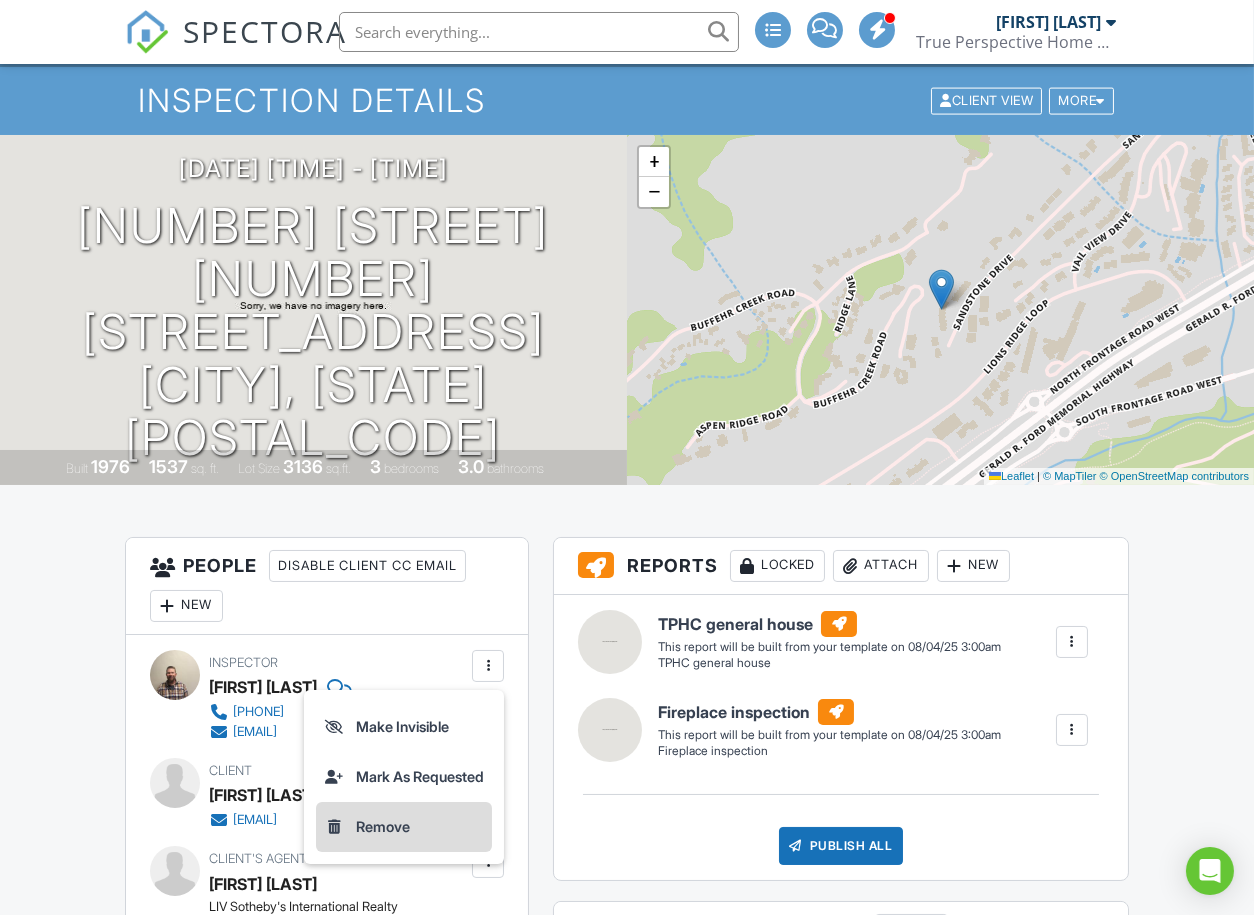 click on "Remove" at bounding box center (404, 827) 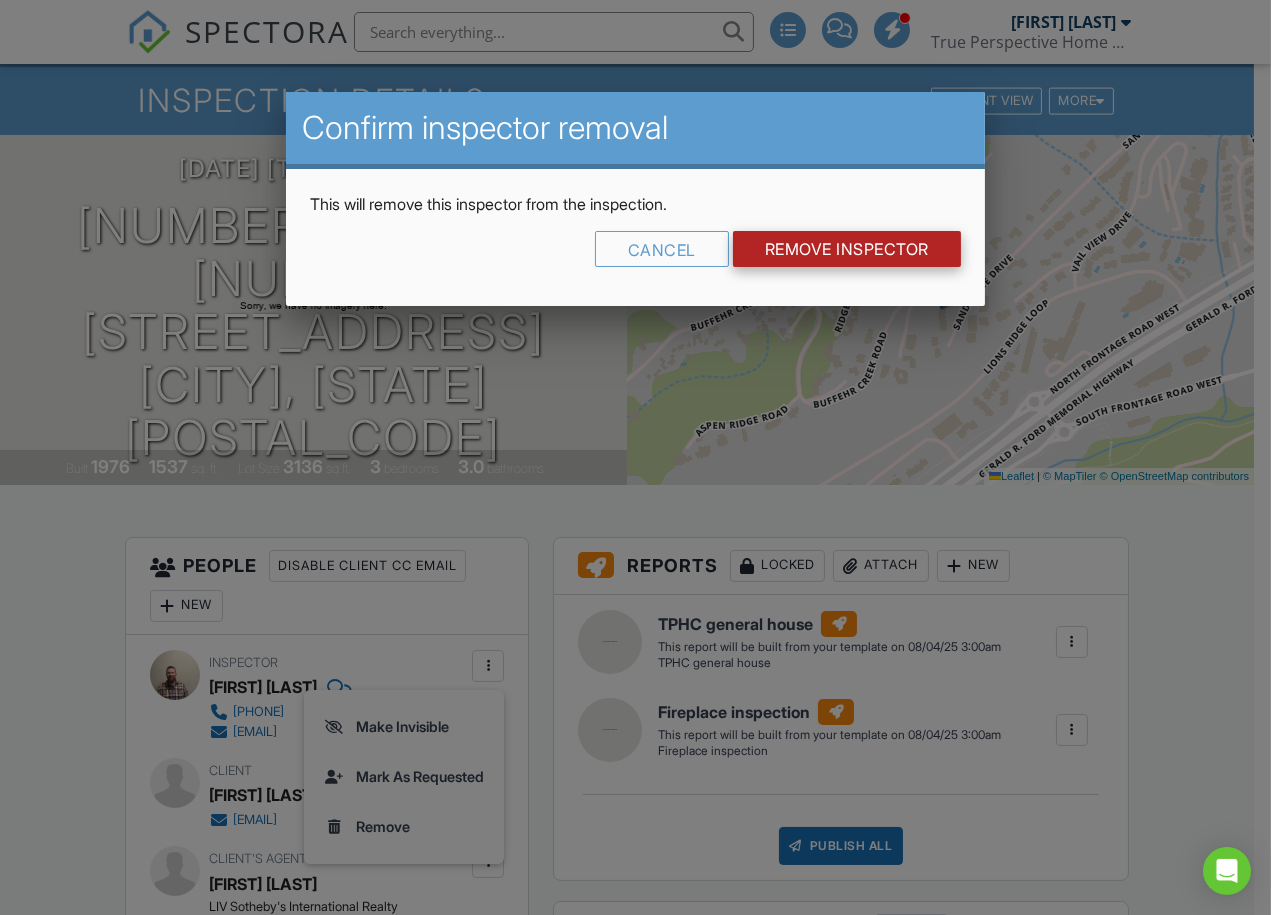 click on "Remove Inspector" at bounding box center [847, 249] 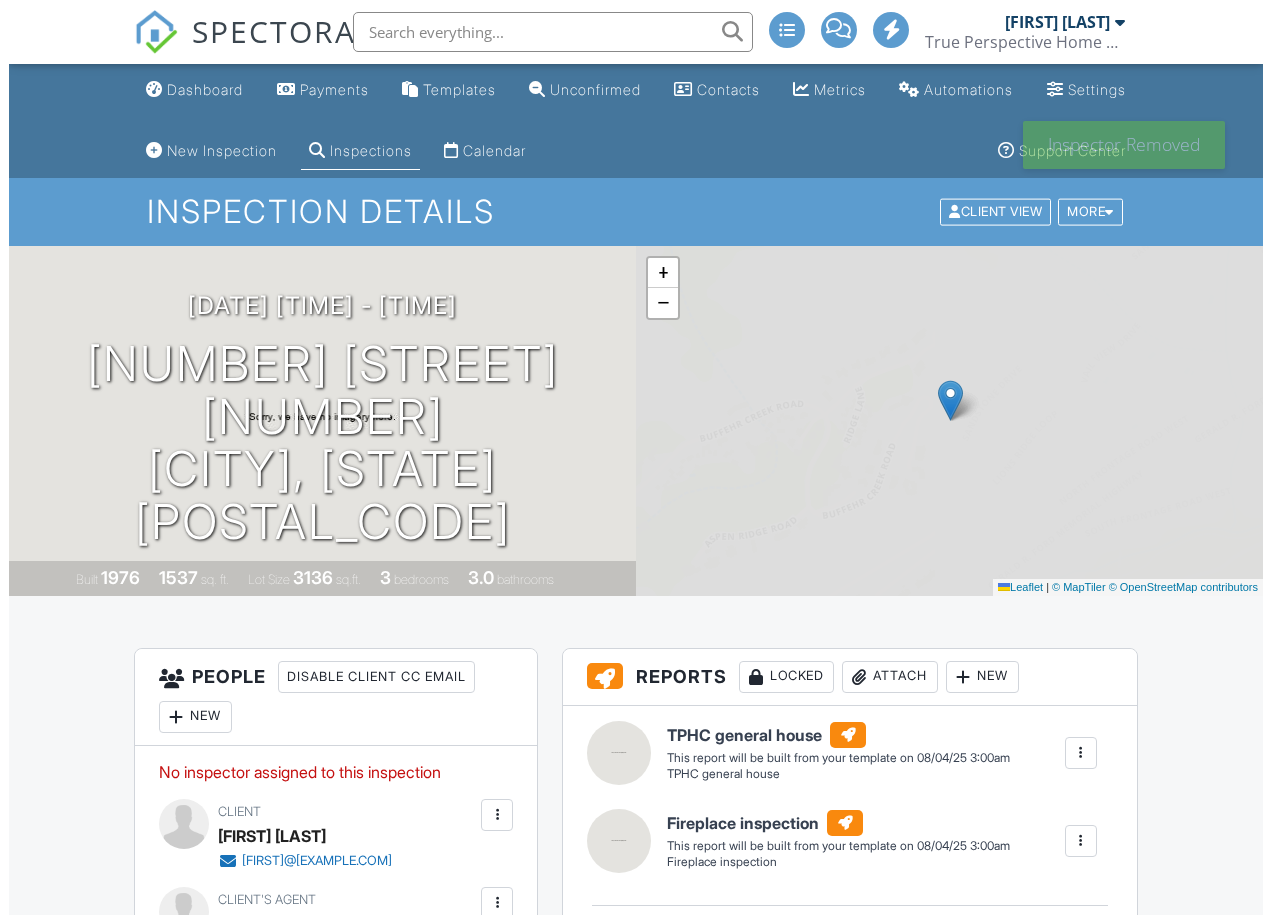 scroll, scrollTop: 0, scrollLeft: 0, axis: both 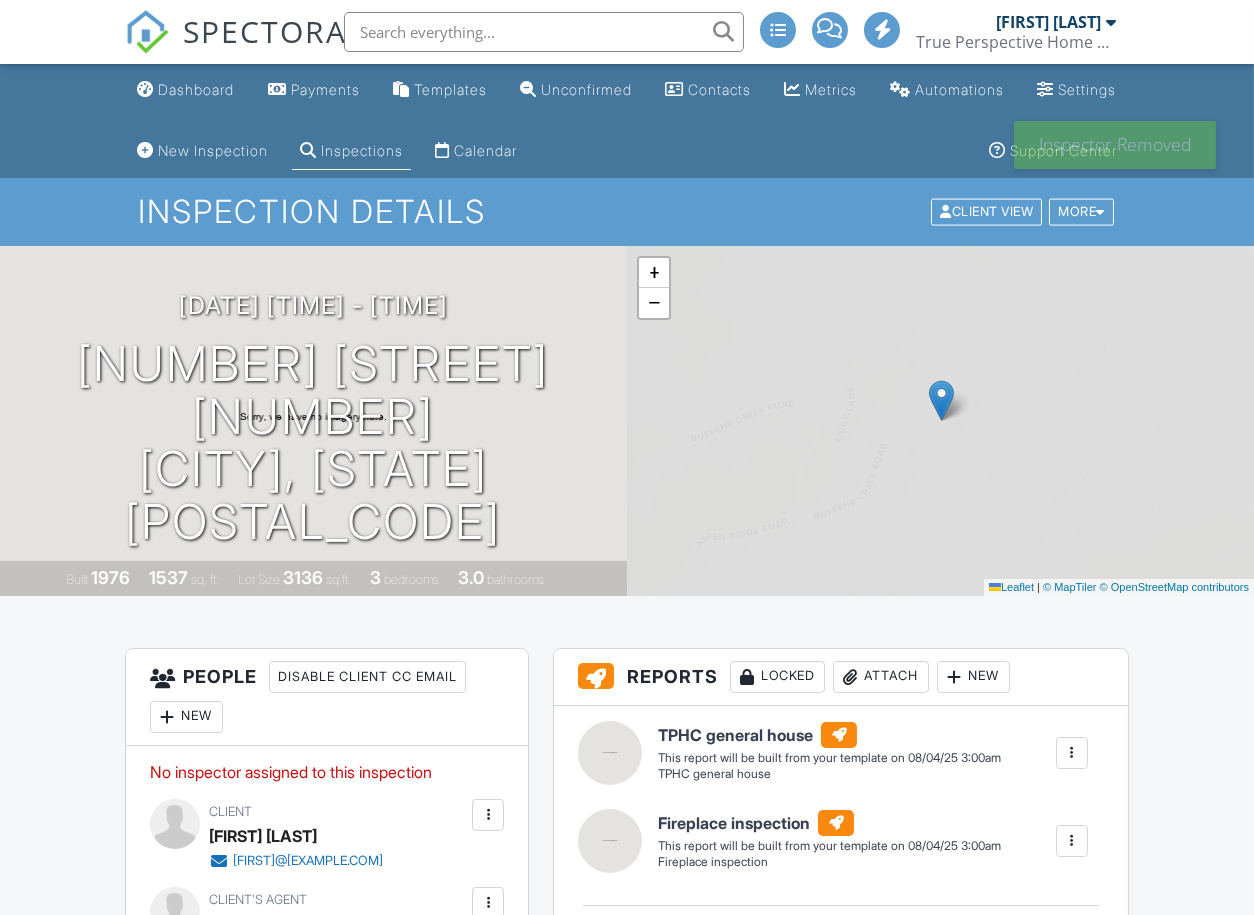 click on "New" at bounding box center [186, 717] 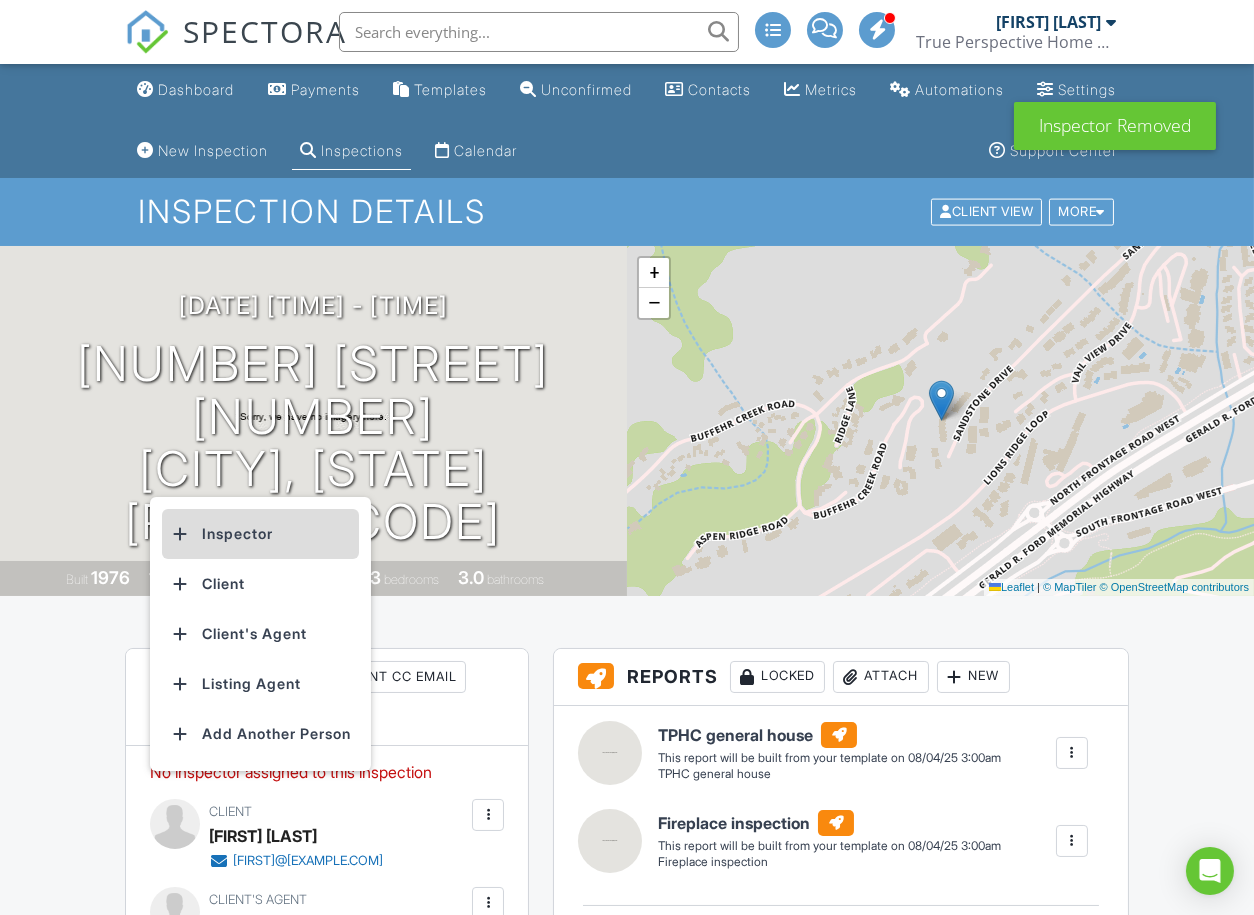 click on "Inspector" at bounding box center [260, 534] 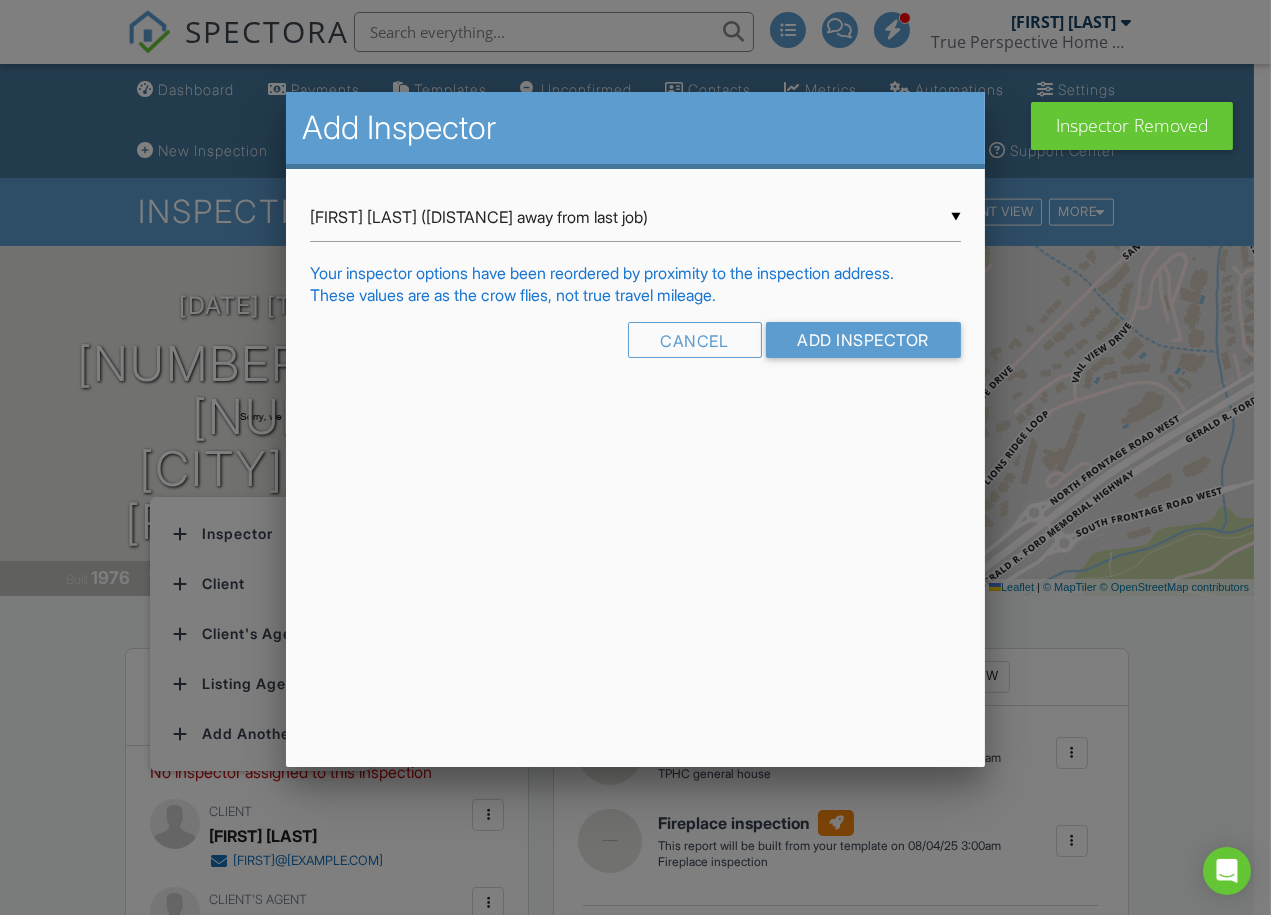 click on "▼ Adam Frodge (0.0 miles away from last job) Adam Frodge (0.0 miles away from last job) Chris Jobson (10.4 miles away from home) Dustin Lucas (13.8 miles away from home) Ron Amass (13.8 miles away from home) Adam Cunningham (22.1 miles away from last job) Hayden Wylie (22.1 miles away from last job) Adam Frodge (0.0 miles away from last job) Chris Jobson (10.4 miles away from home) Dustin Lucas (13.8 miles away from home) Ron Amass (13.8 miles away from home) Adam Cunningham (22.1 miles away from last job) Hayden Wylie (22.1 miles away from last job)" at bounding box center [635, 217] 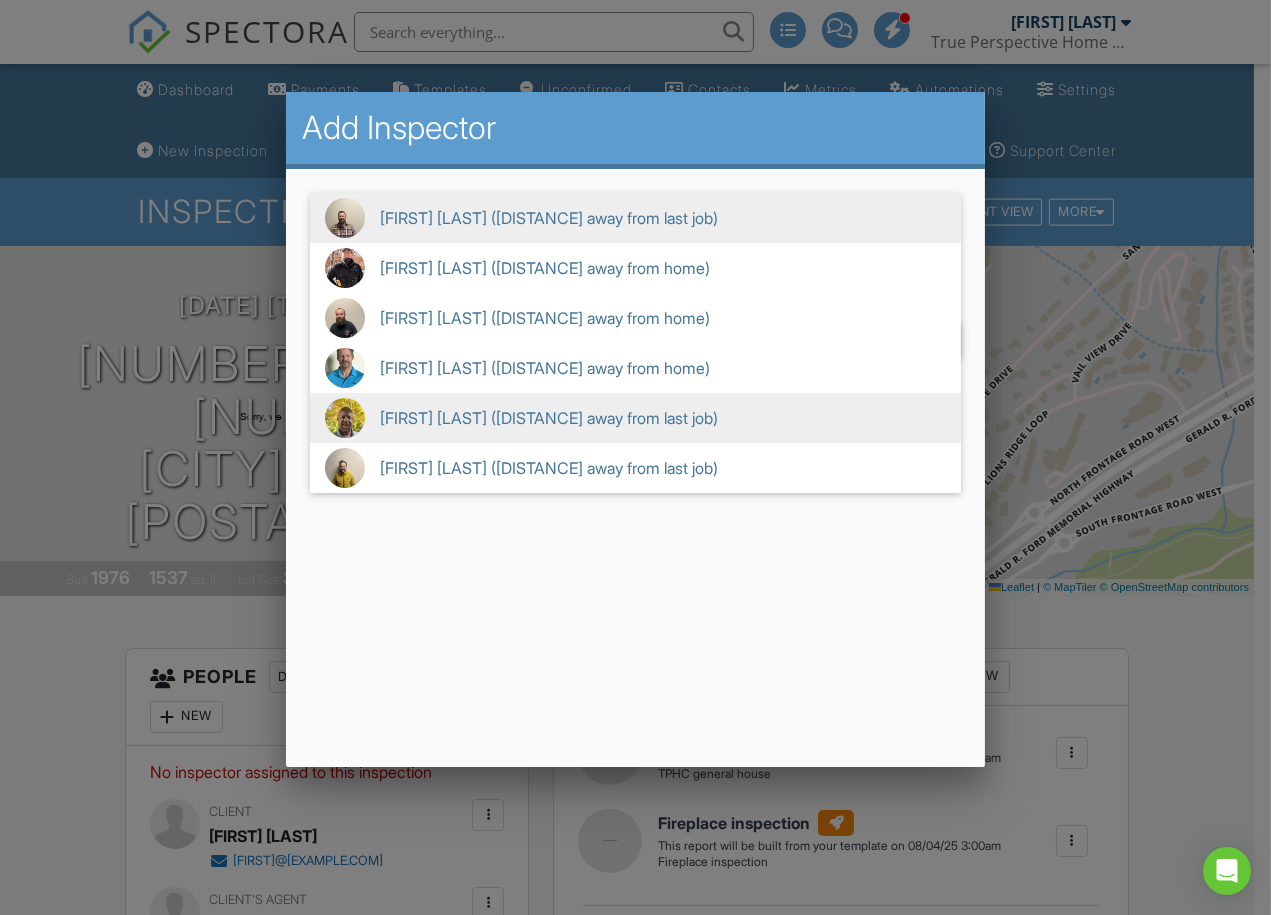 click on "Adam Cunningham (22.1 miles away from last job)" at bounding box center [635, 418] 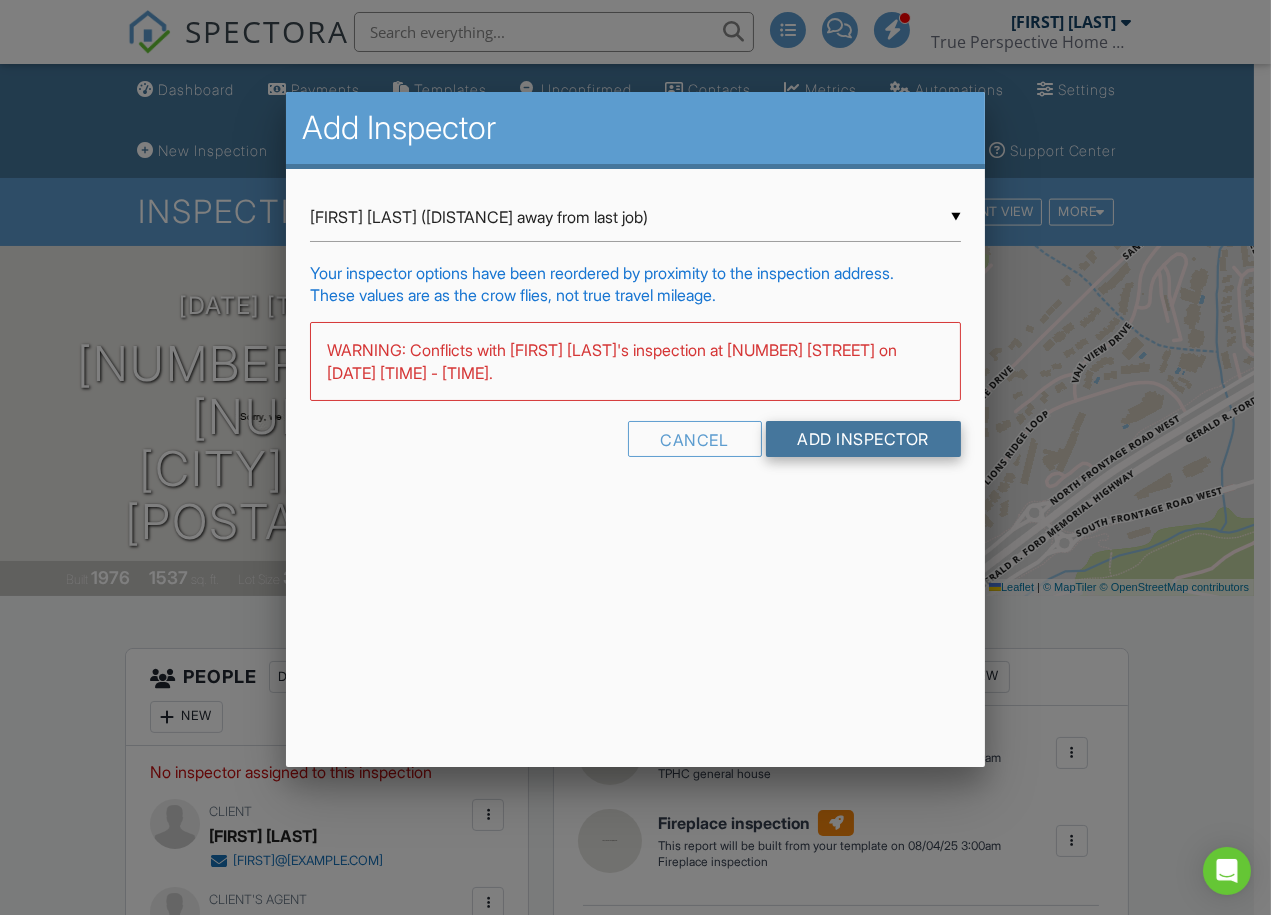 click on "Add Inspector" at bounding box center (864, 439) 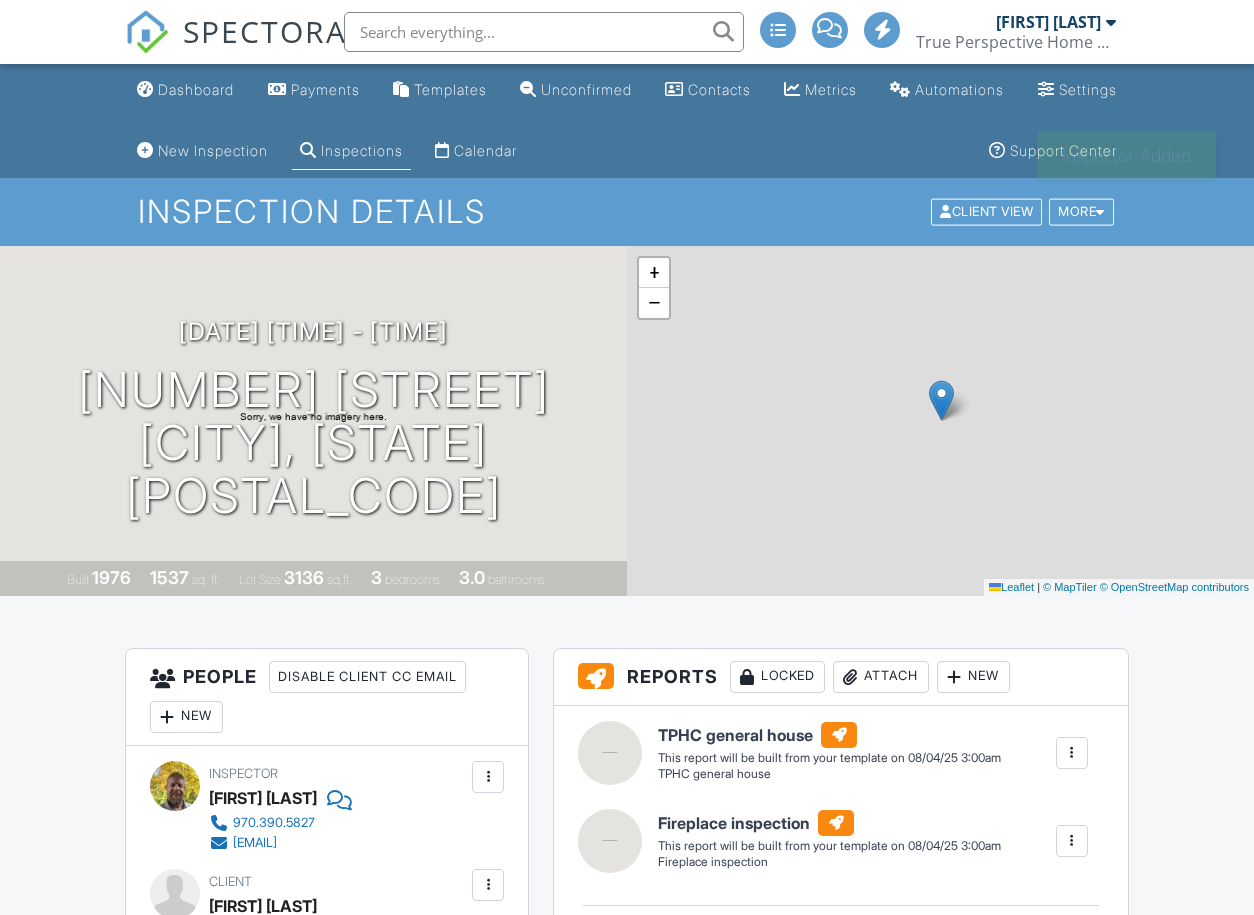 scroll, scrollTop: 0, scrollLeft: 0, axis: both 